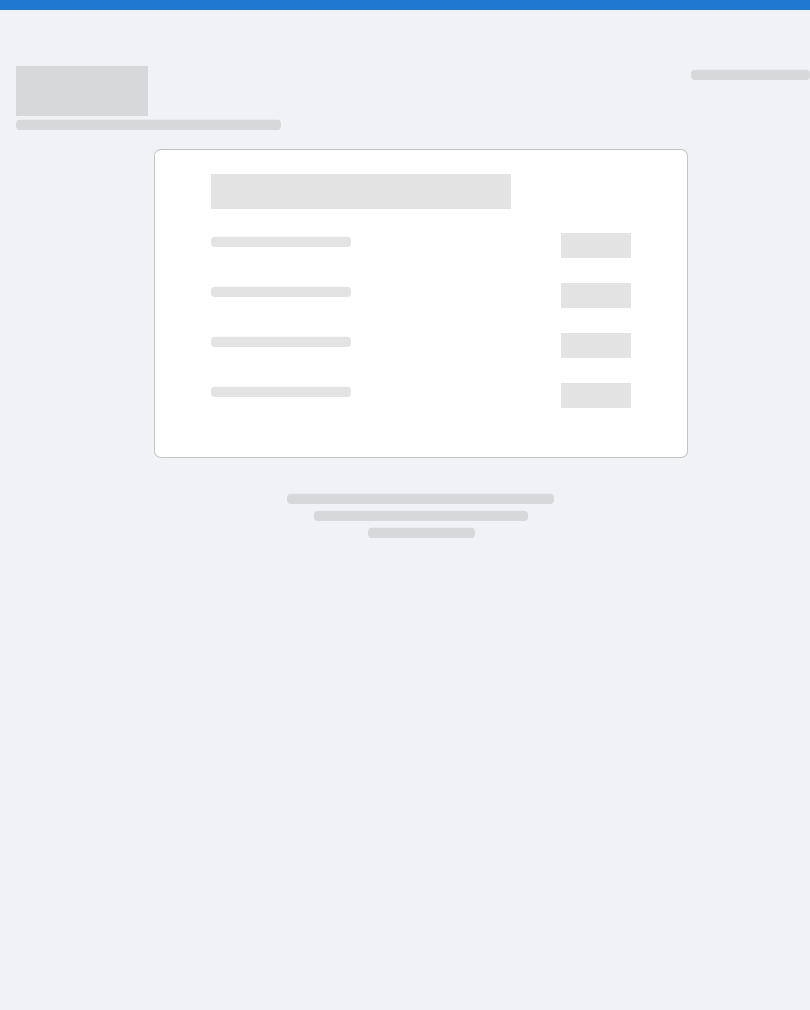 scroll, scrollTop: 0, scrollLeft: 0, axis: both 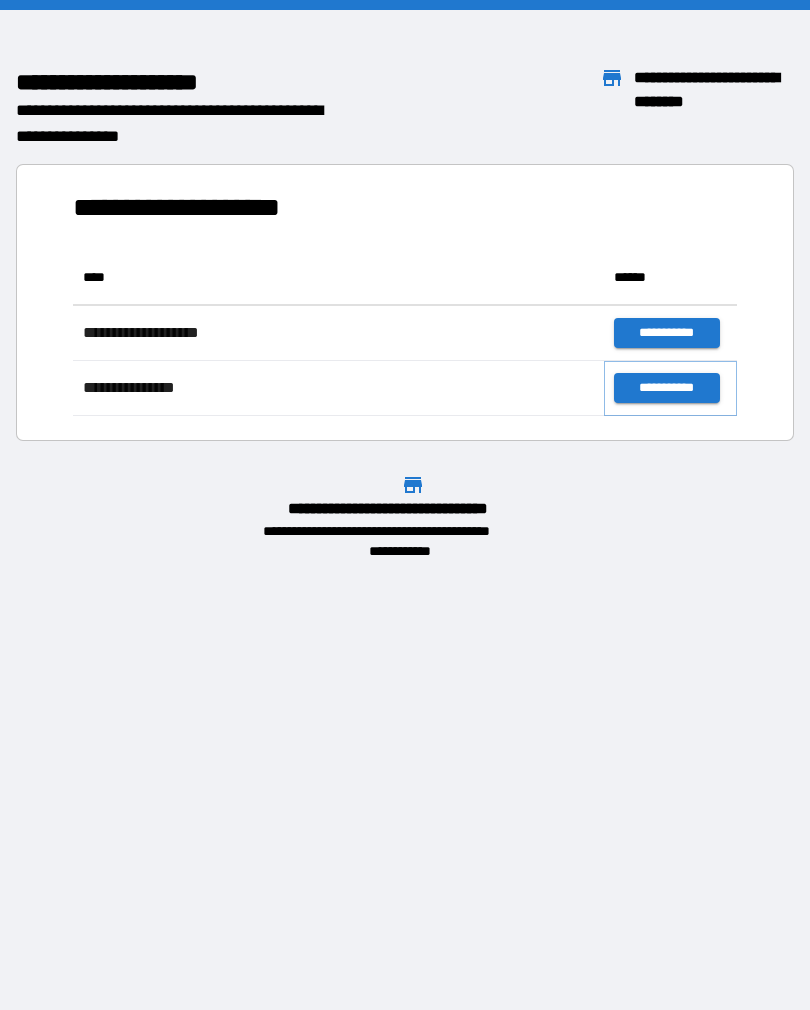 click on "**********" at bounding box center (666, 388) 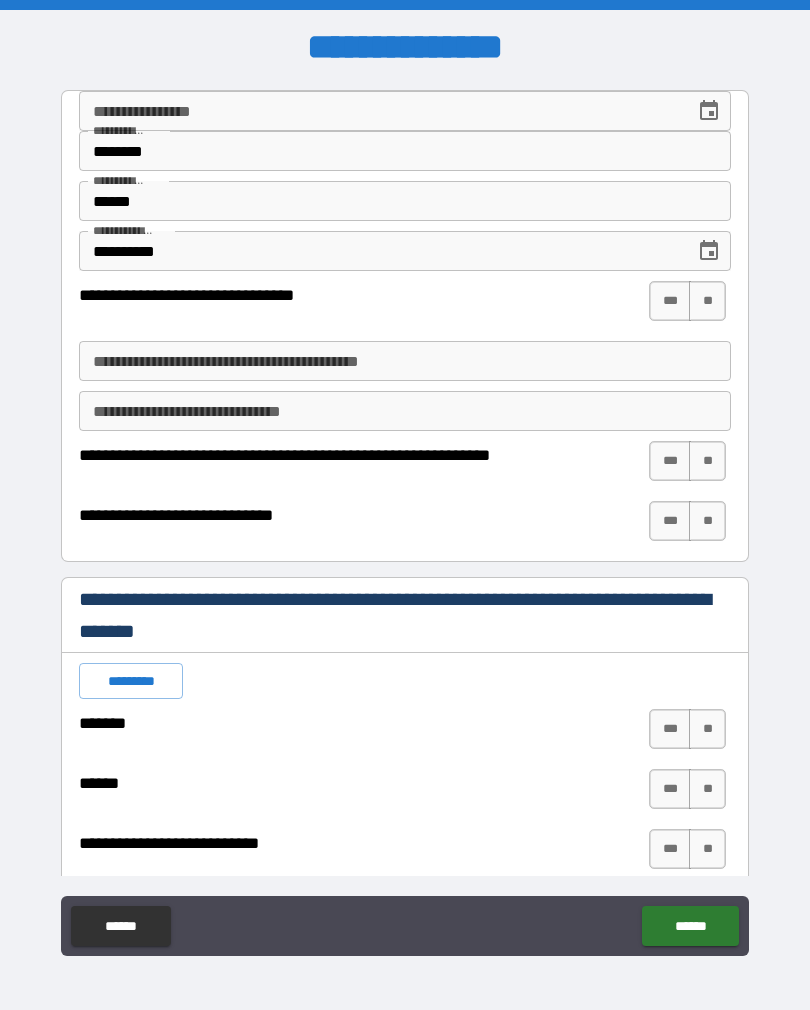 scroll, scrollTop: 0, scrollLeft: 0, axis: both 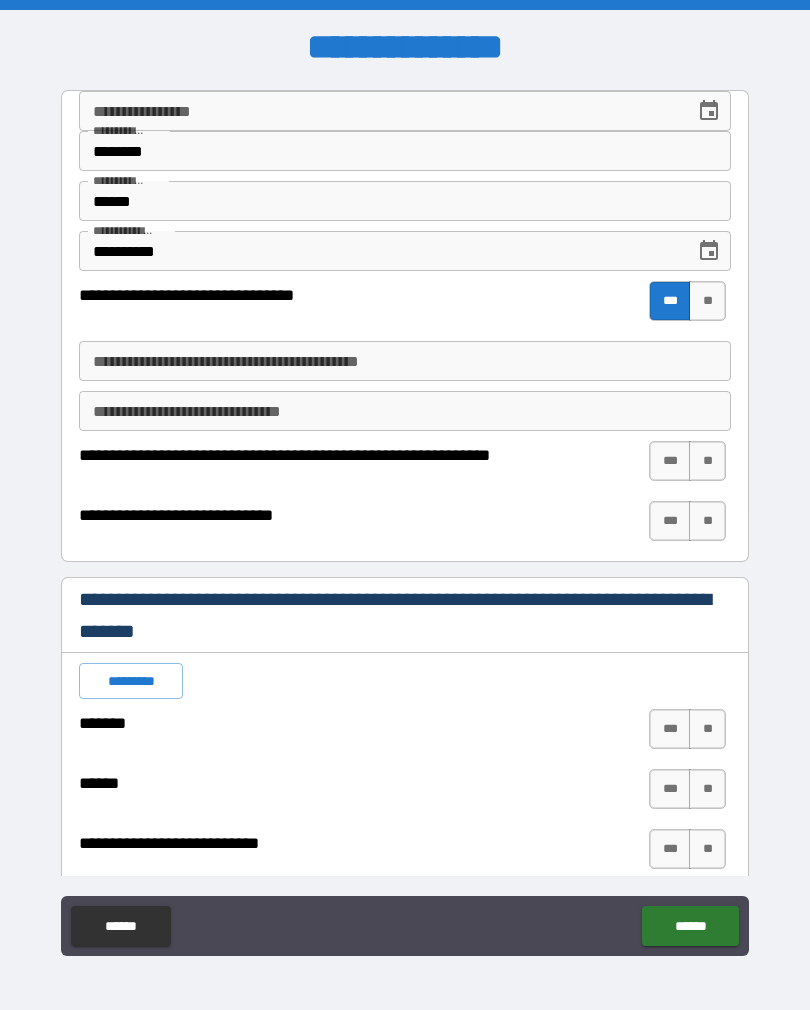 click on "**" at bounding box center [707, 521] 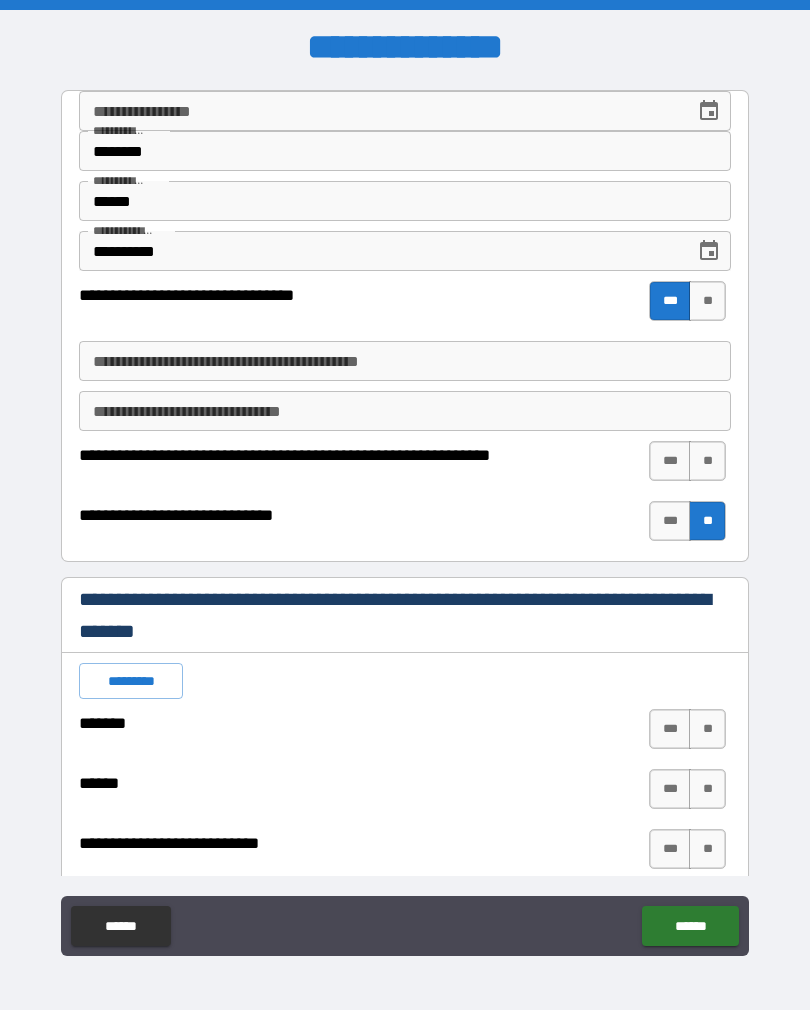 click on "**" at bounding box center (707, 849) 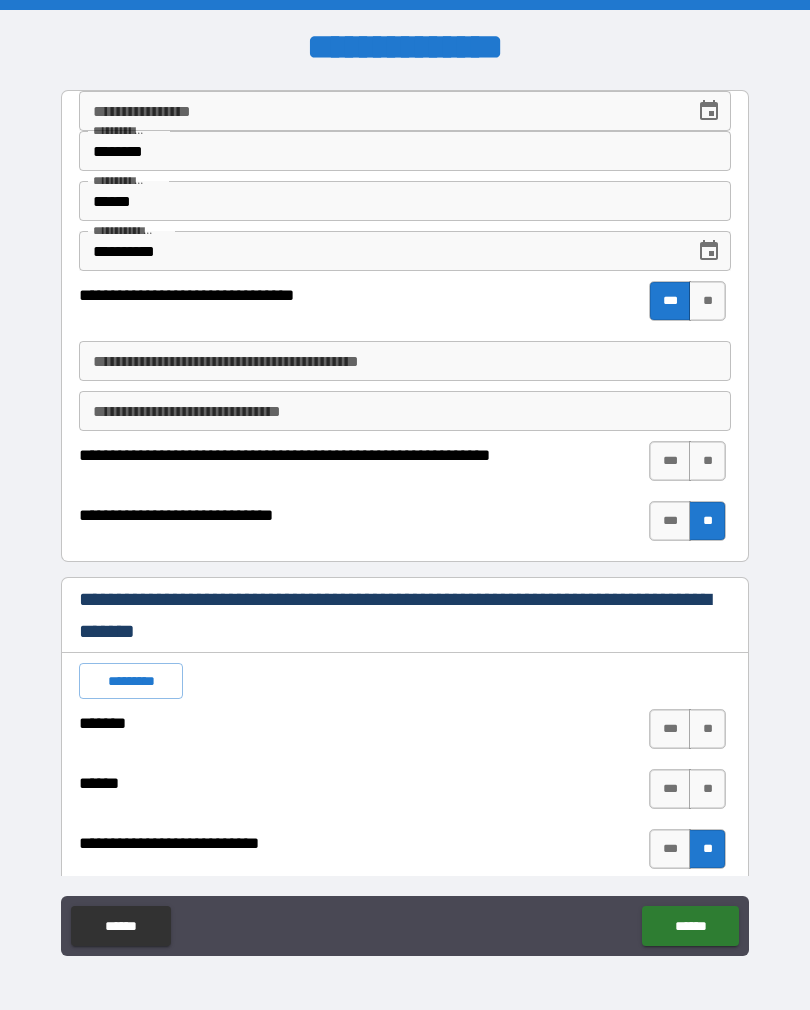 click on "**" at bounding box center (707, 729) 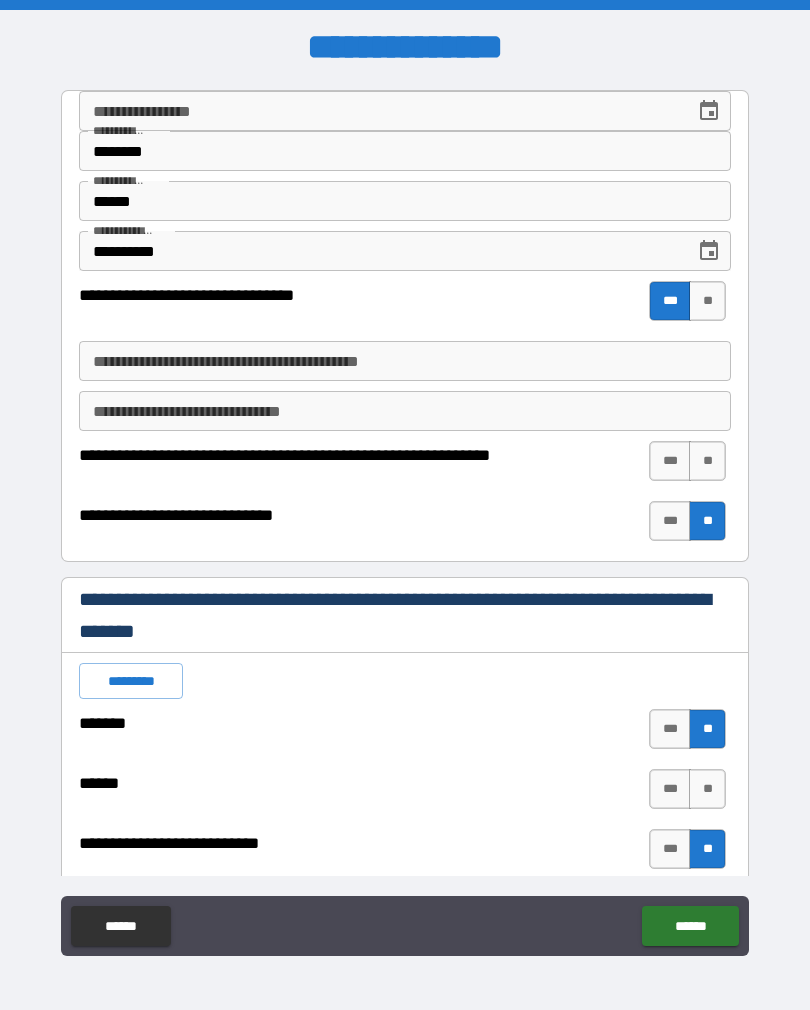 click on "***" at bounding box center [670, 789] 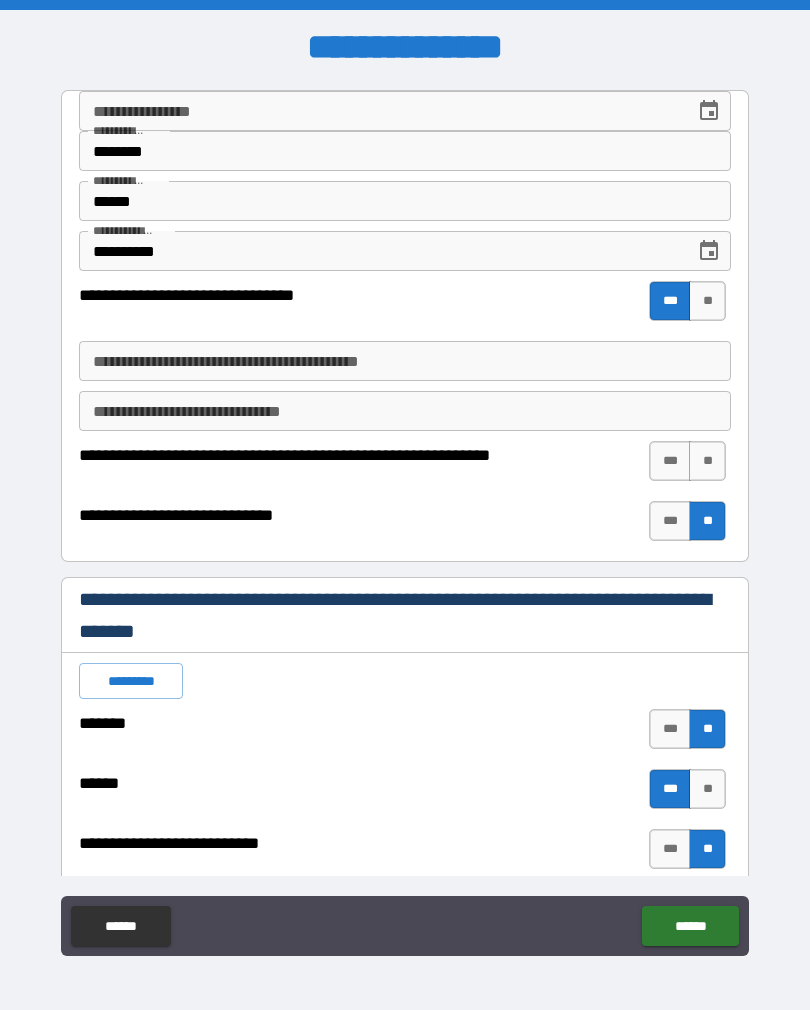 type on "*" 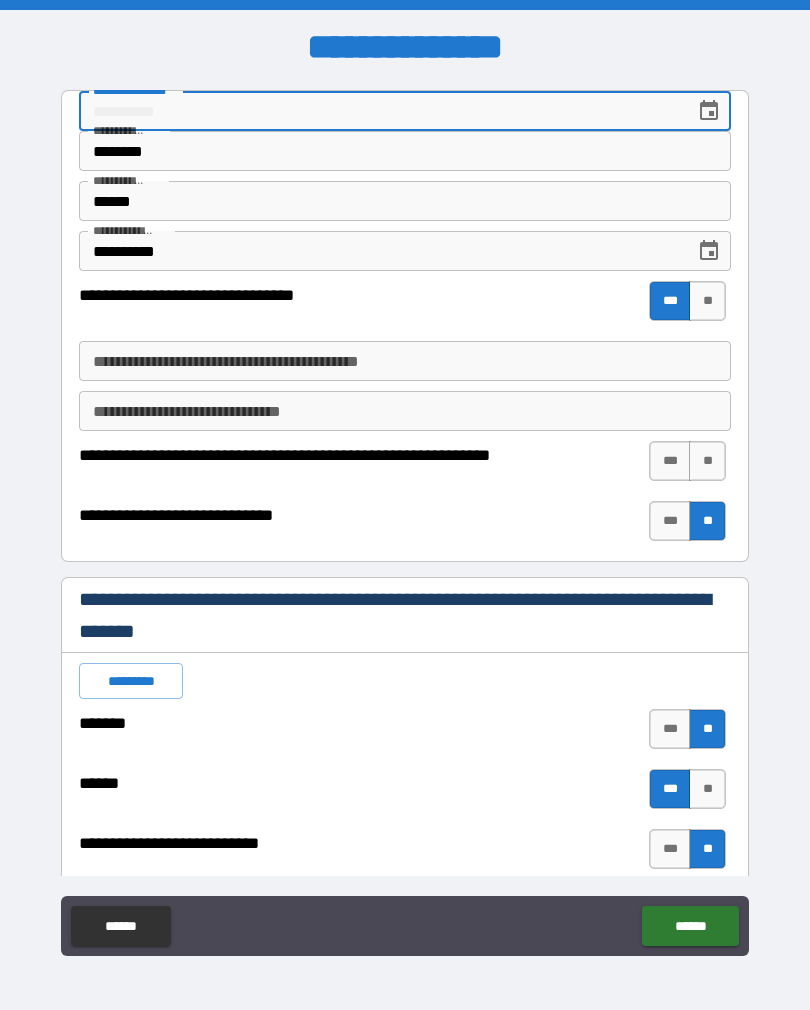 type on "*" 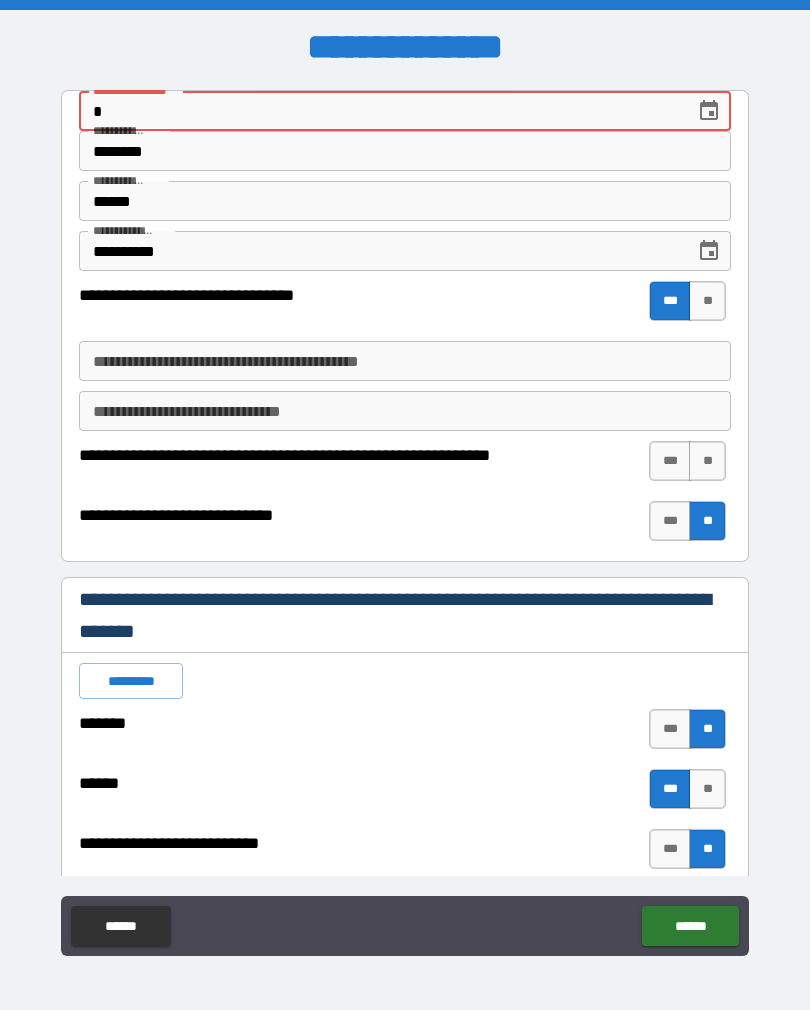 type on "*" 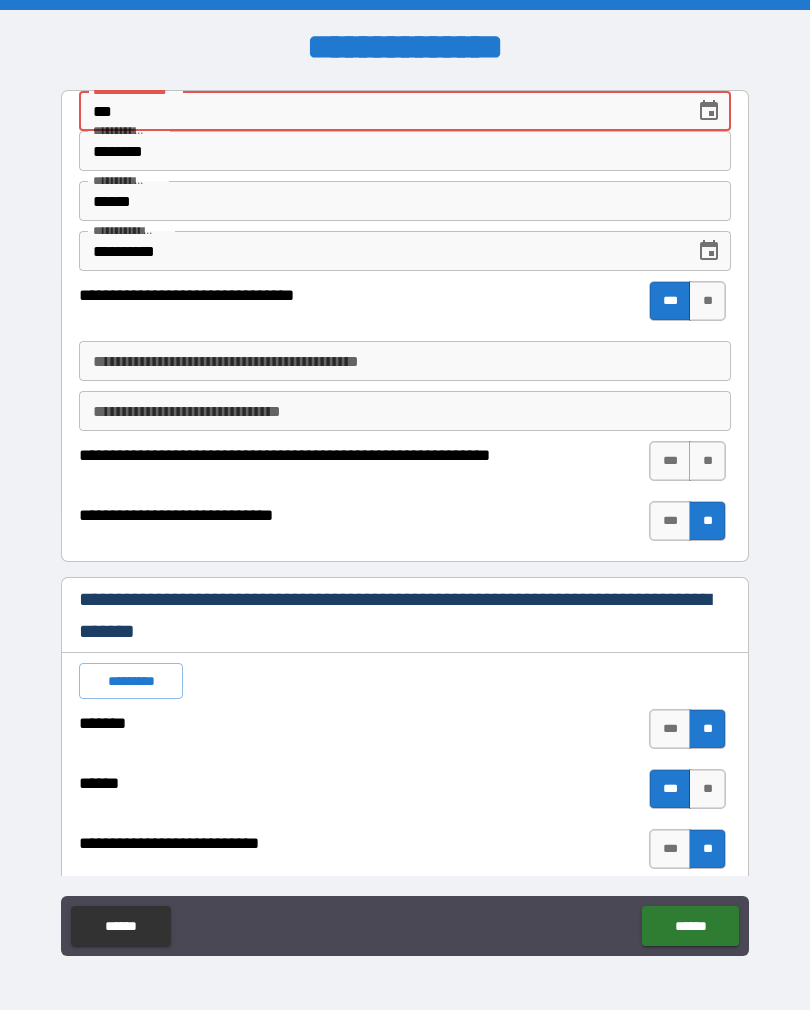 type on "*" 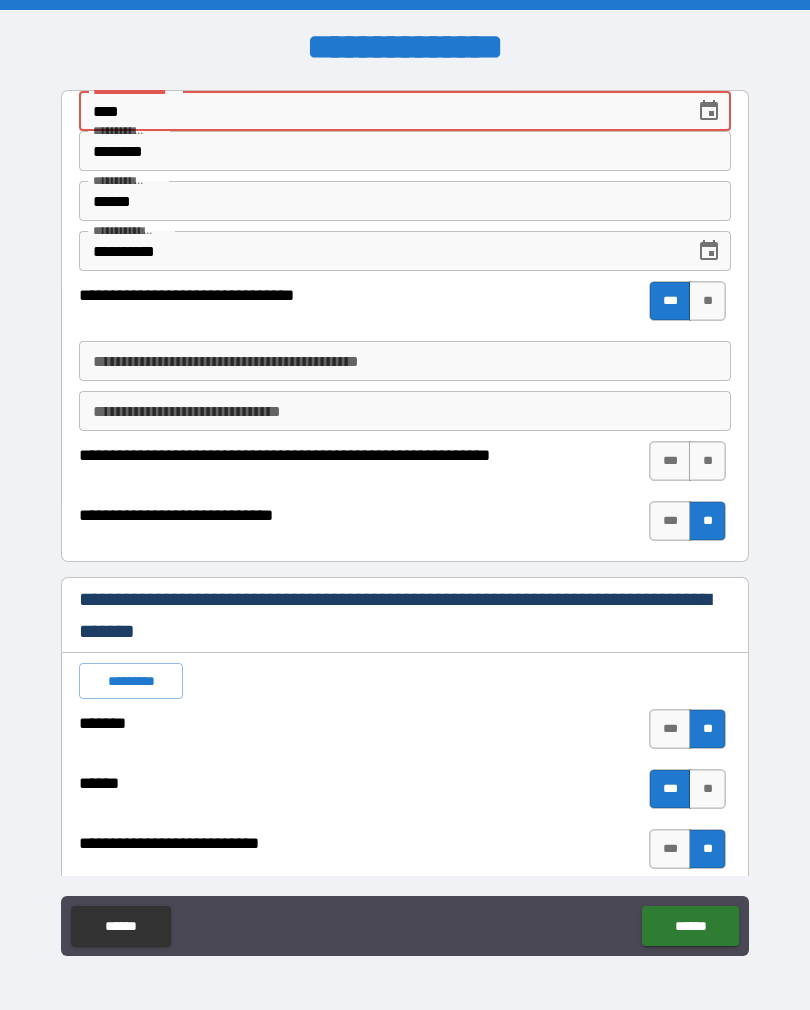 type on "*" 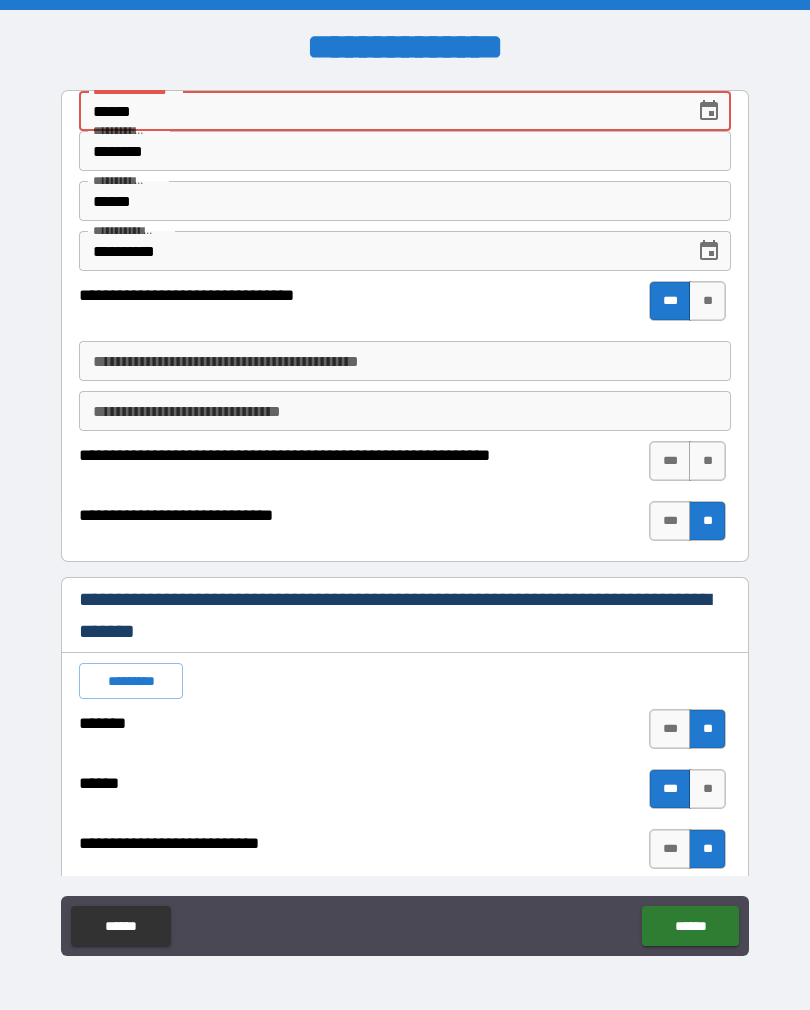 type on "*" 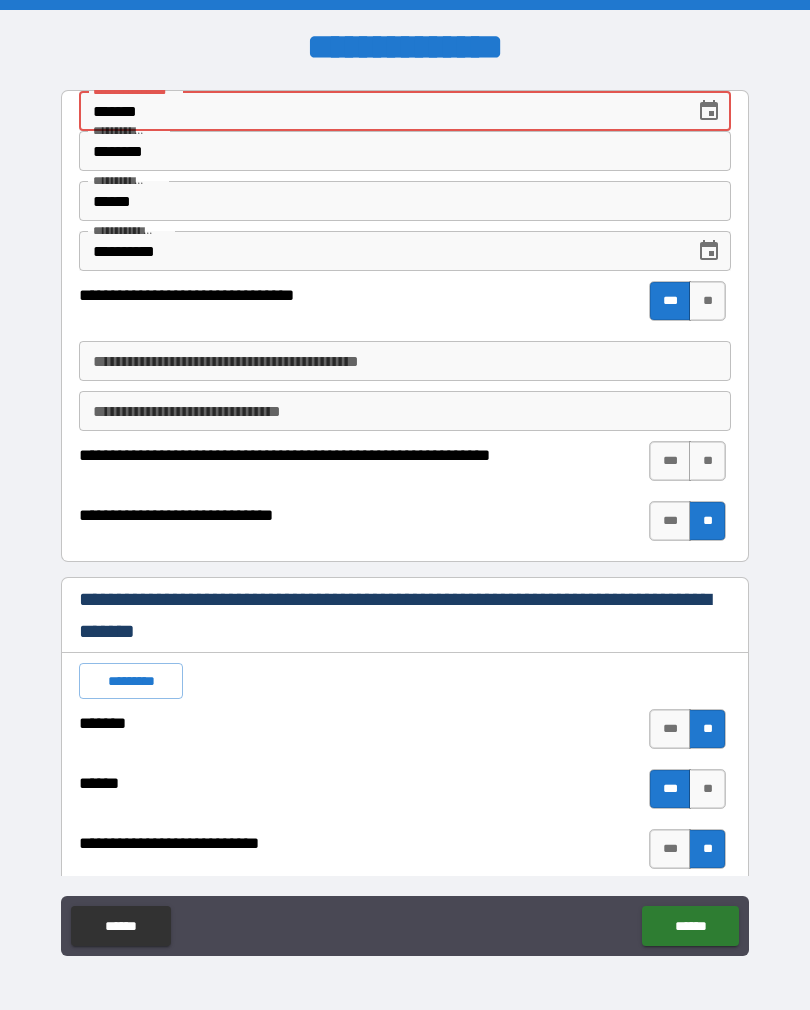 type on "*" 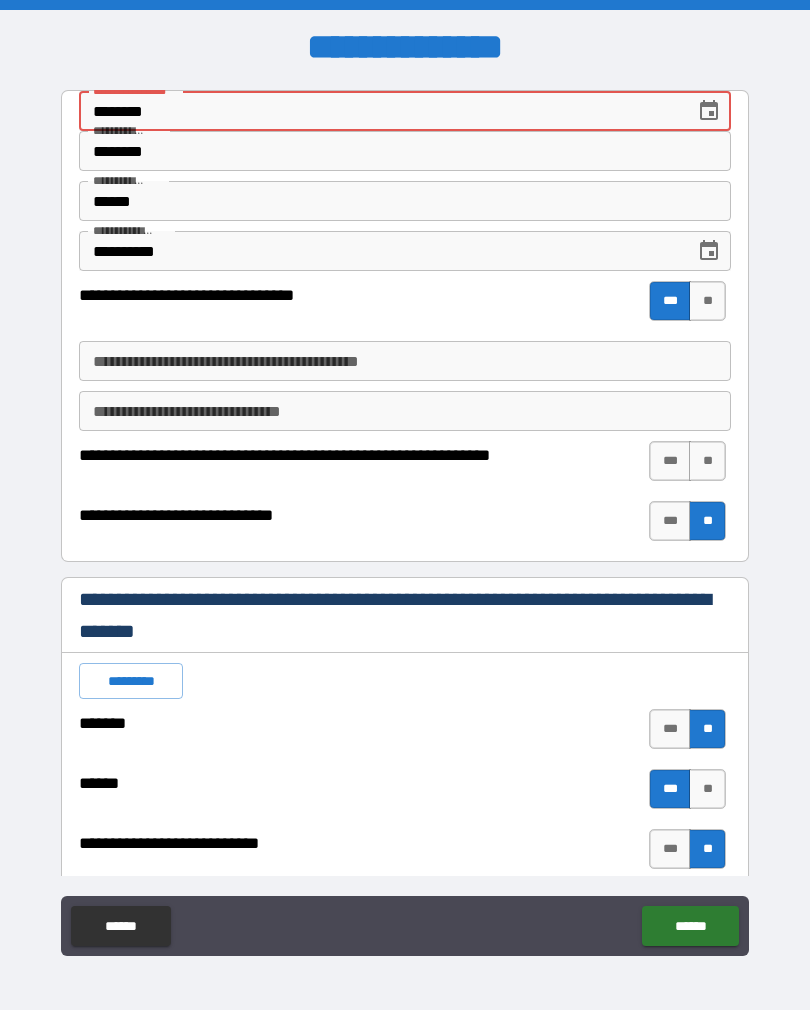 type on "*" 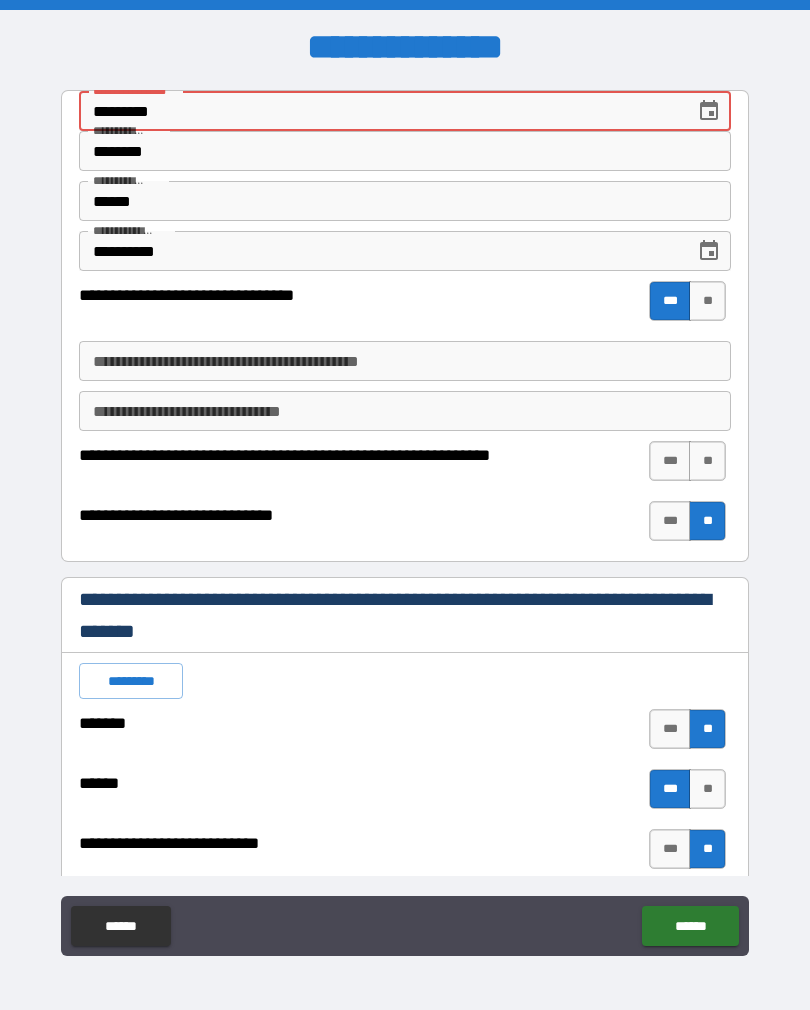 type on "*" 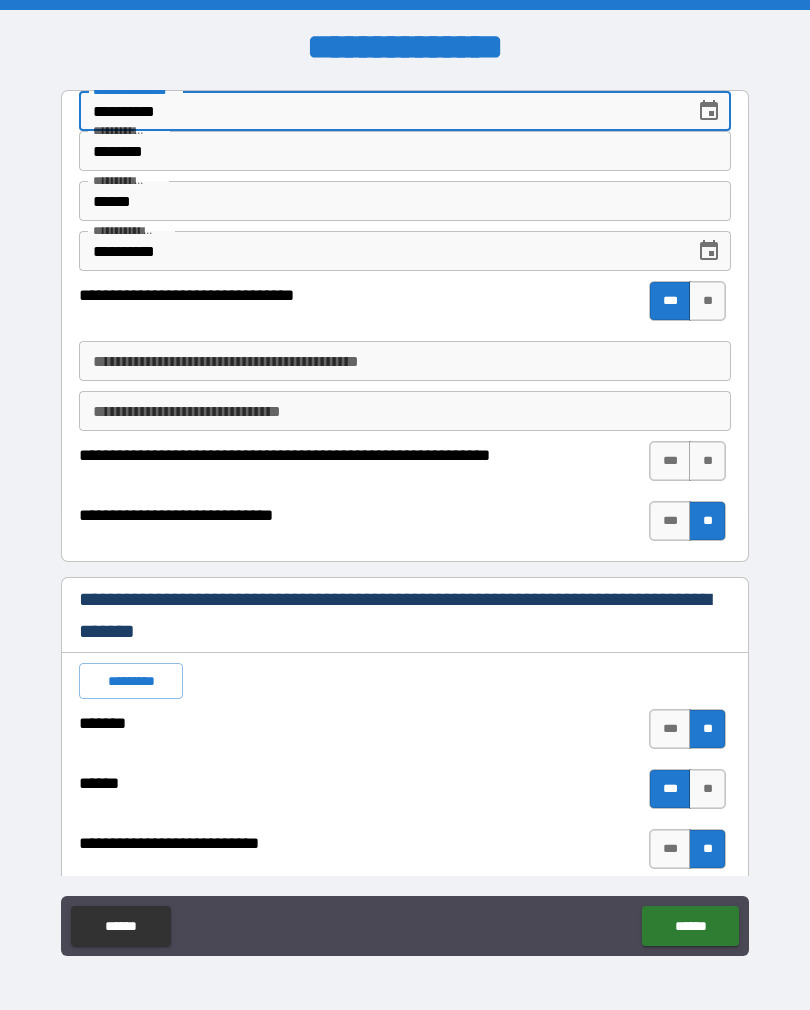 type on "*" 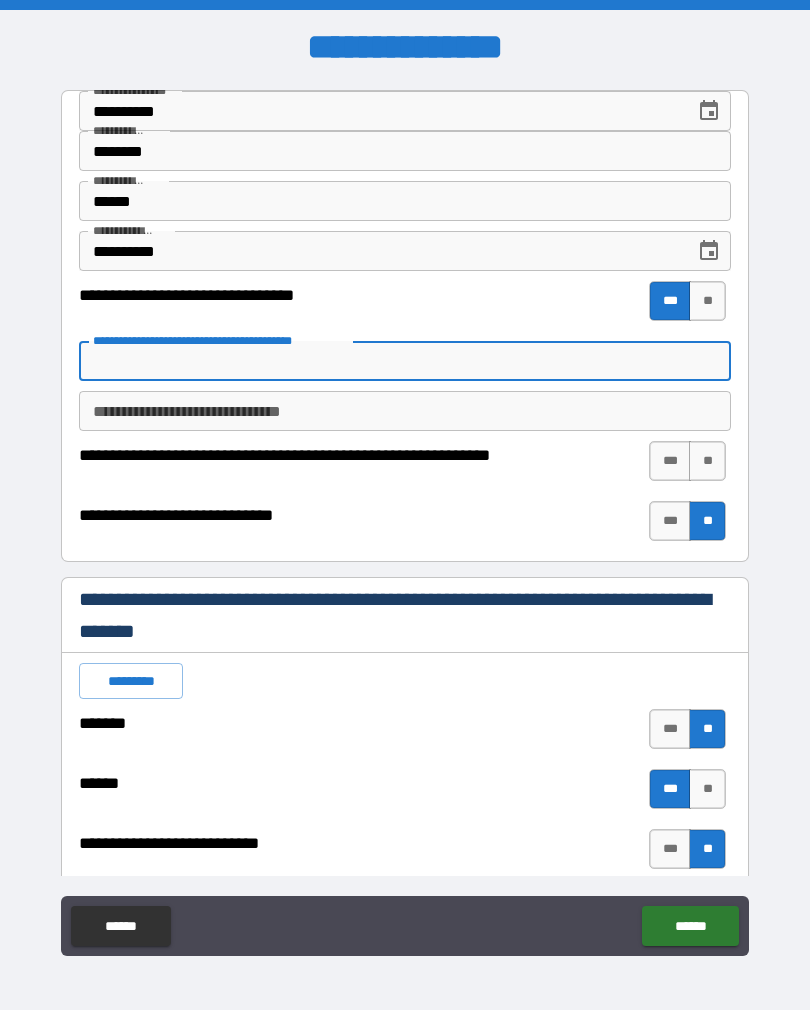 type on "*" 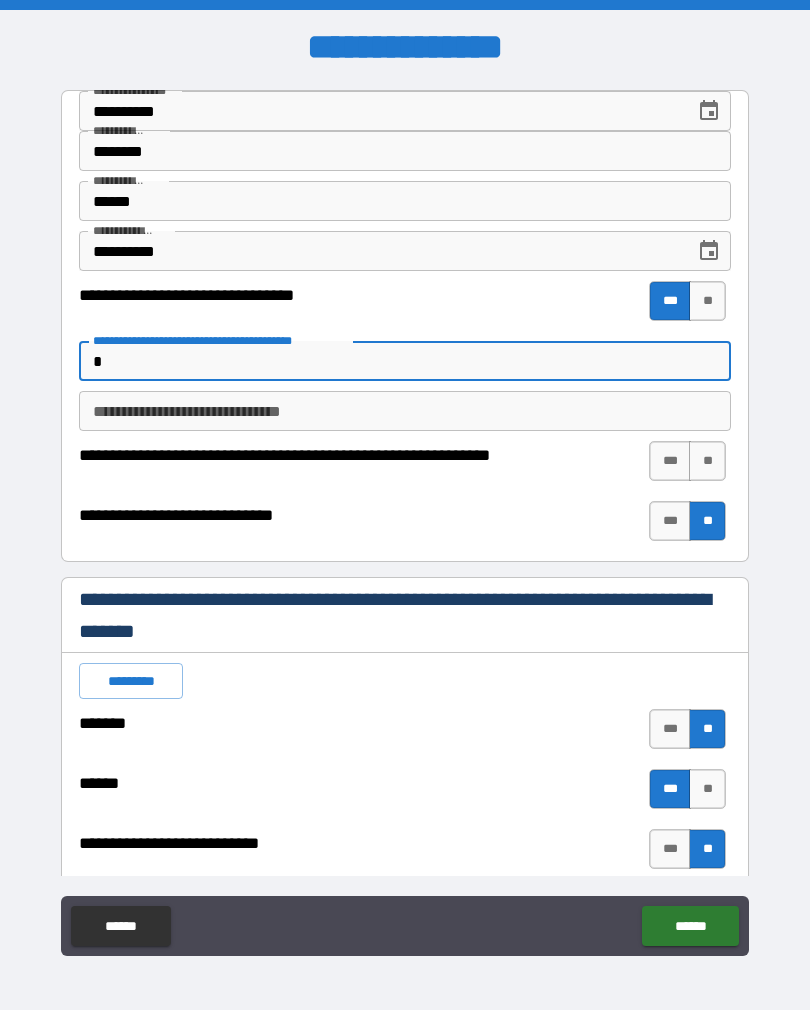 type on "*" 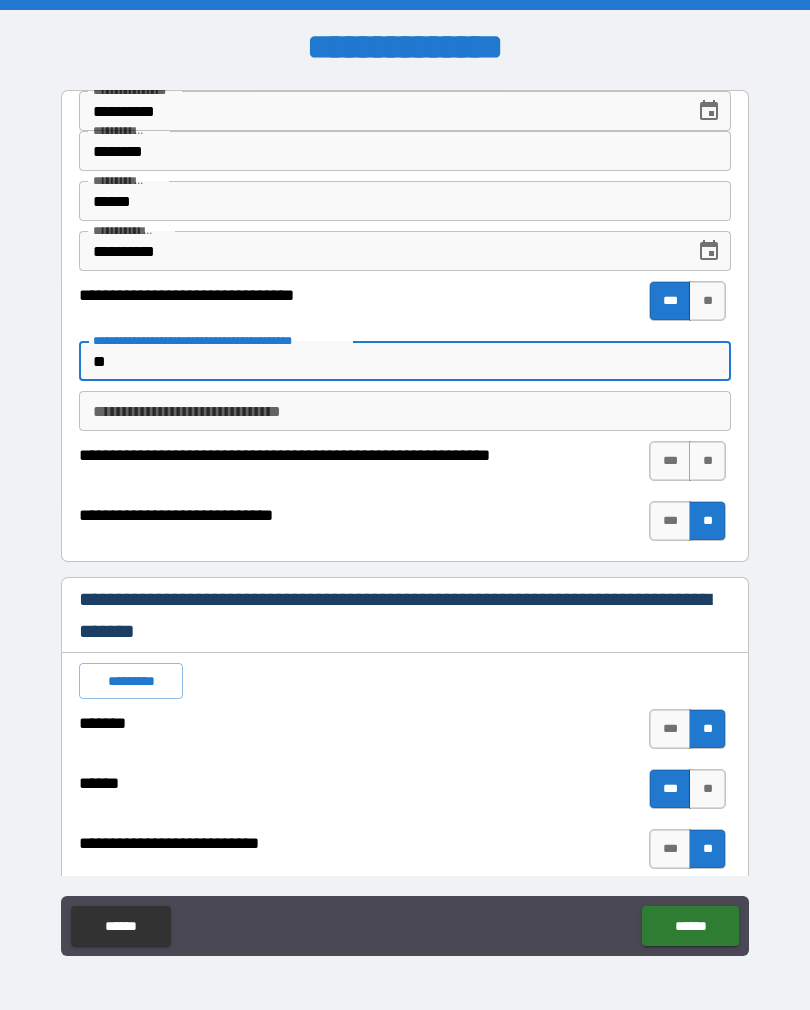 type on "*" 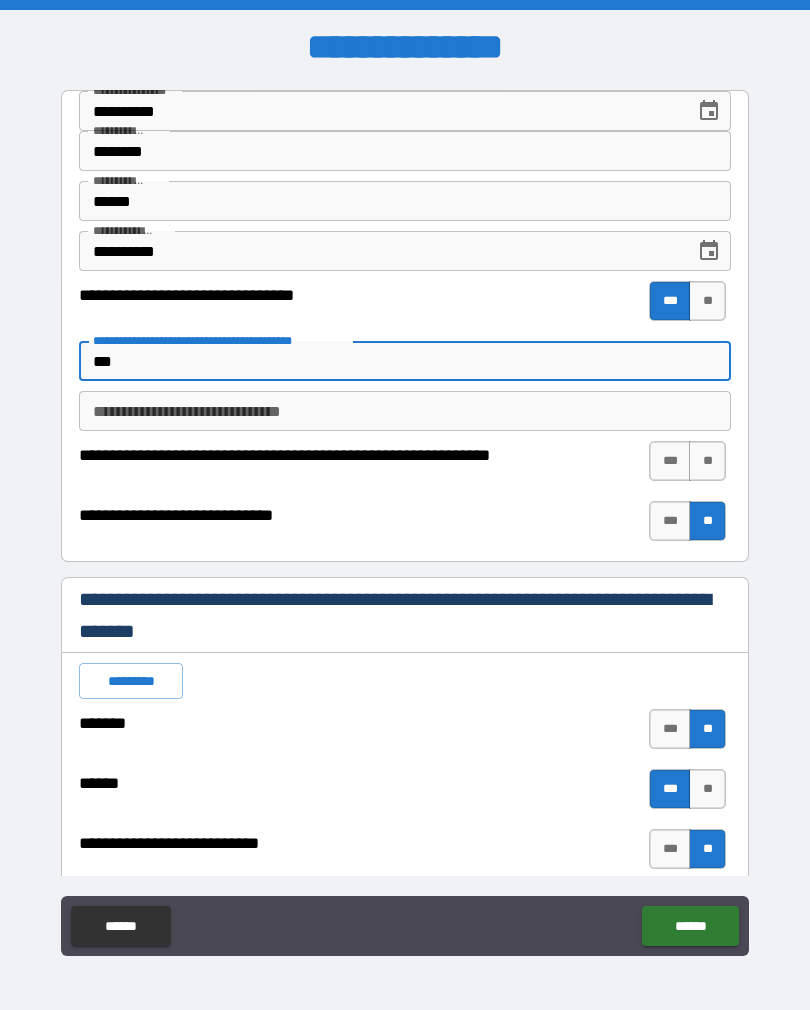 type on "*" 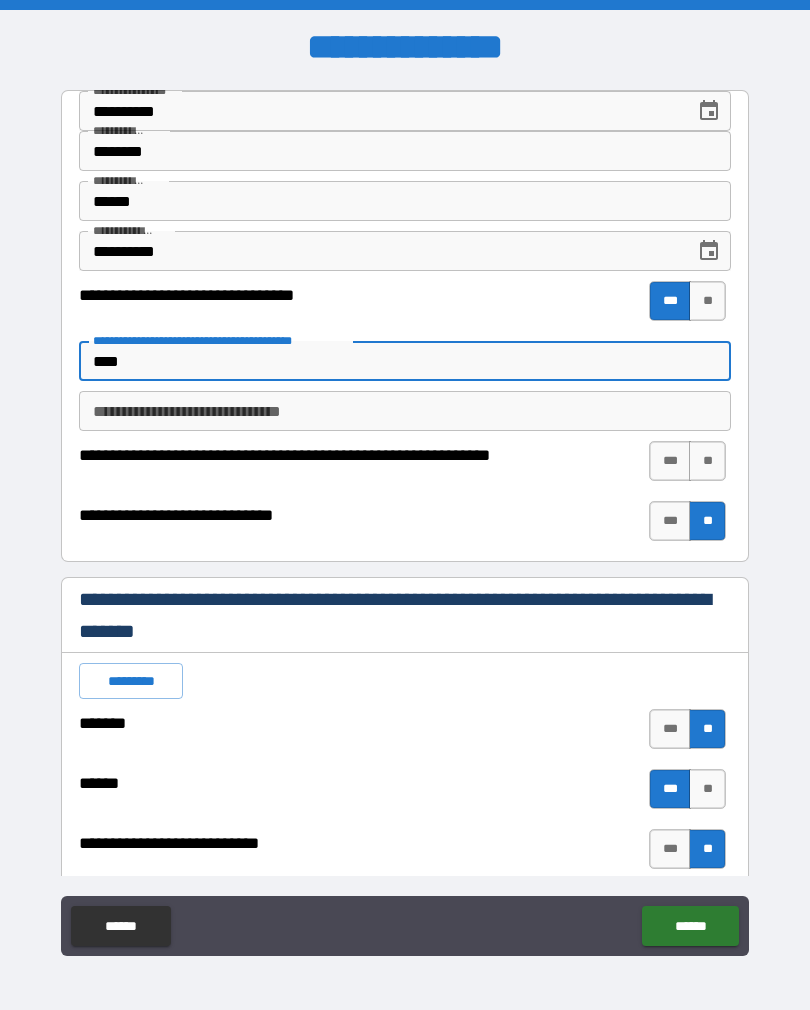 type on "*" 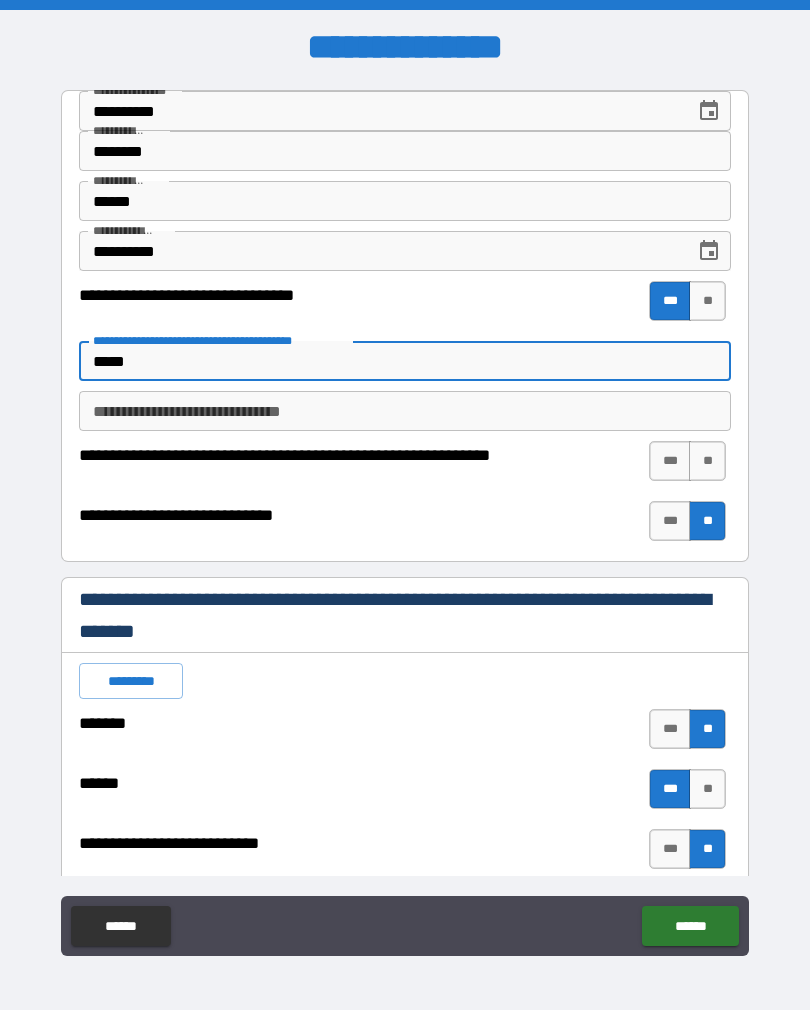 type on "*" 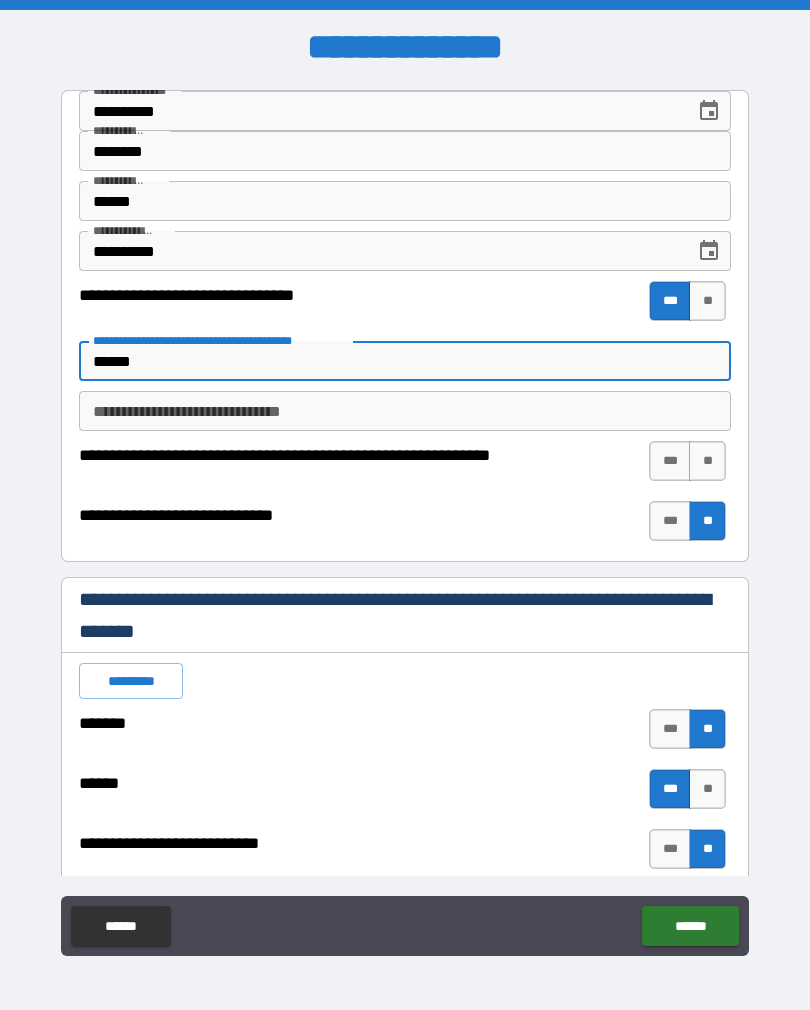 type on "*" 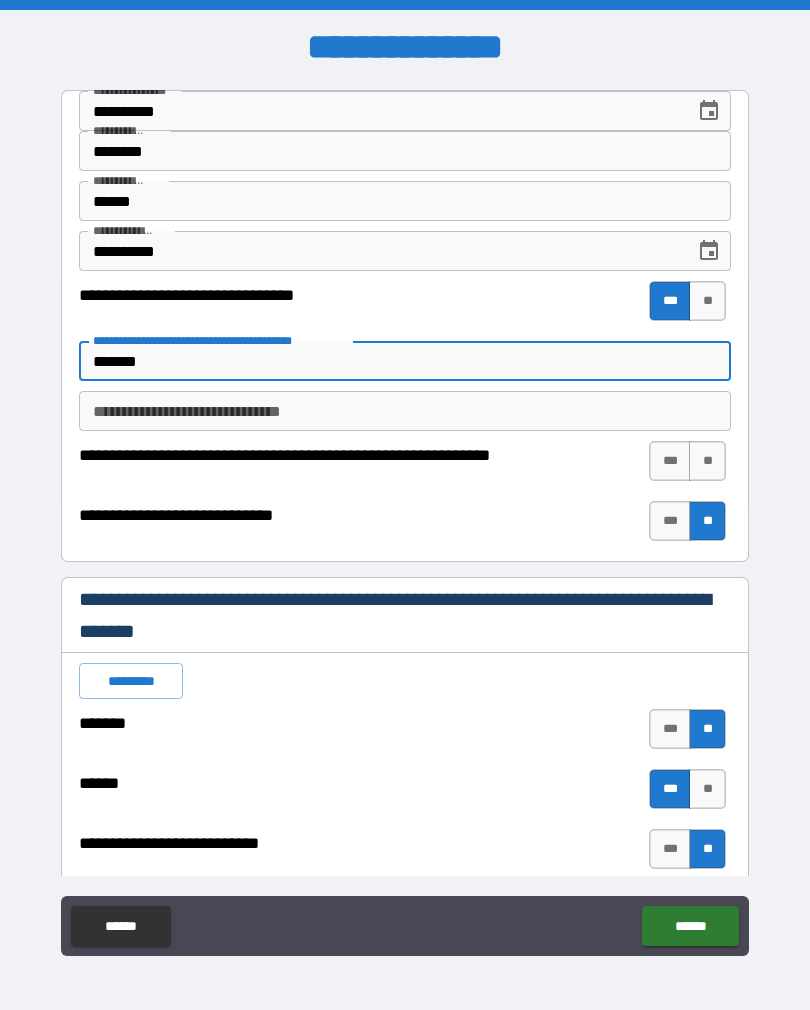 type on "*" 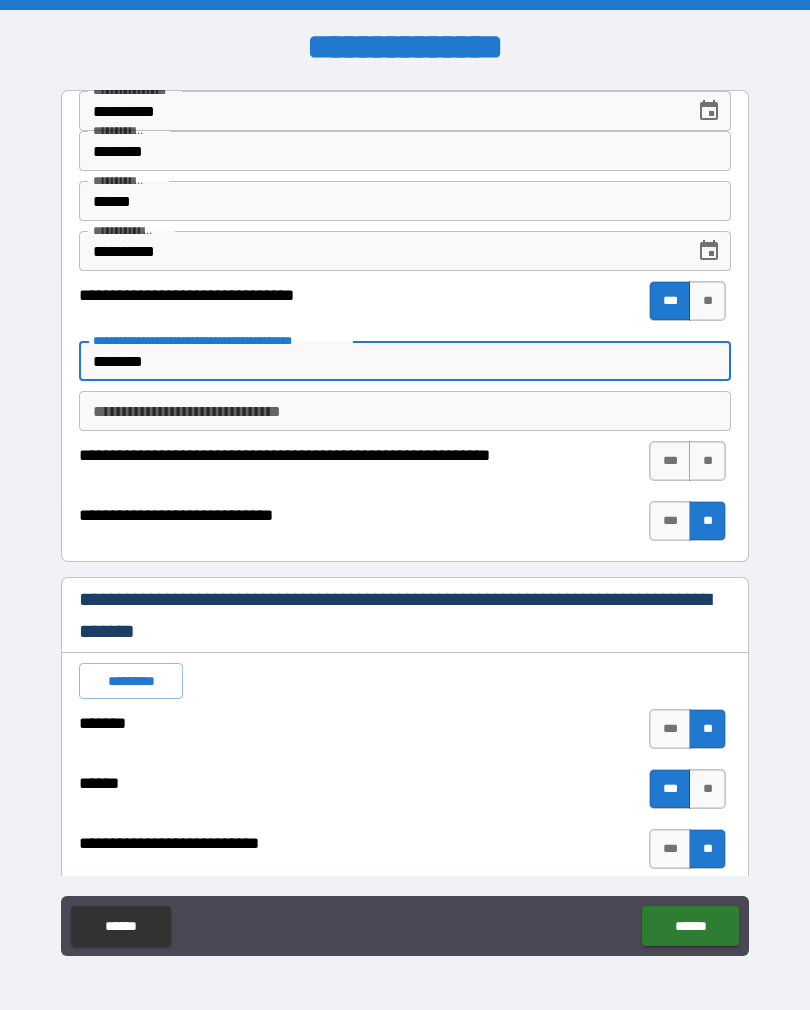 type on "*" 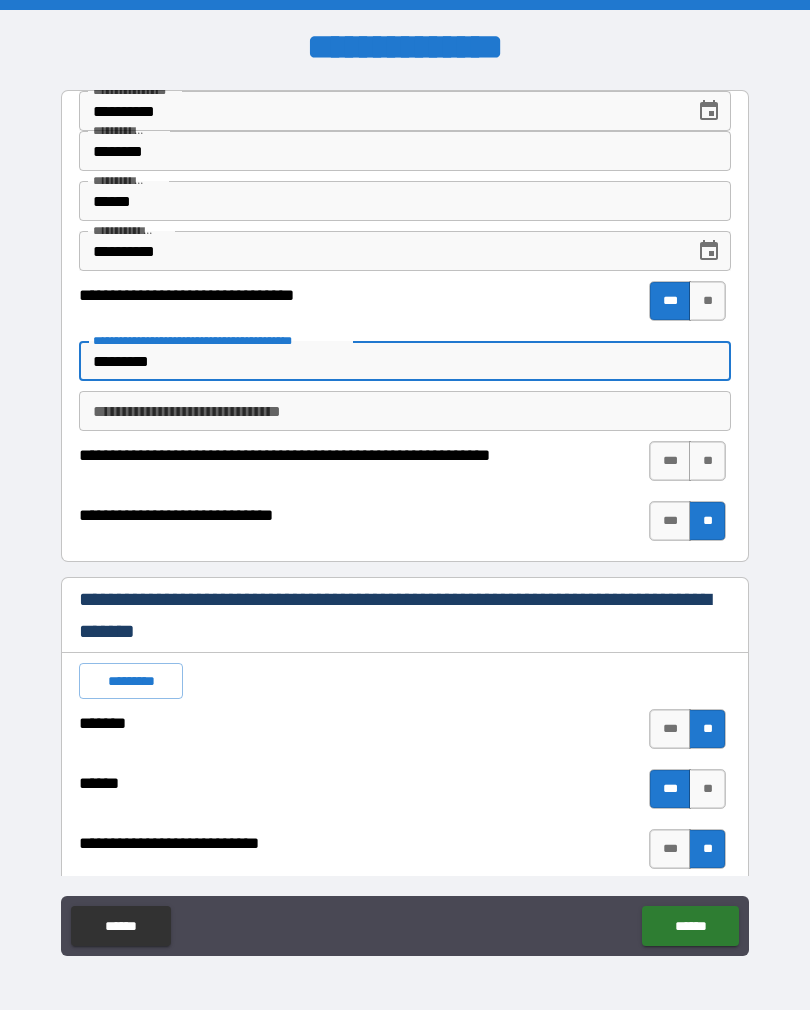 type on "*" 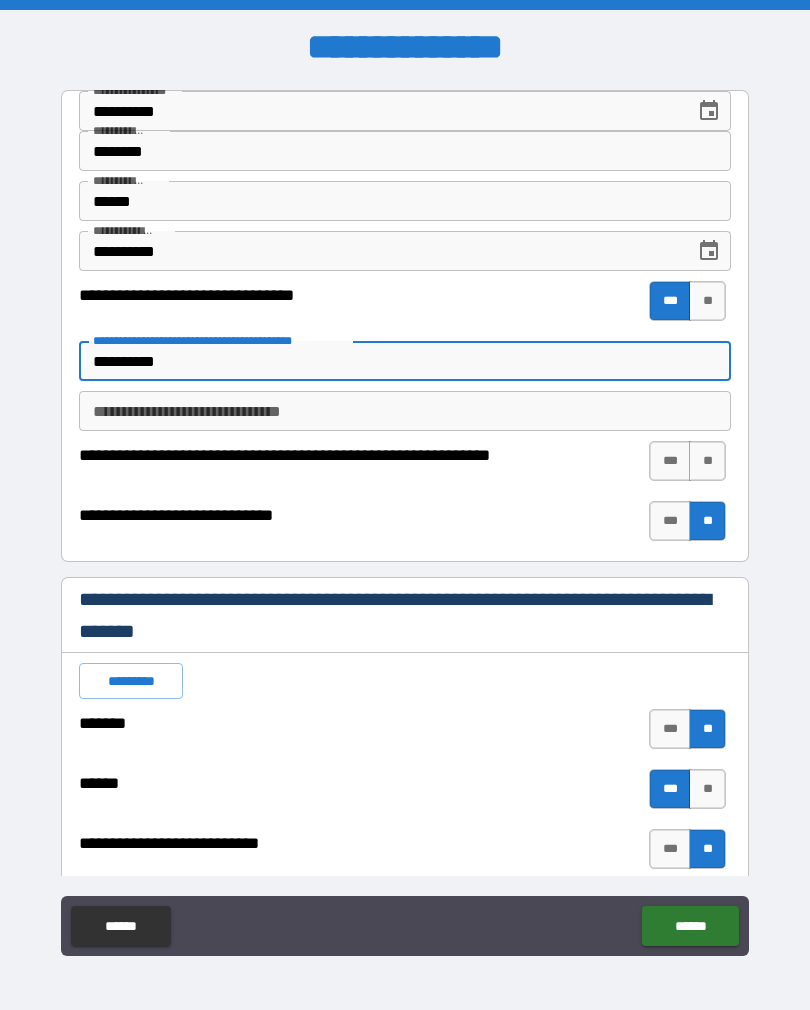 type on "*" 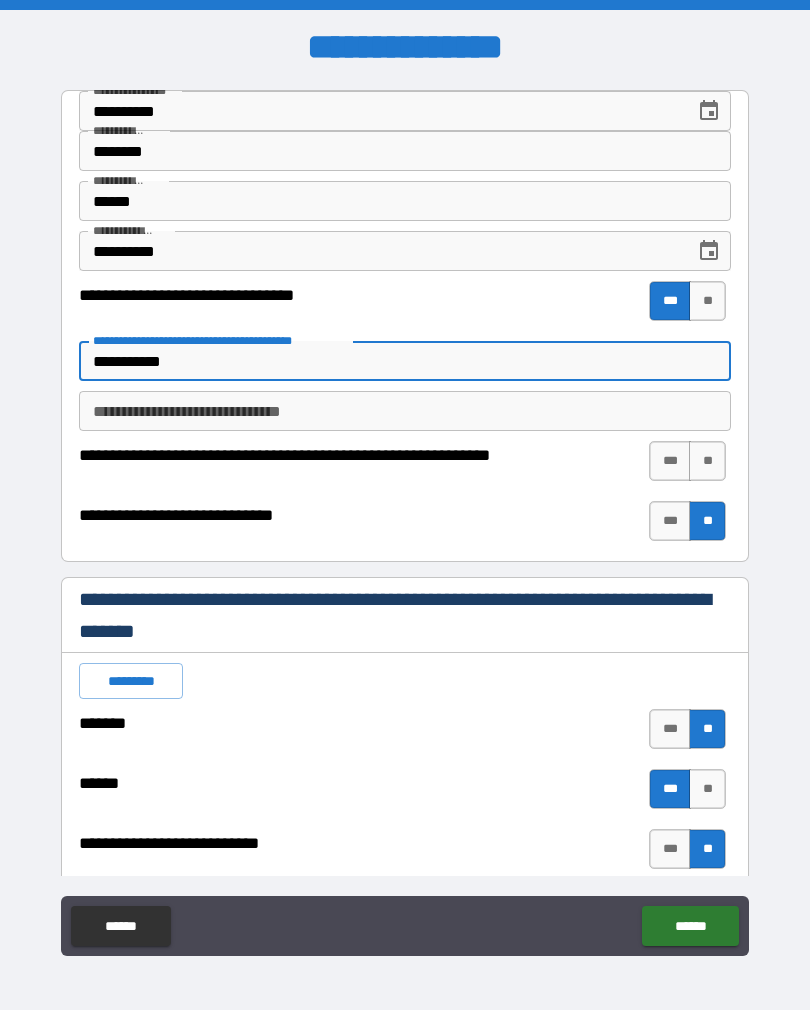 type on "*" 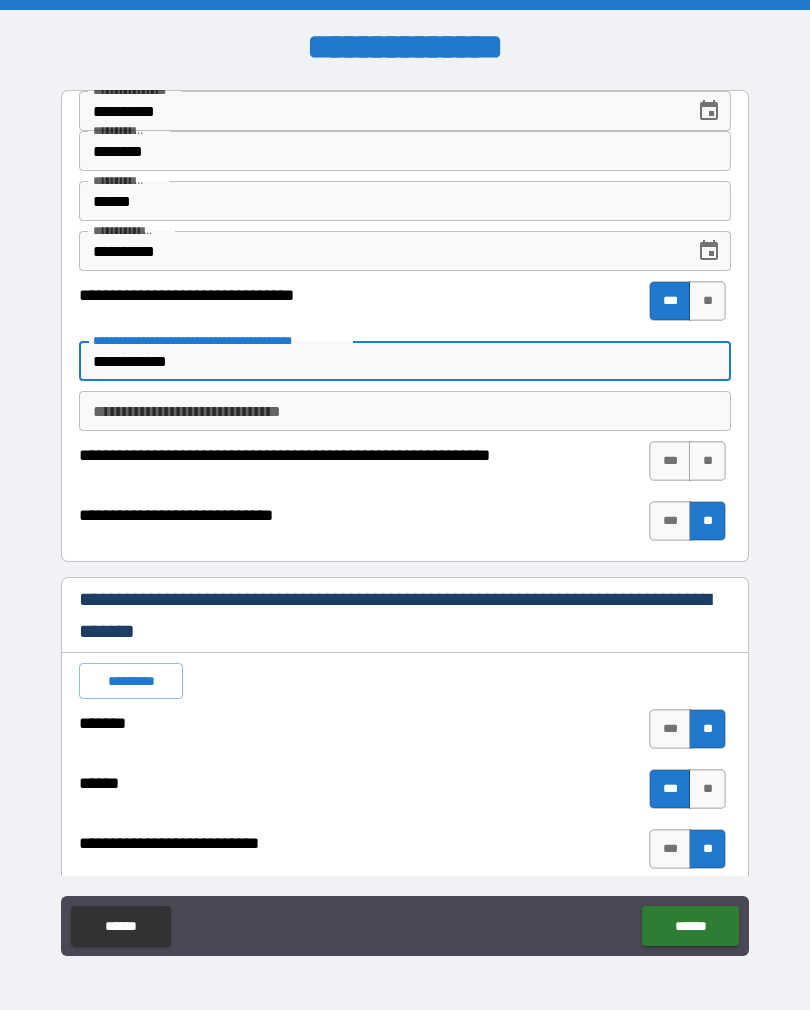 type on "*" 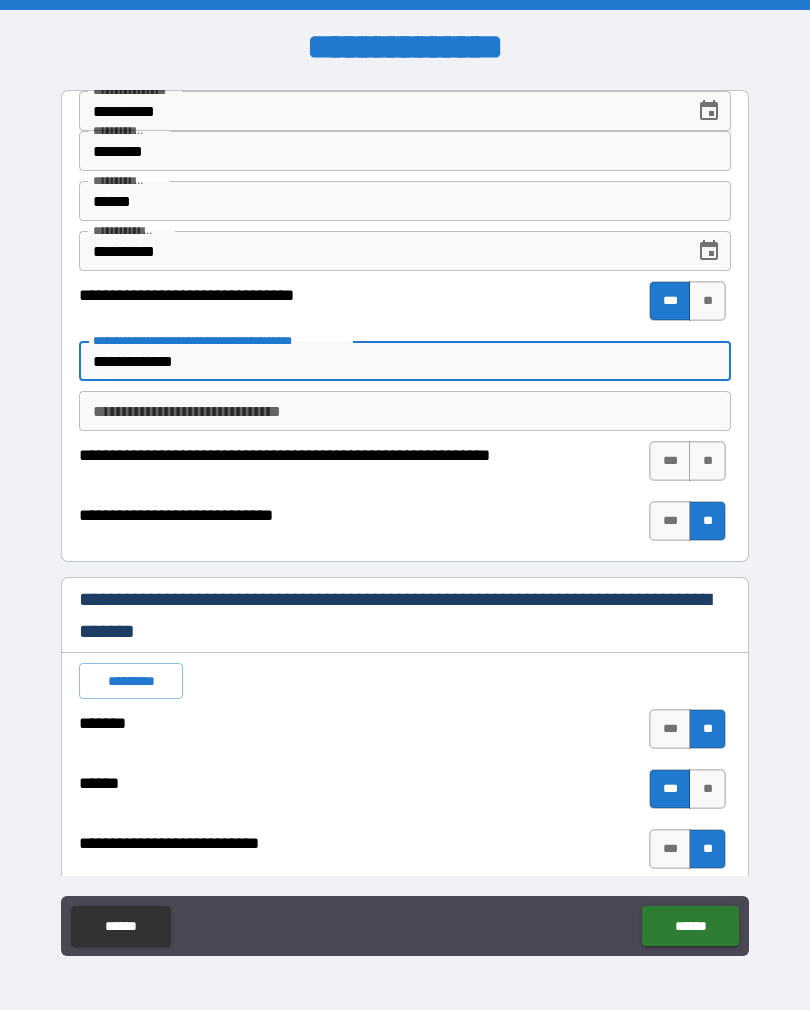 type on "*" 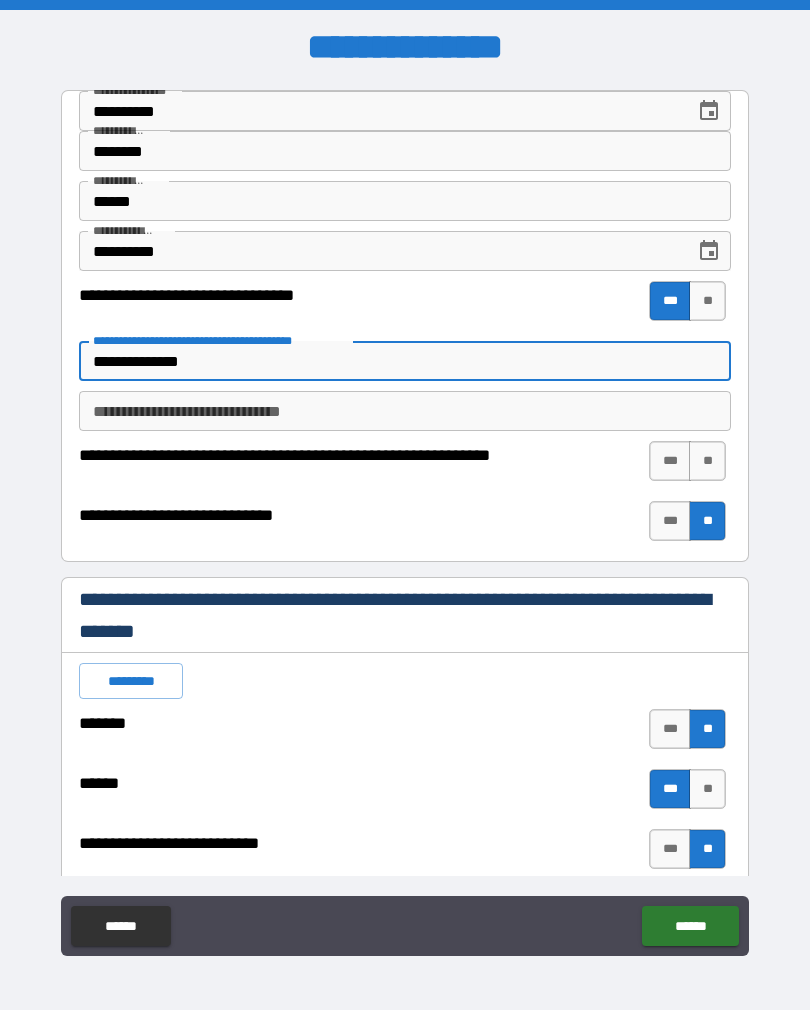 type on "*" 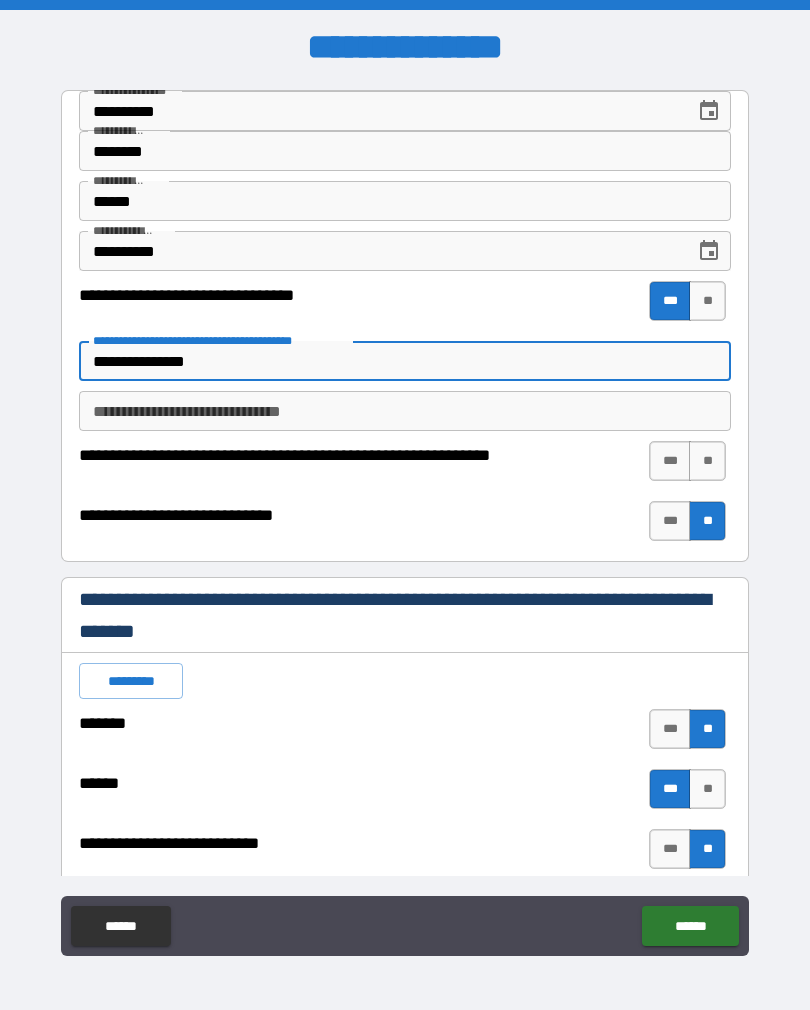 type on "*" 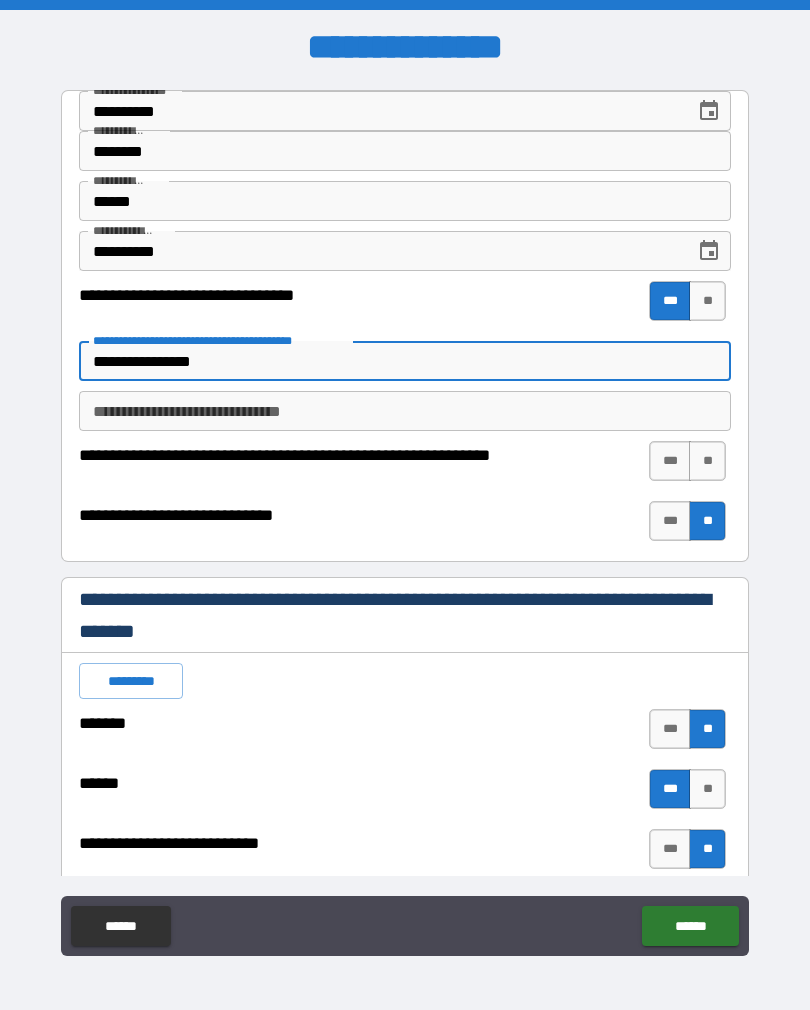 type on "*" 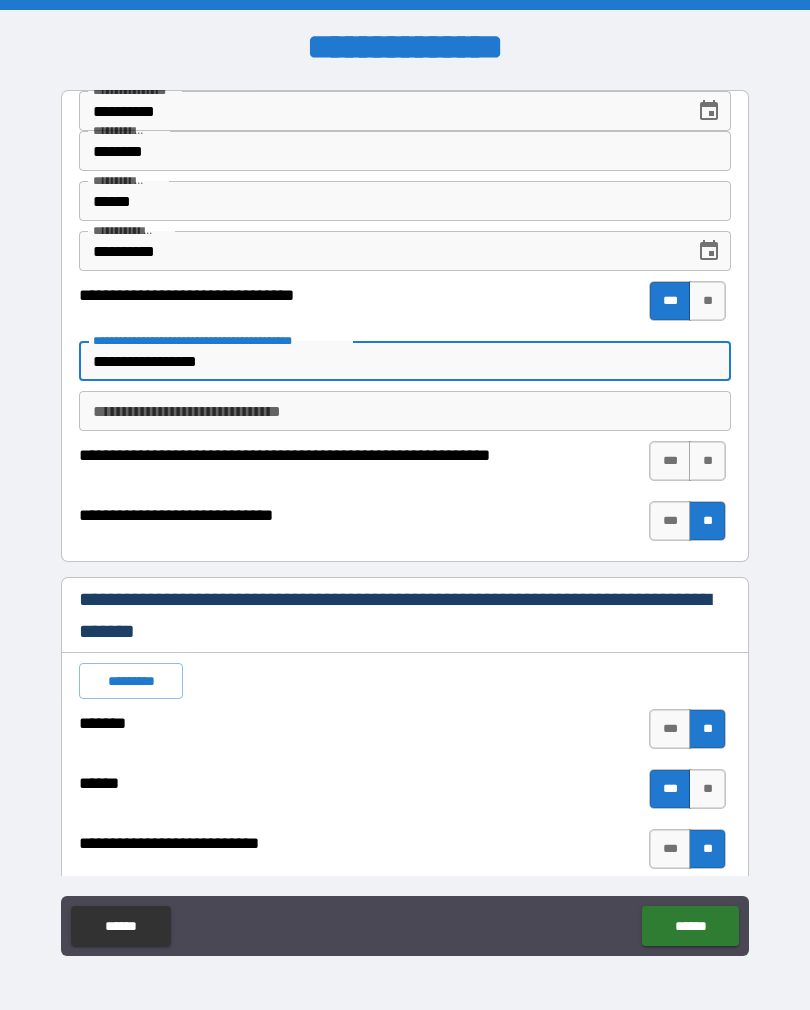 type on "*" 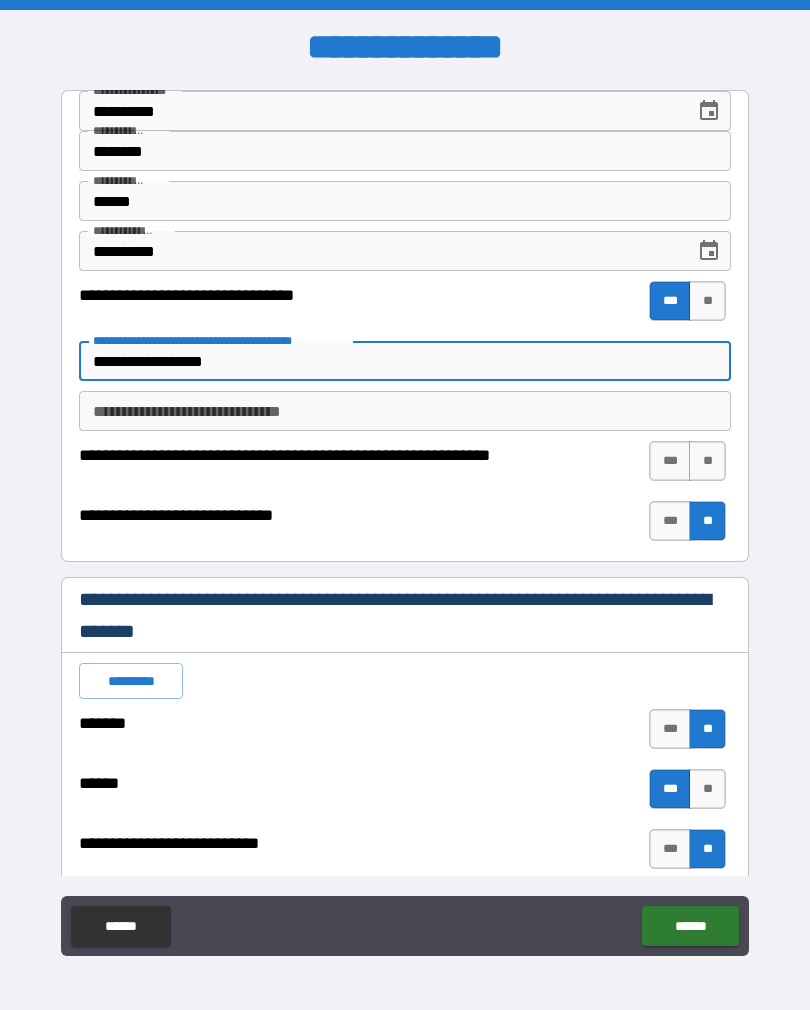 type on "*" 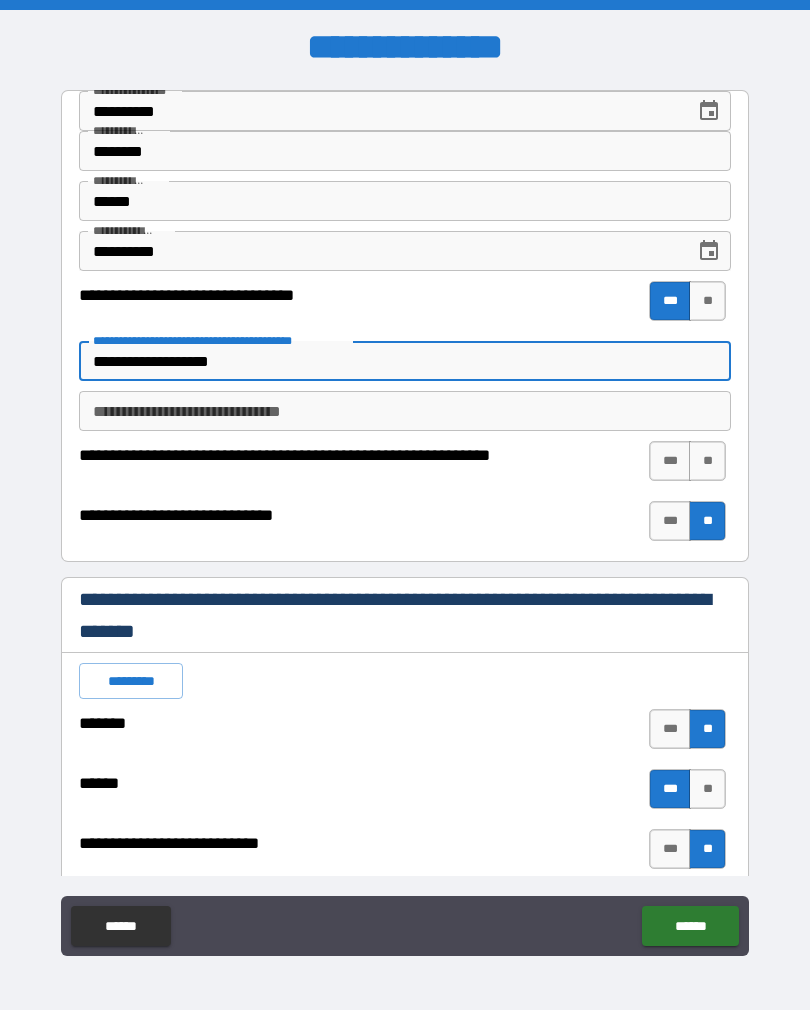 type on "*" 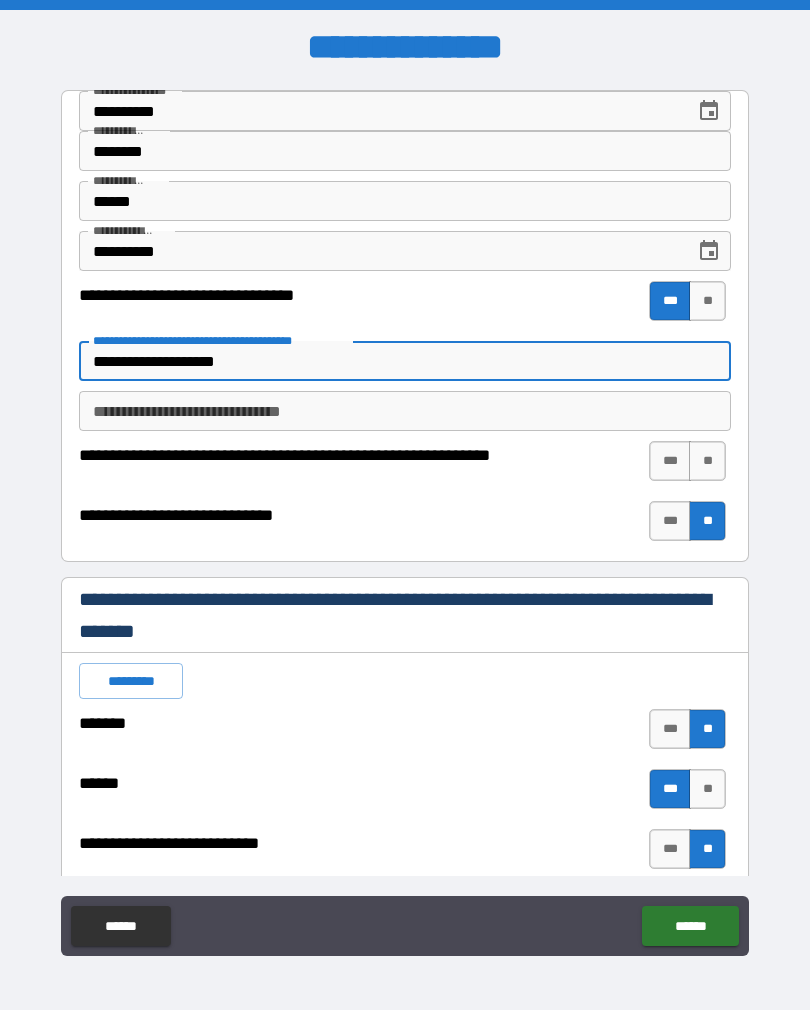 type on "*" 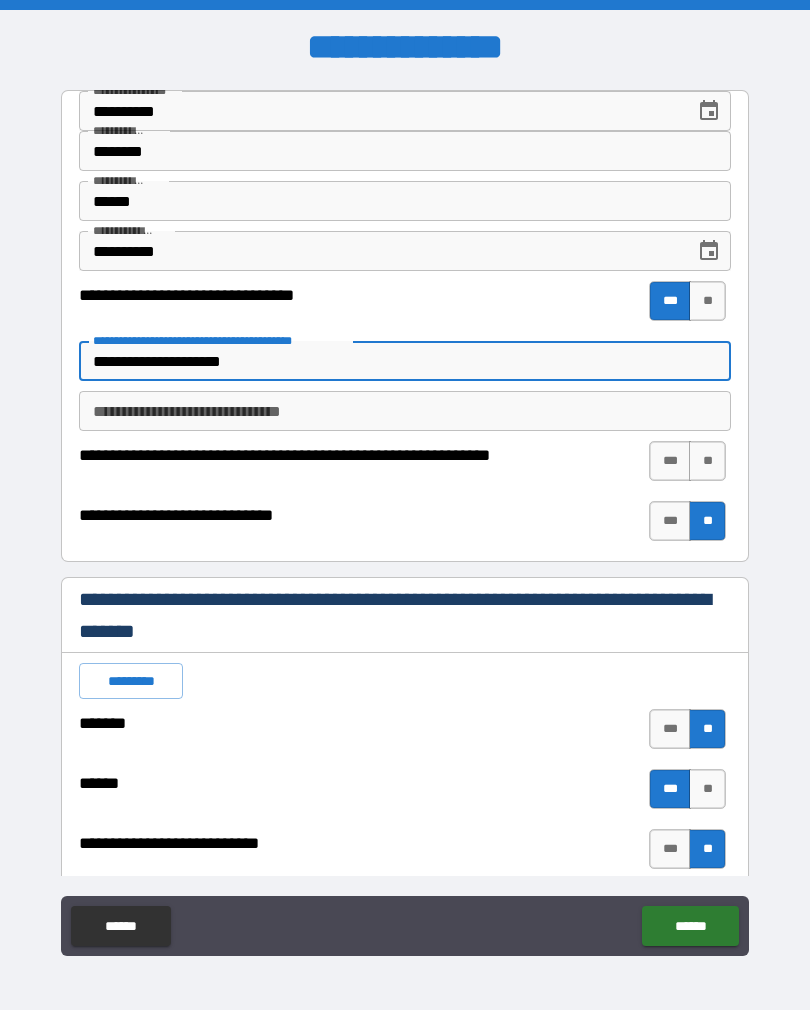 type on "*" 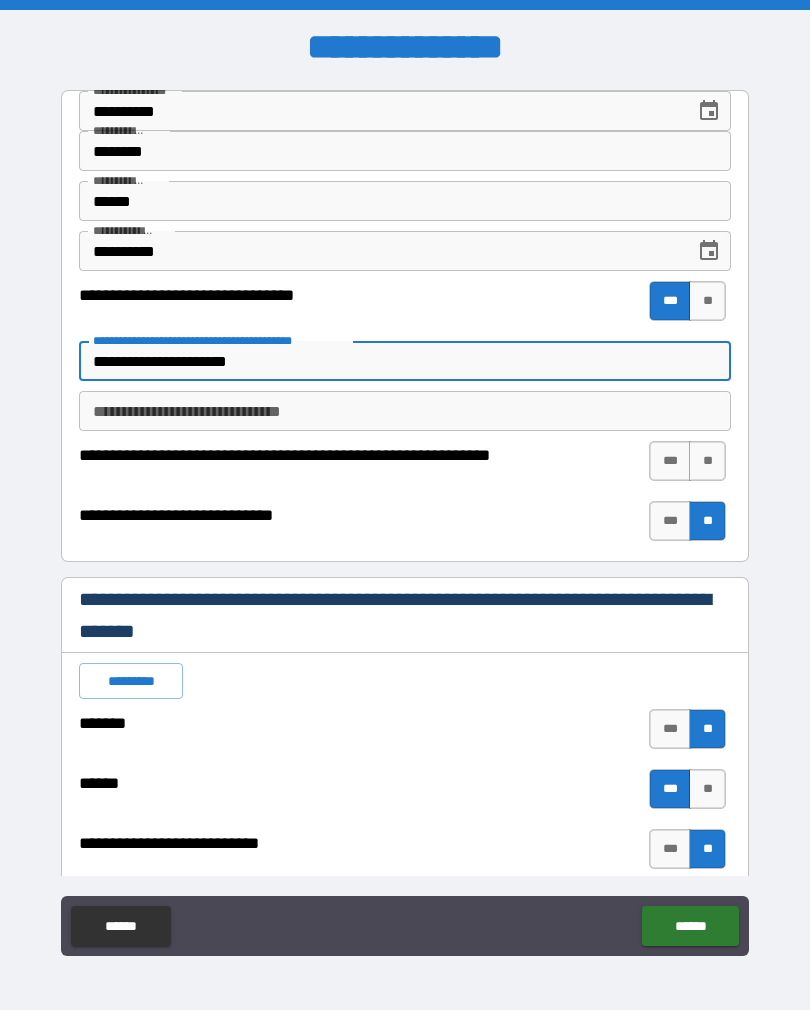type on "*" 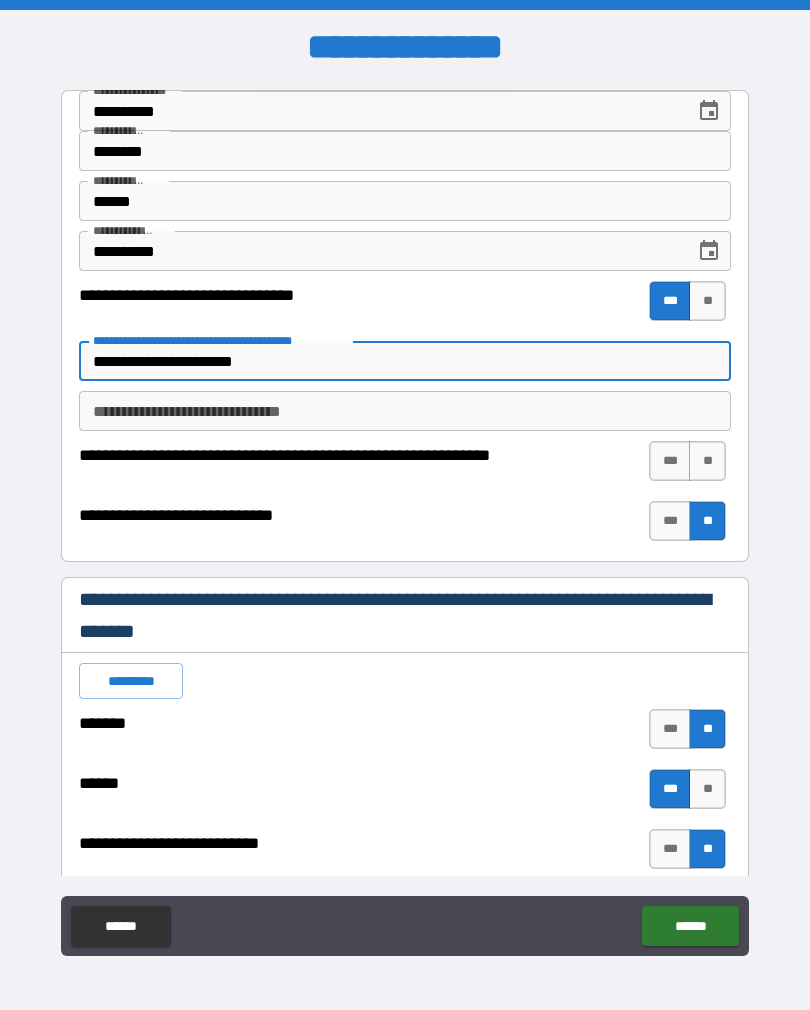 type on "*" 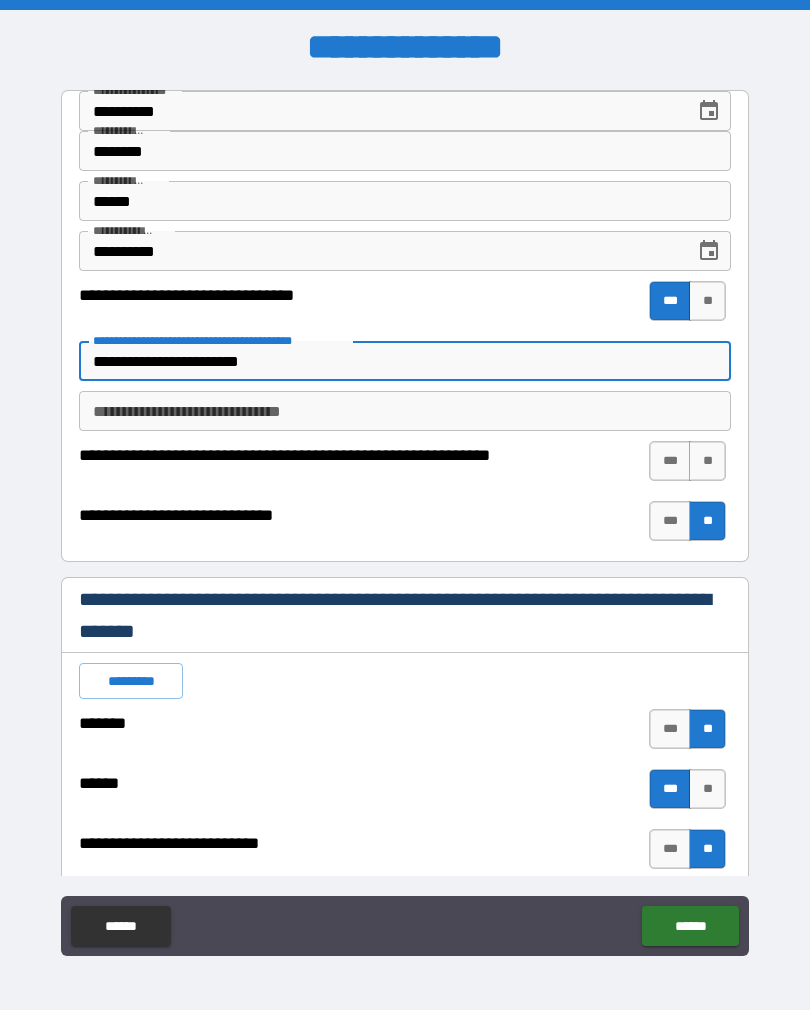 type on "*" 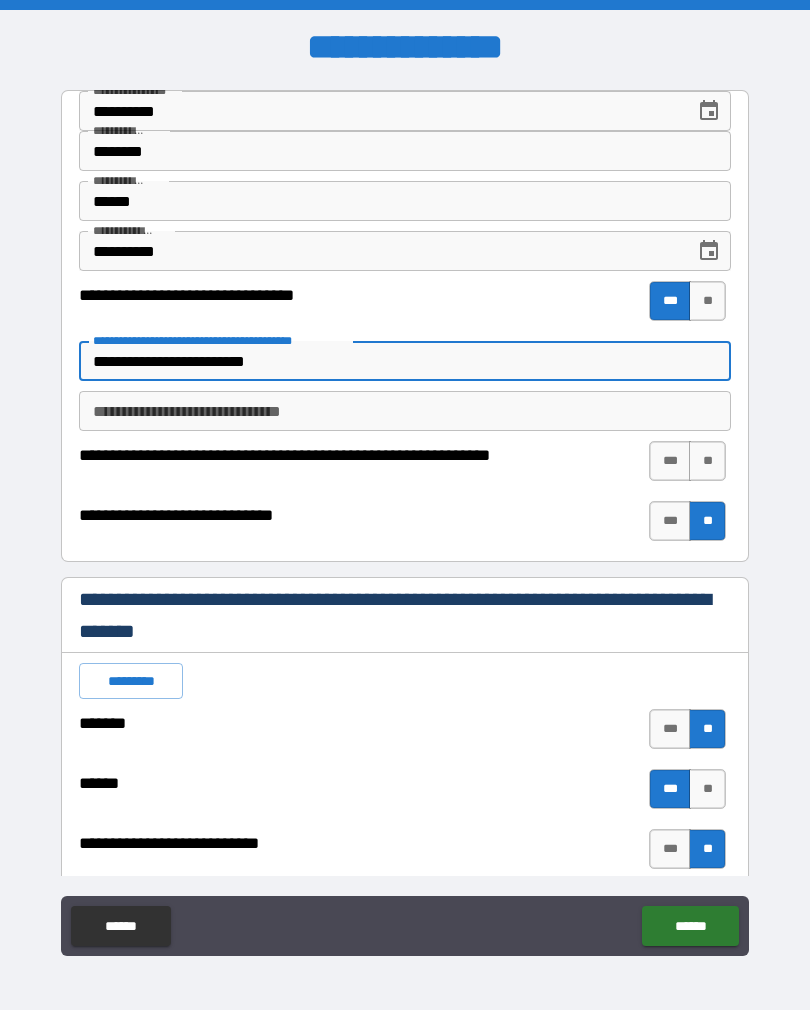 type on "*" 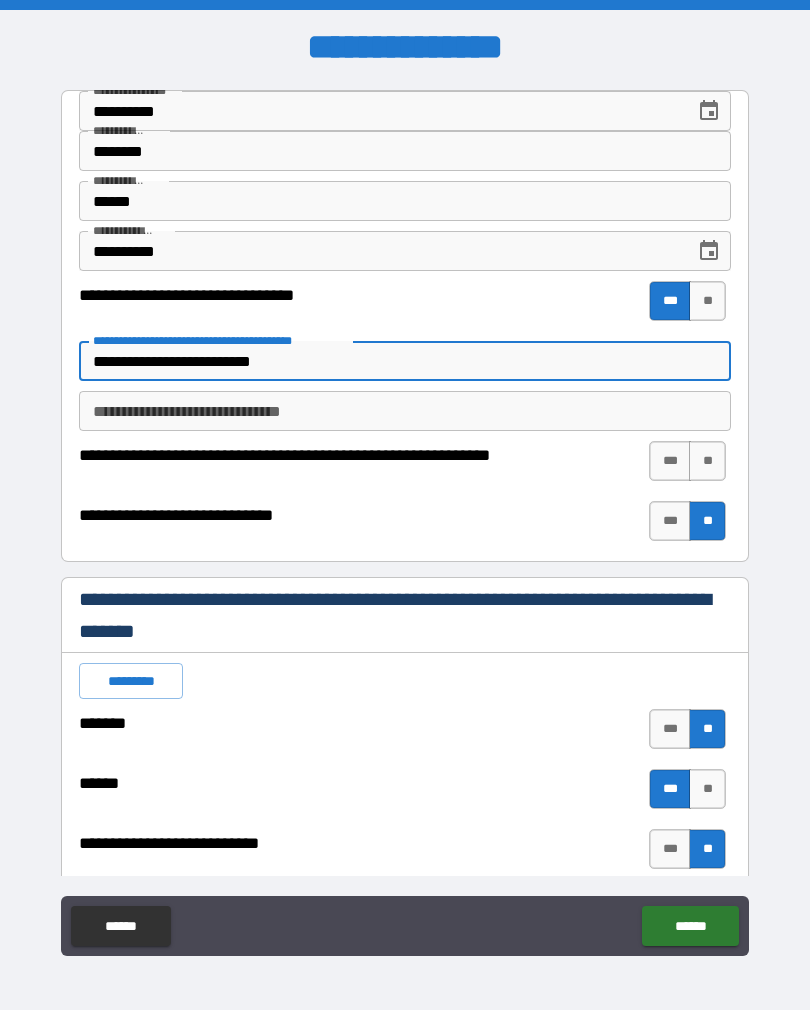 type on "*" 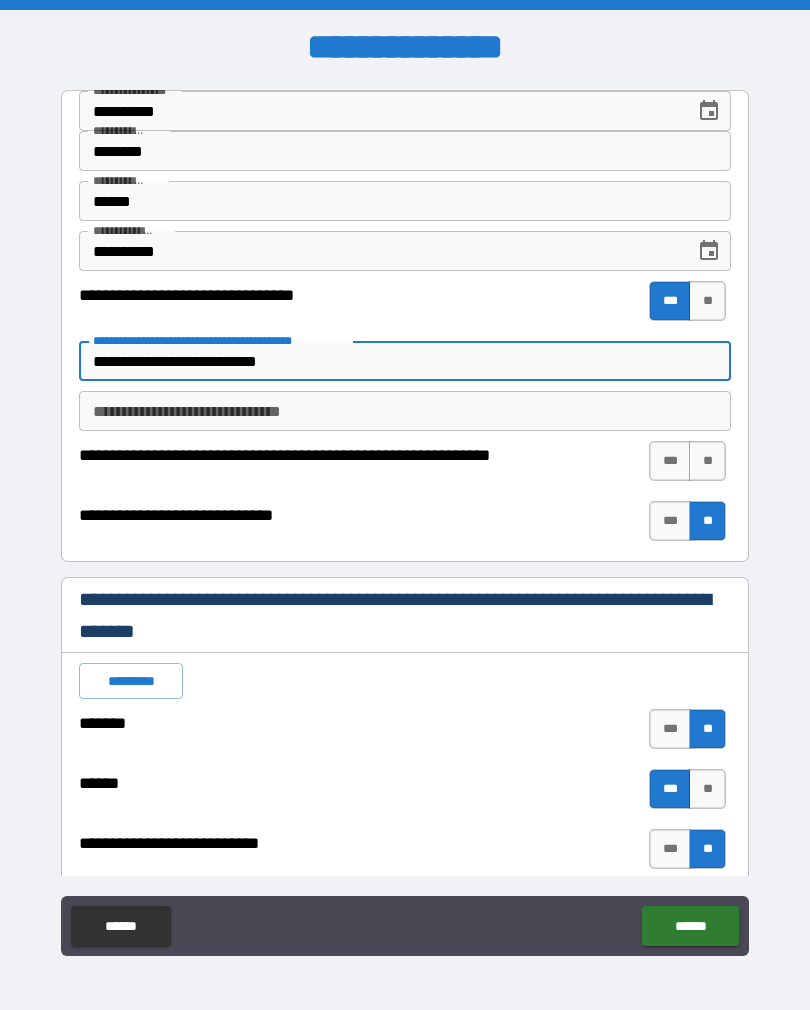 type on "*" 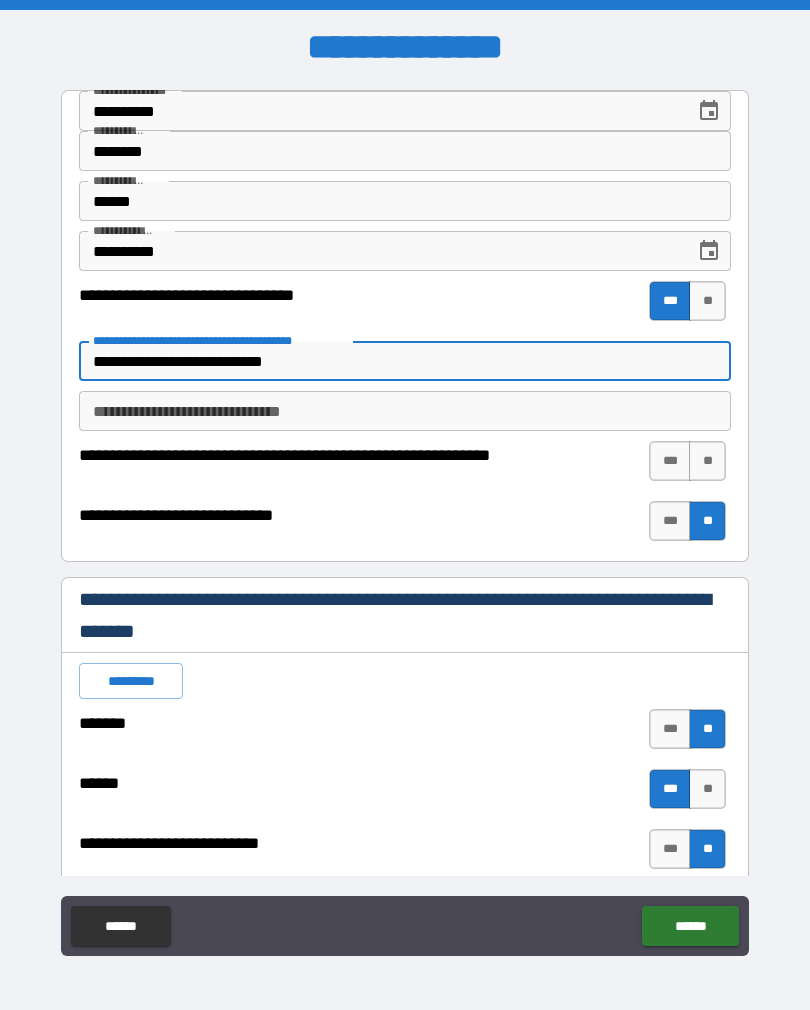 type on "*" 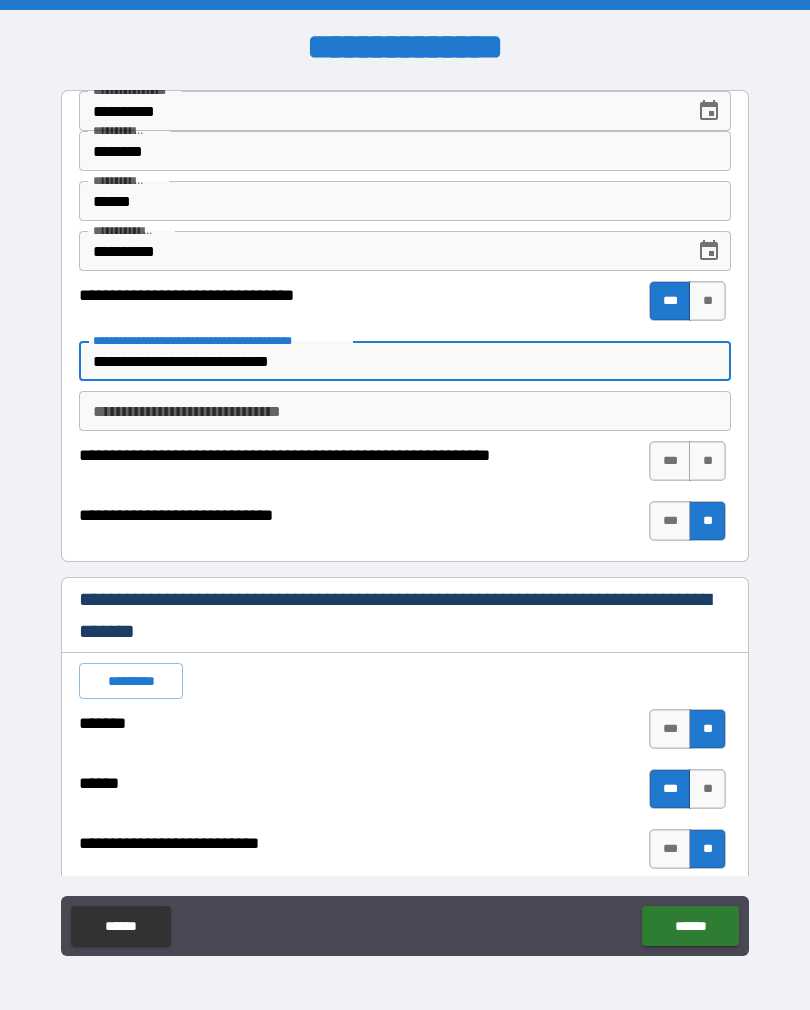 type on "*" 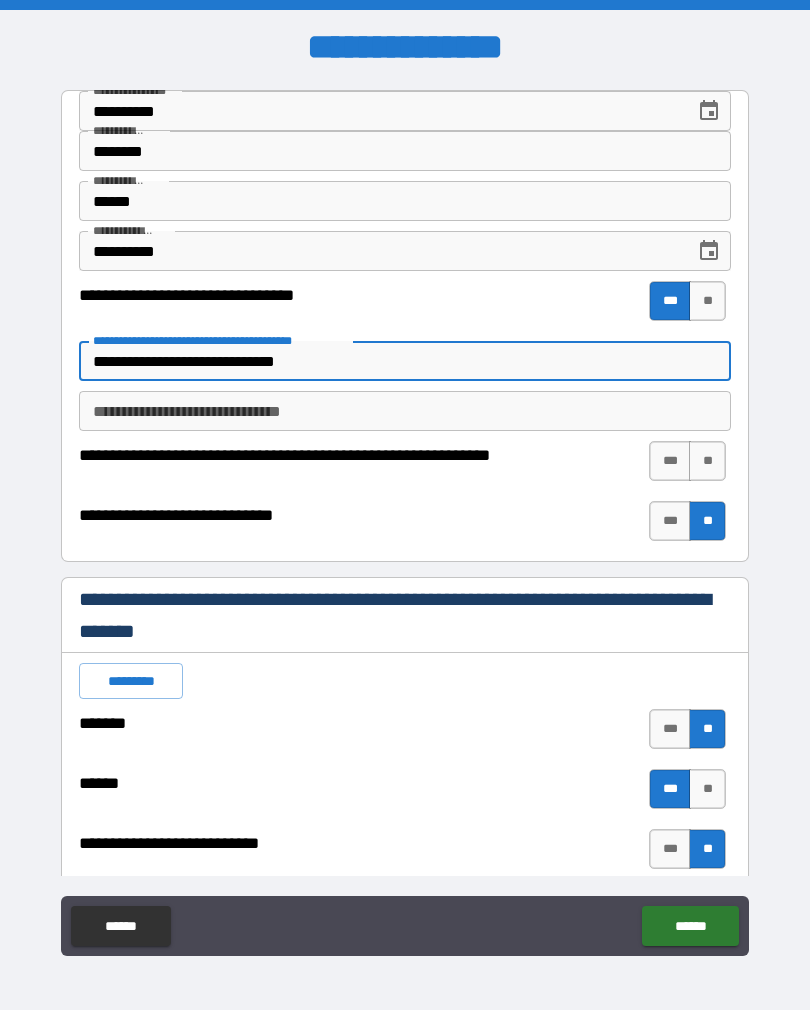 type on "*" 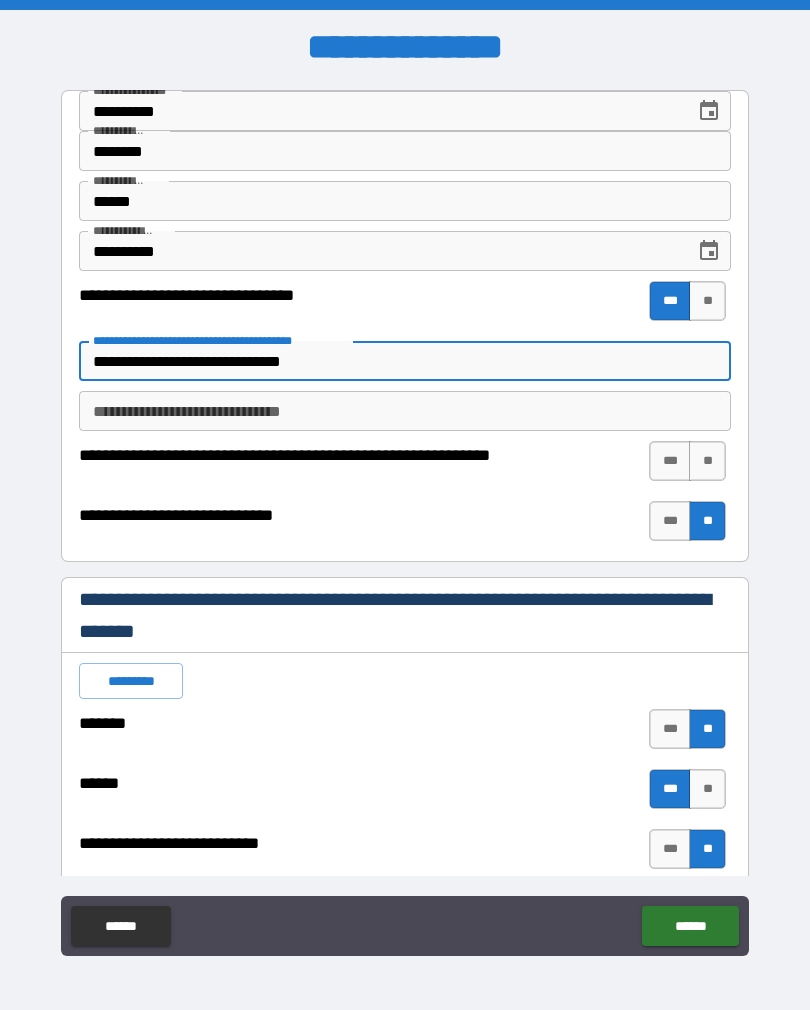 type on "*" 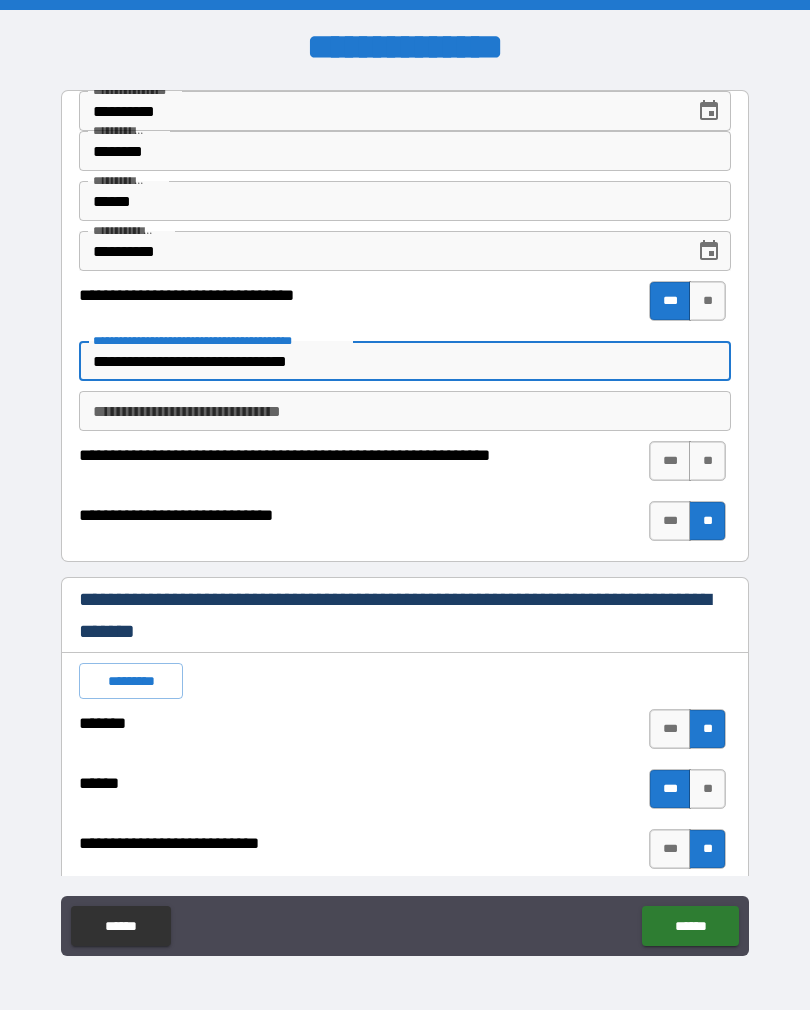 type on "*" 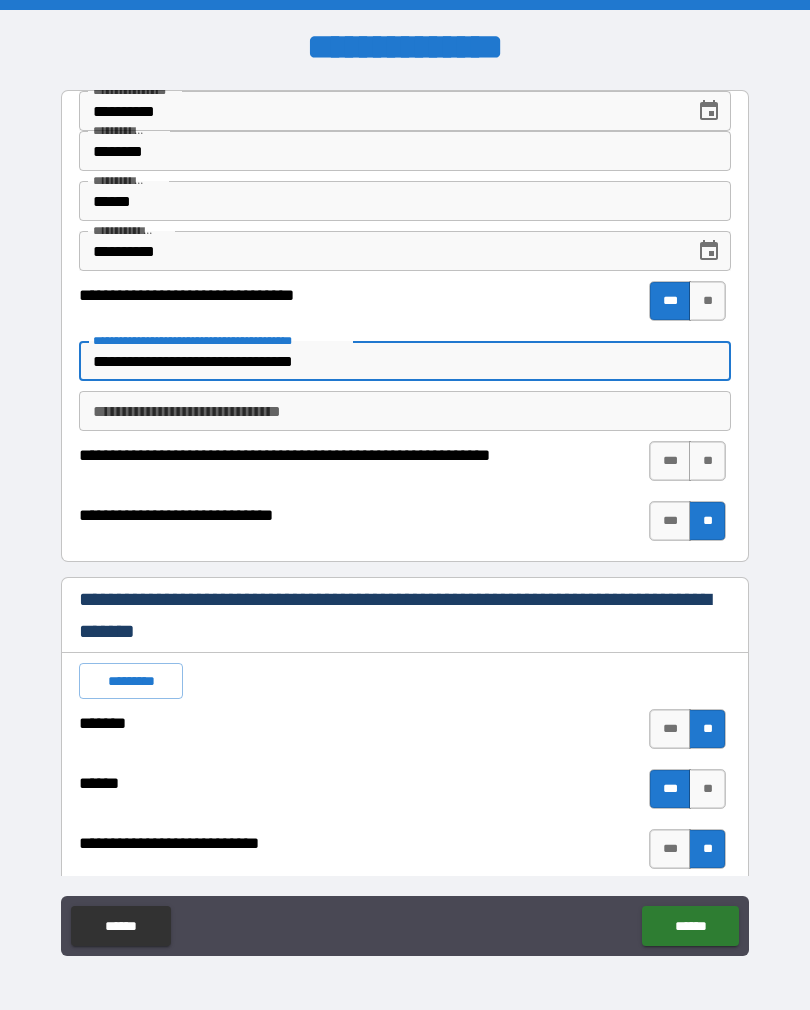 type on "*" 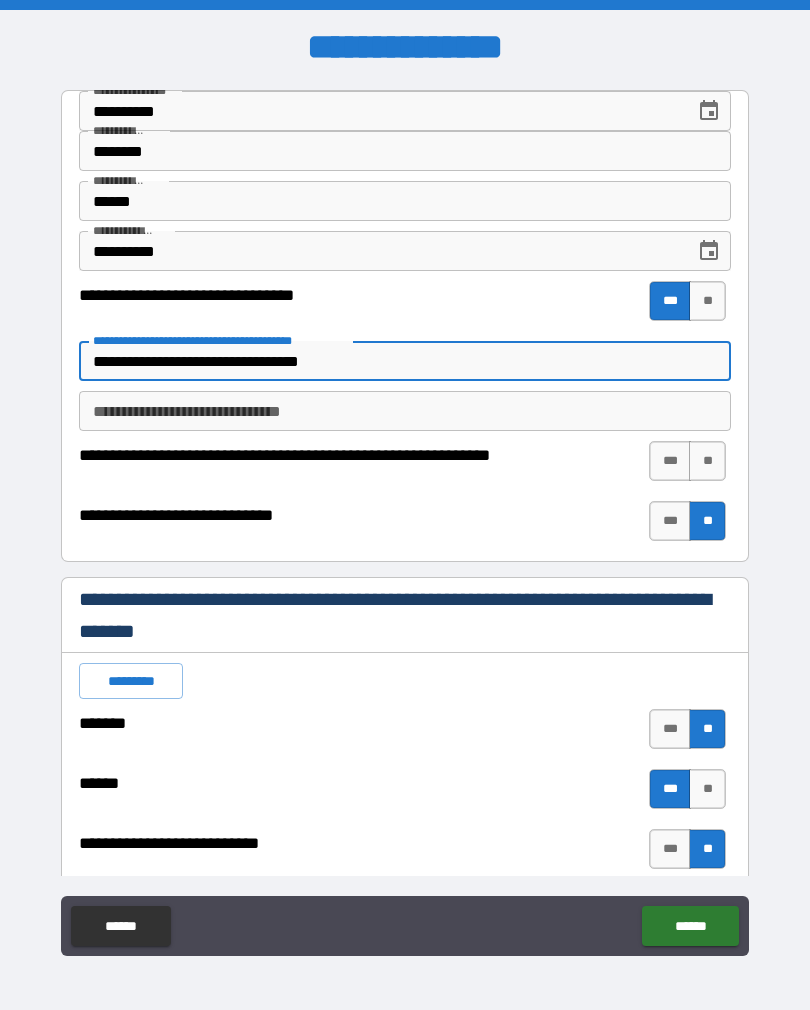 type on "*" 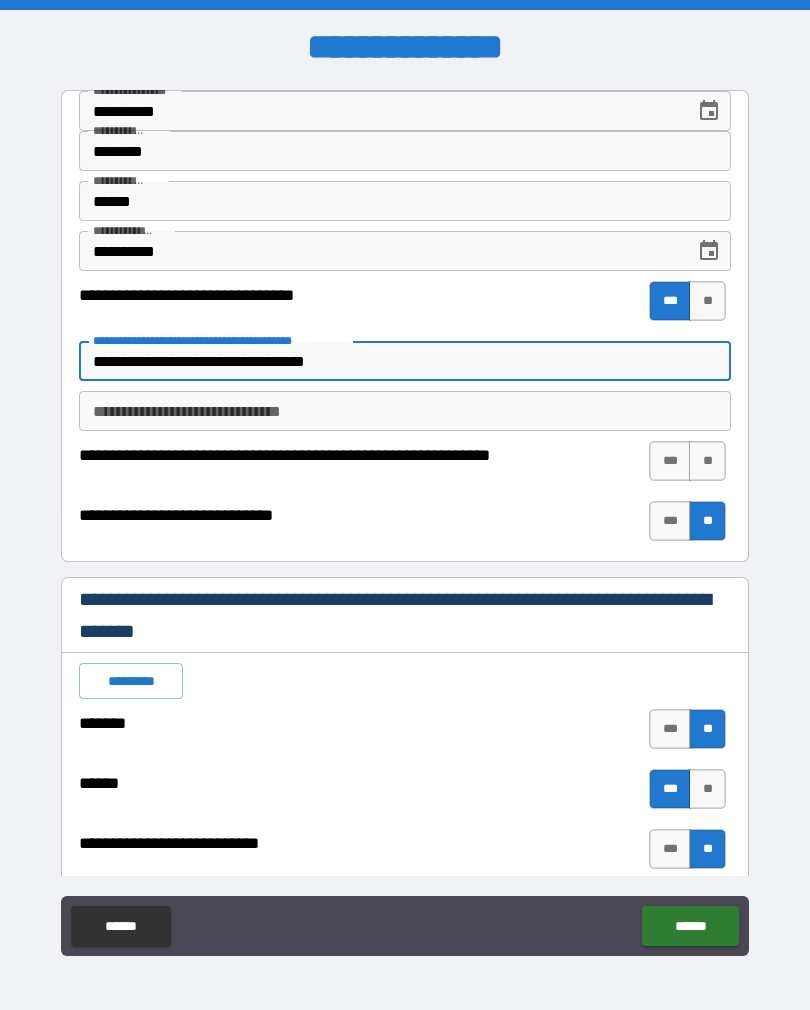 type on "*" 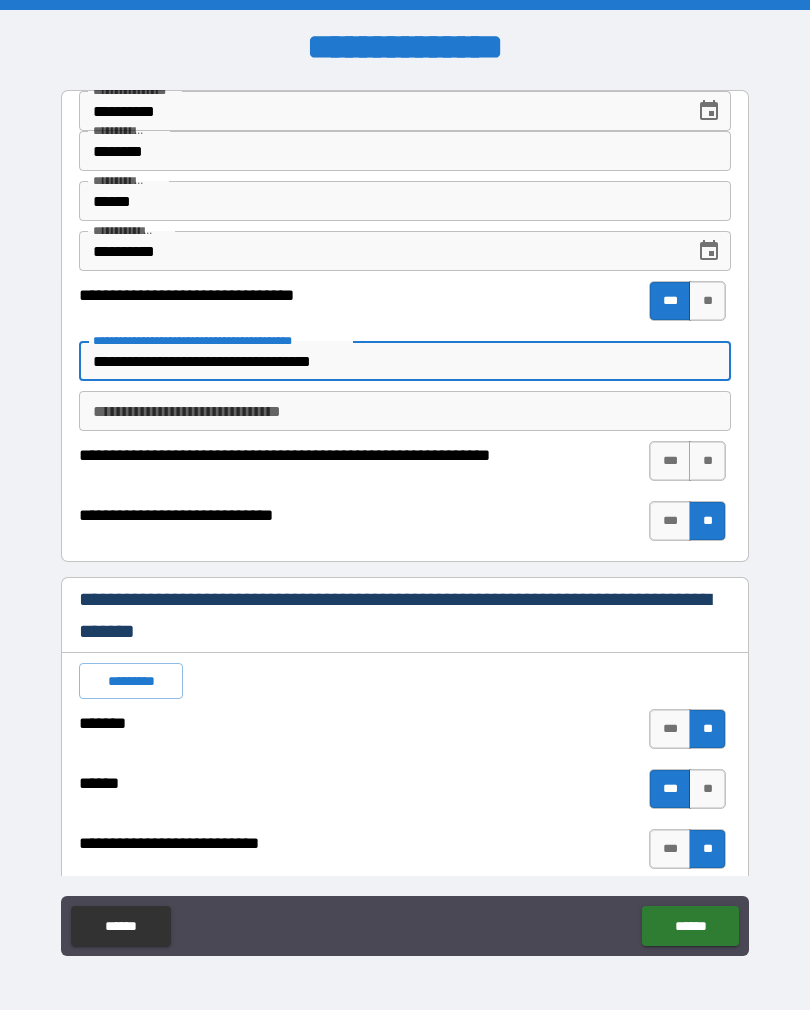 type on "*" 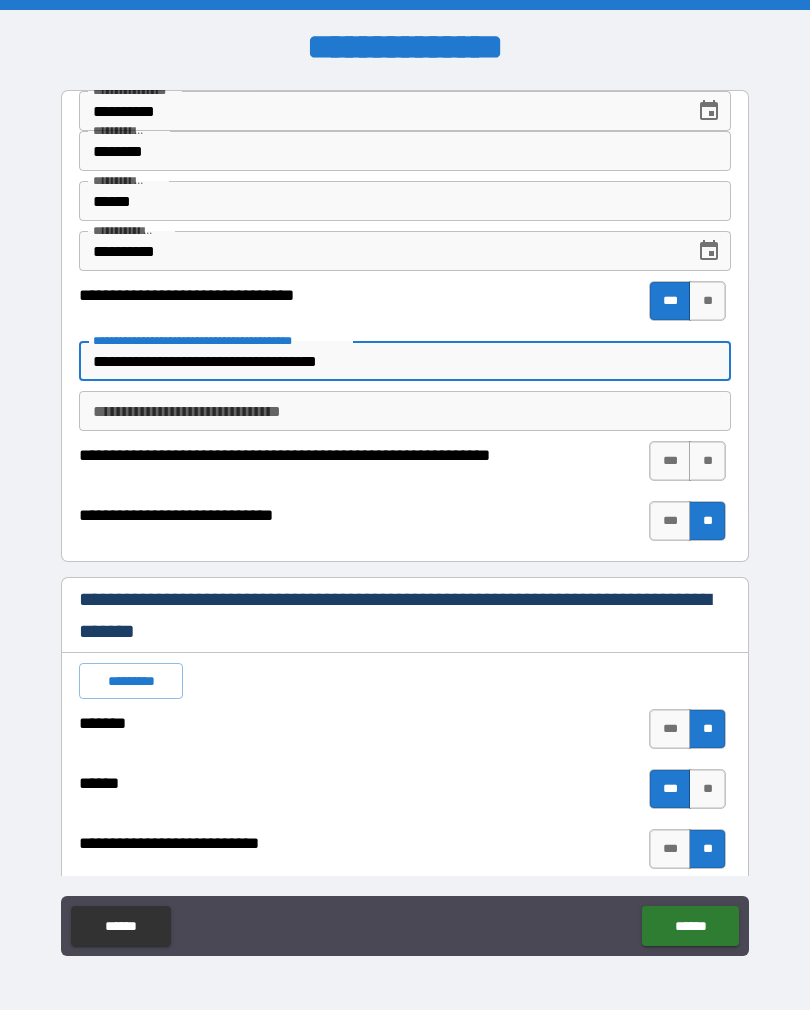 type on "*" 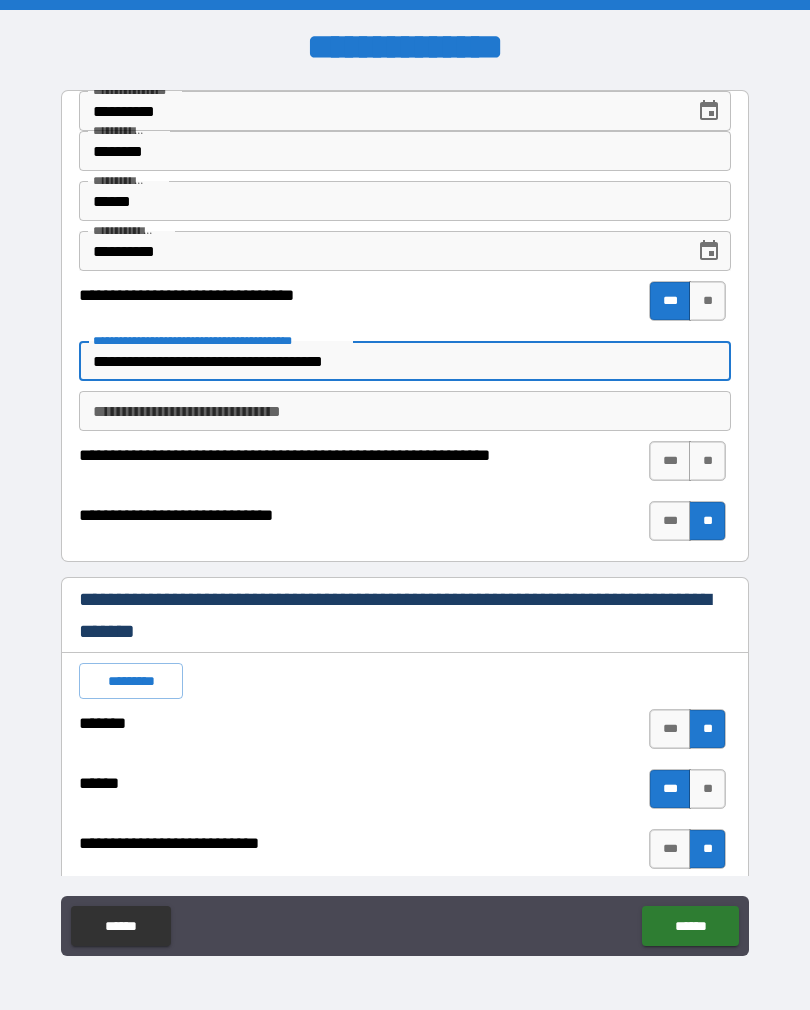 type on "*" 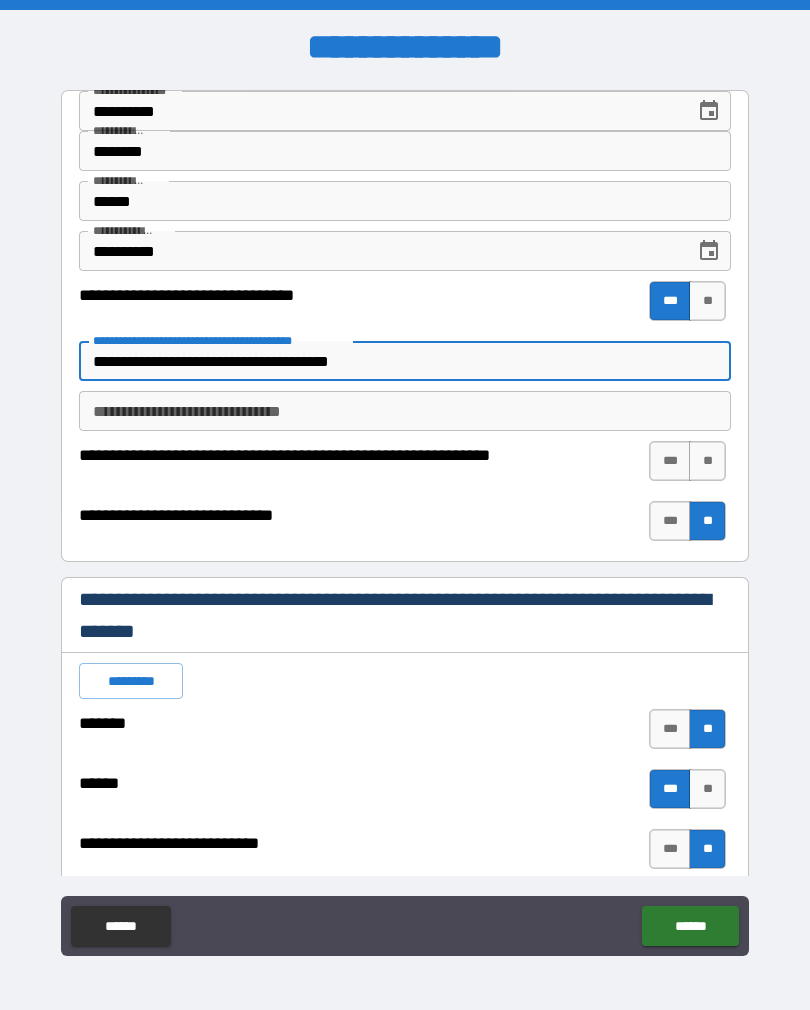 type on "*" 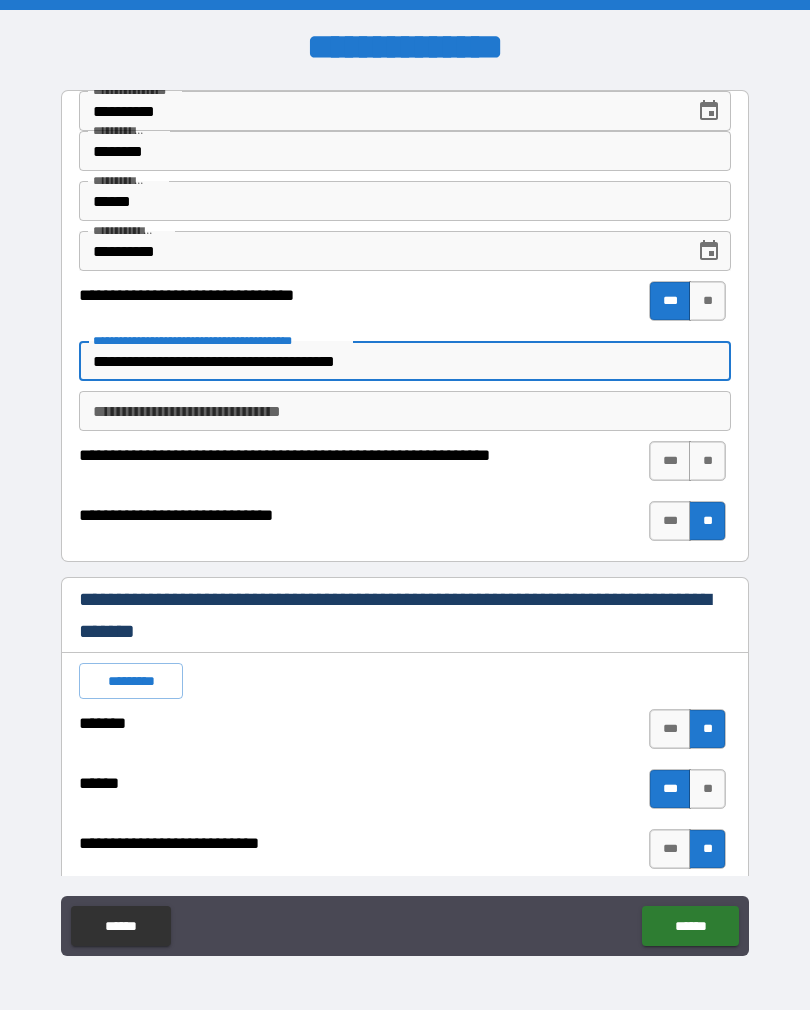 type on "*" 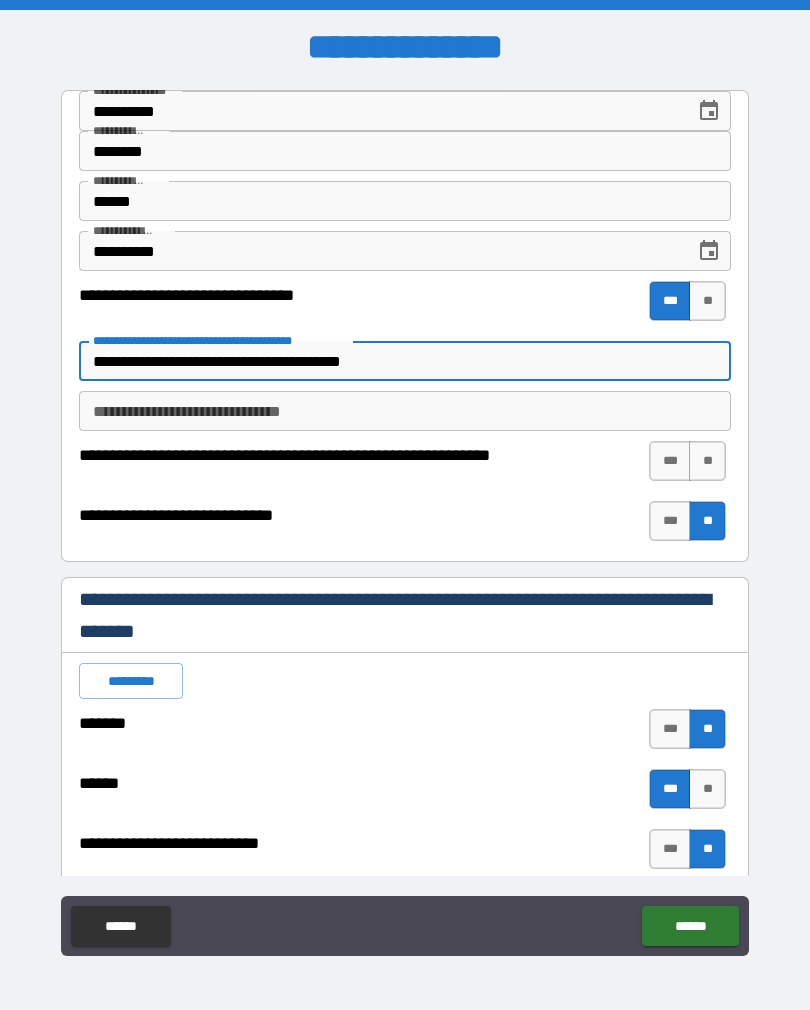 type on "*" 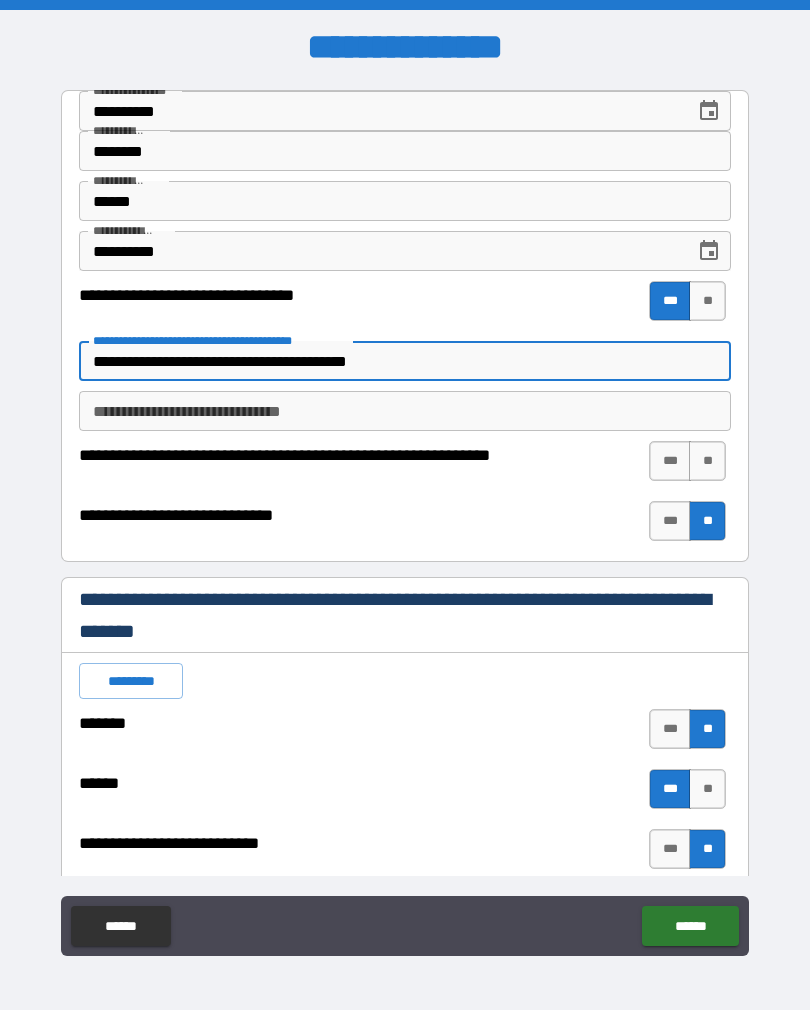 type on "*" 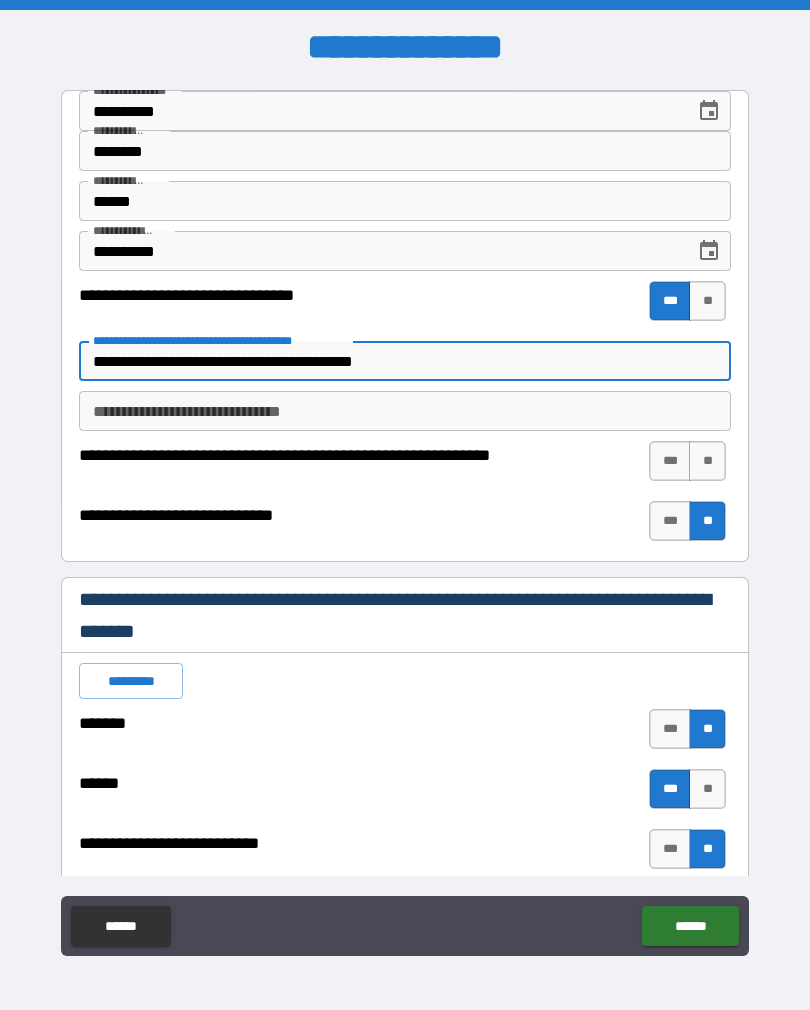 type on "*" 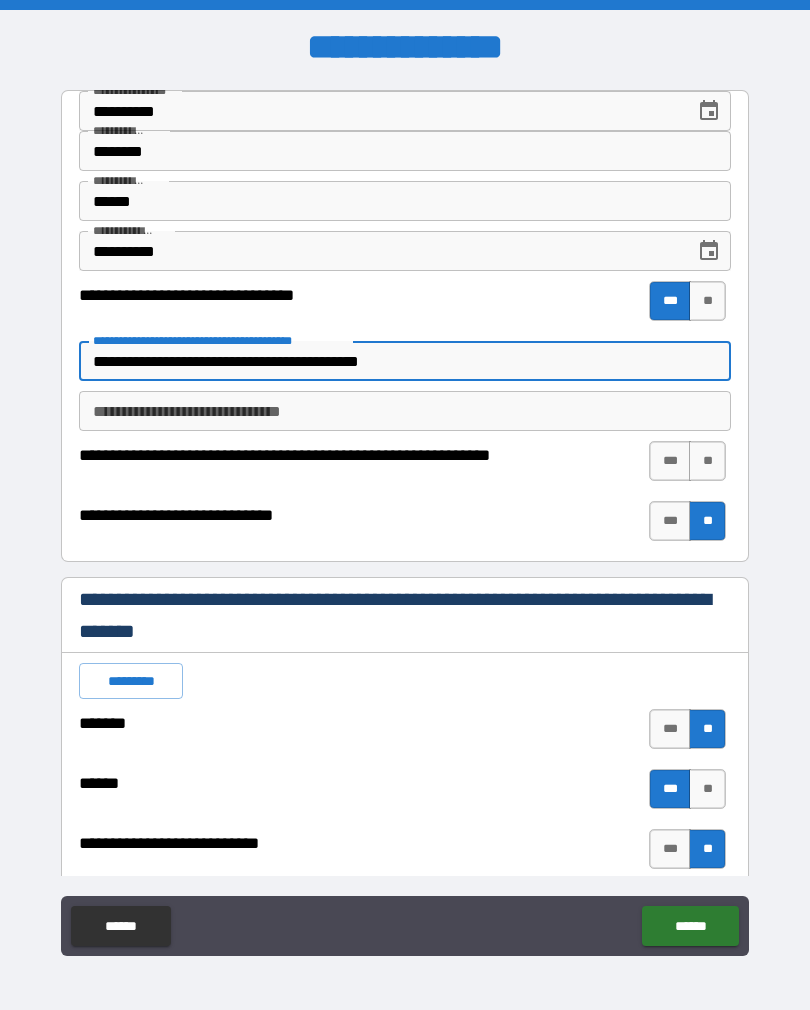 type on "*" 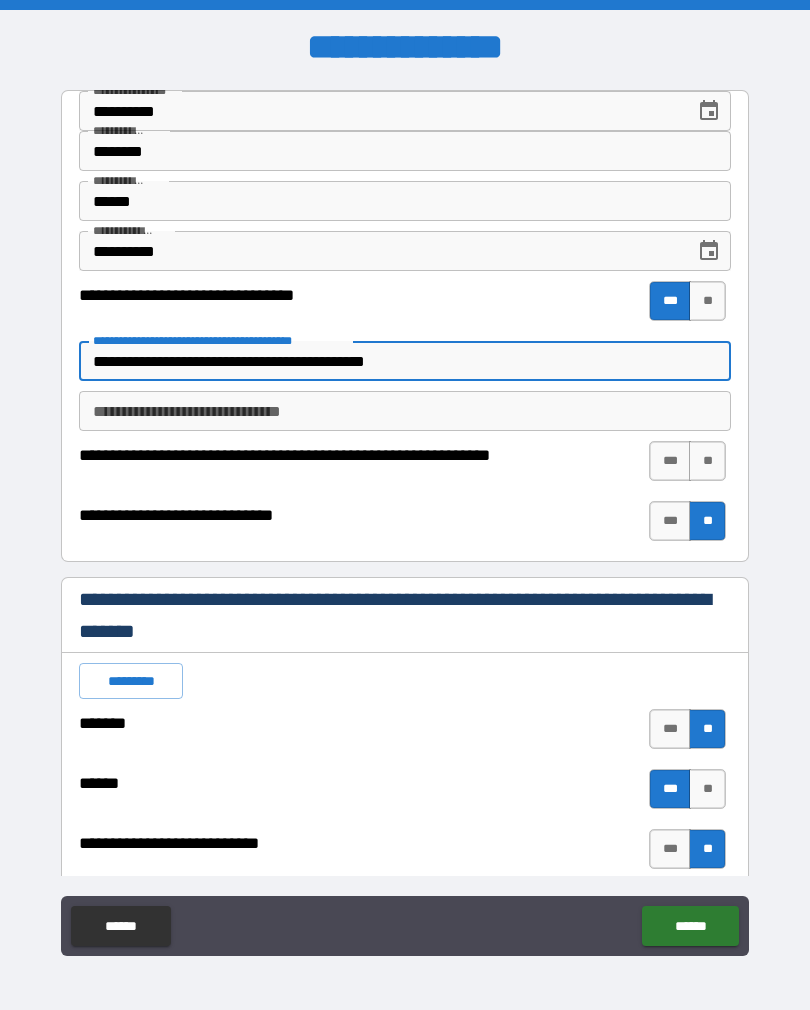 type on "*" 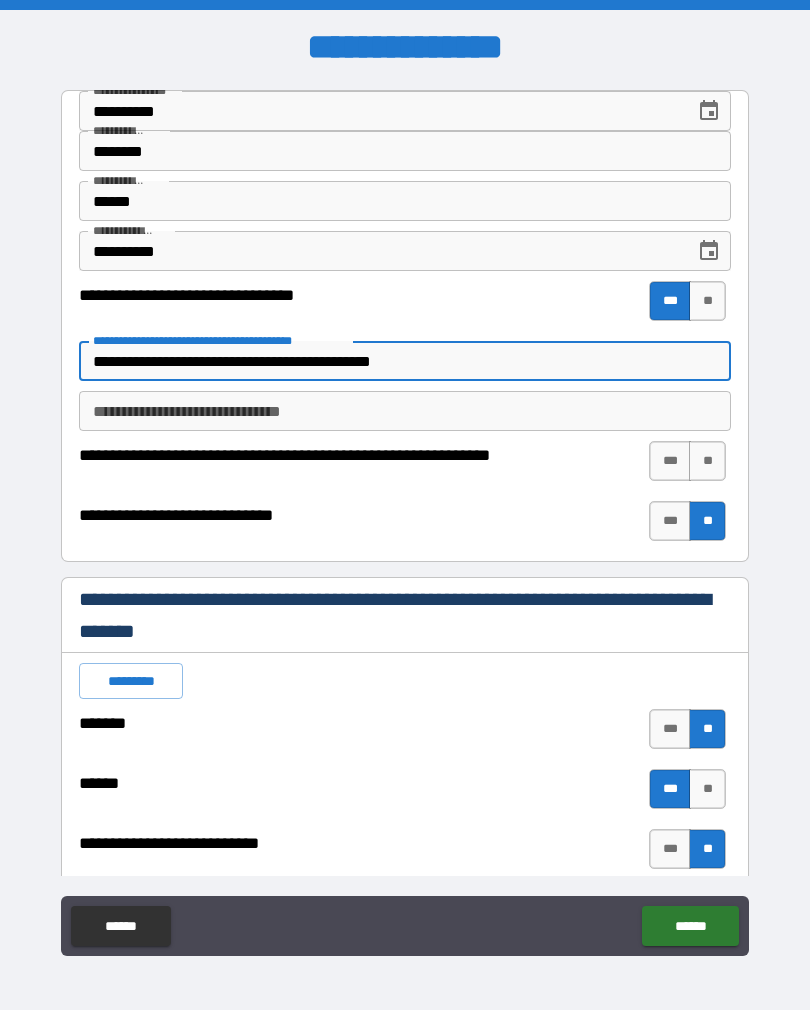 type on "*" 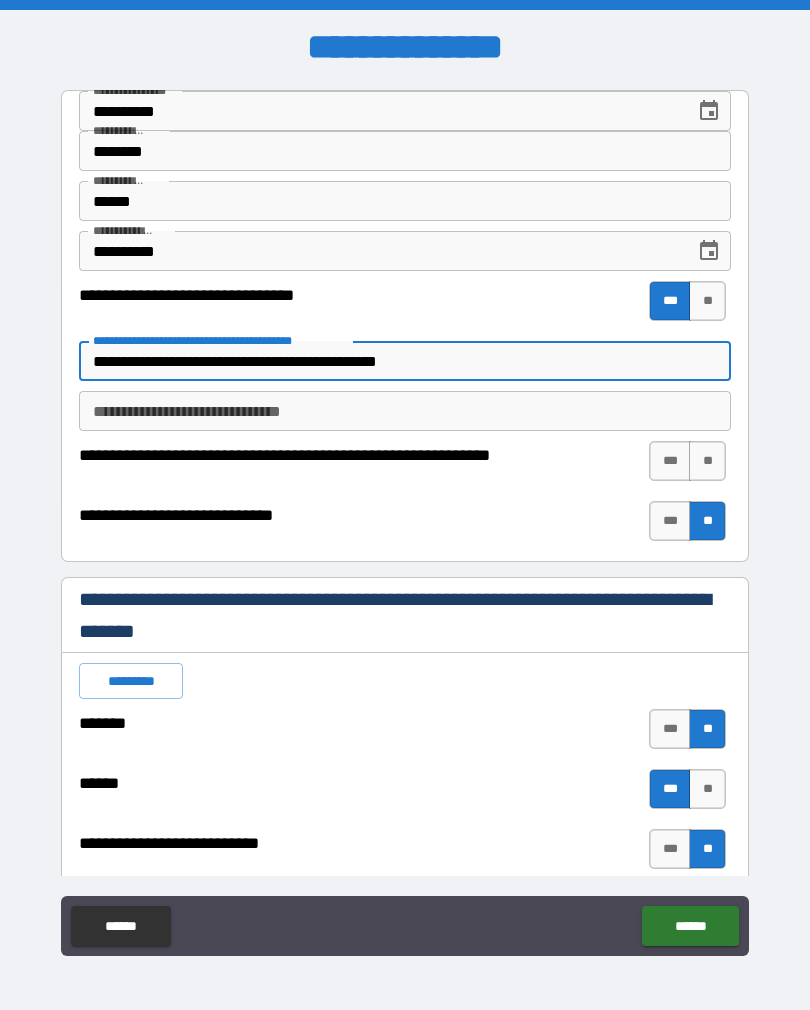 type on "*" 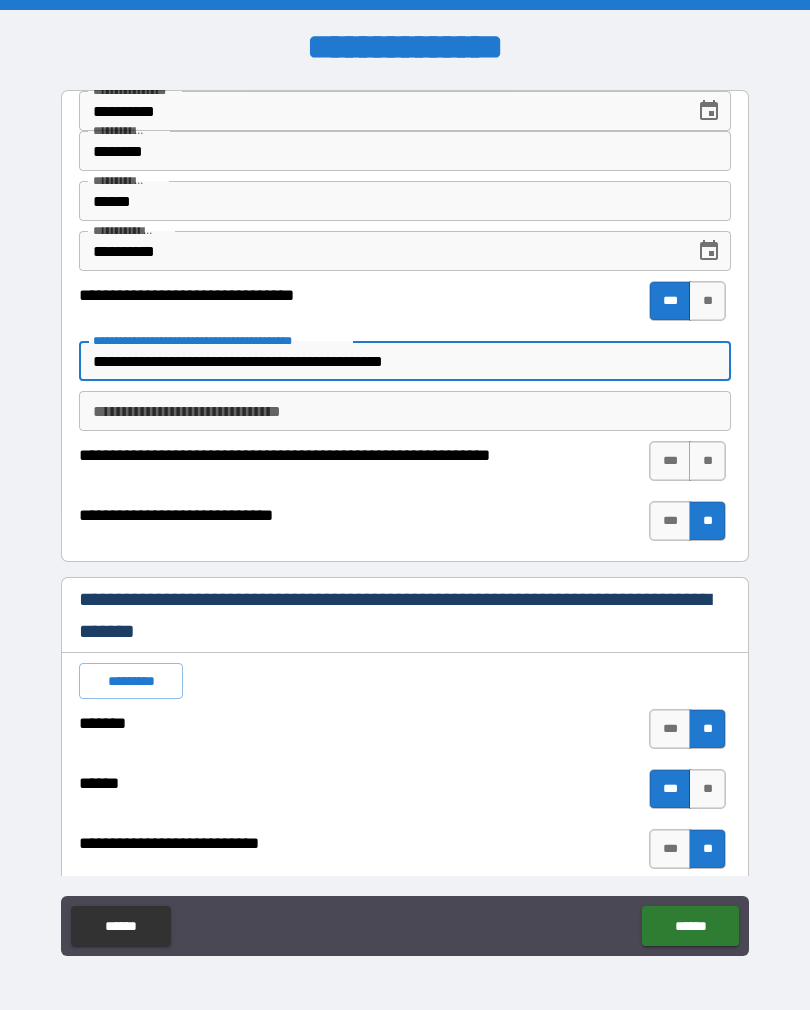 type on "*" 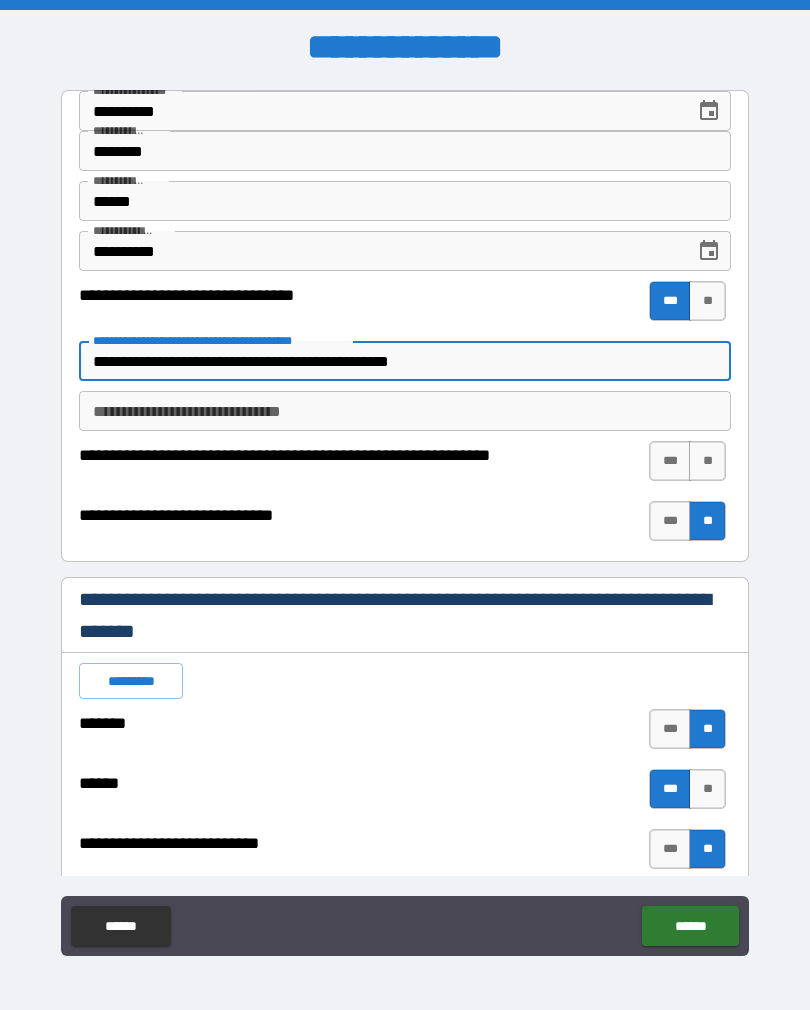 type on "*" 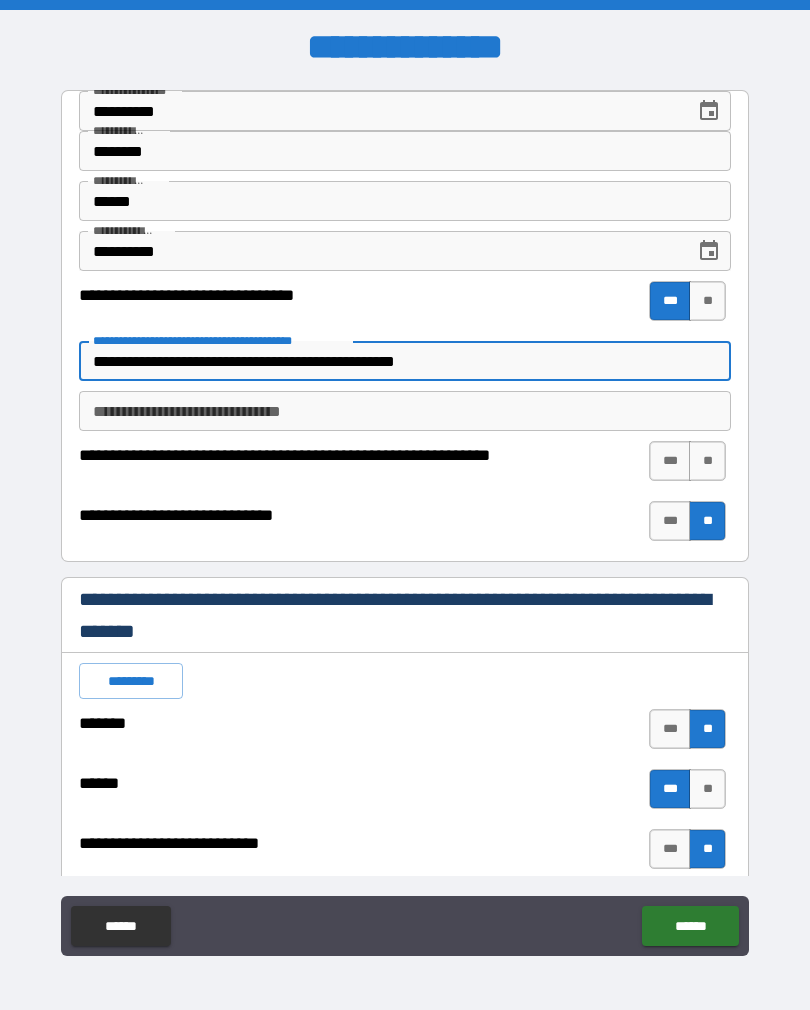 type on "*" 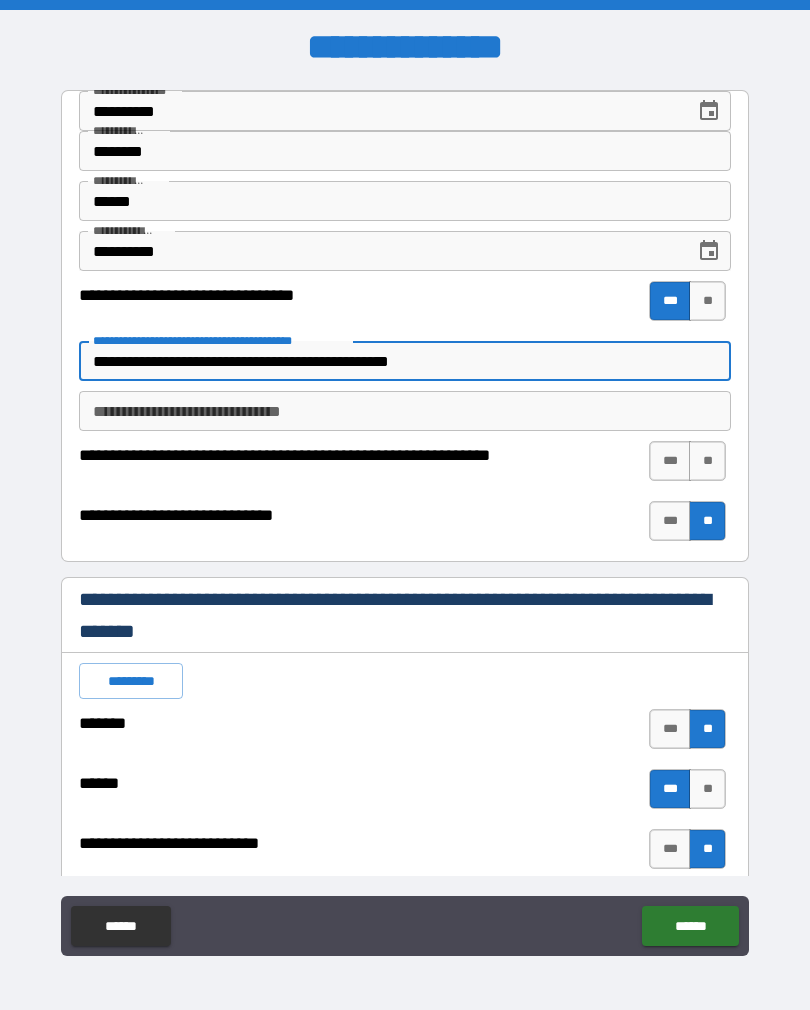 type on "*" 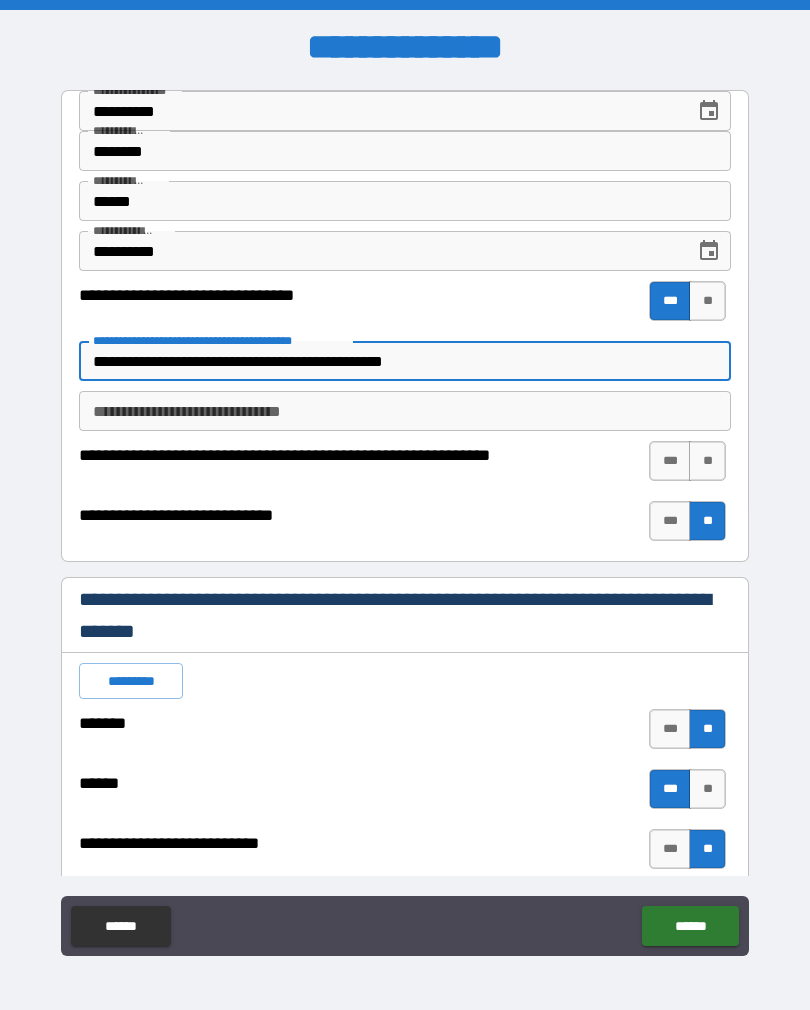 type on "*" 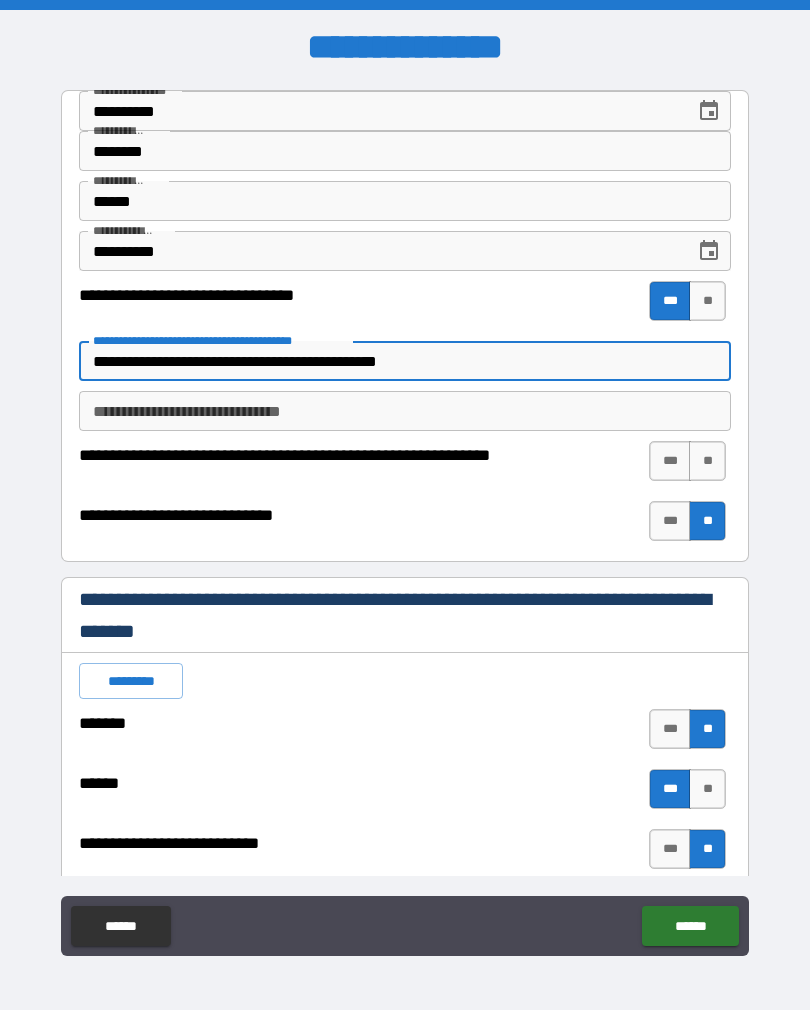 type on "*" 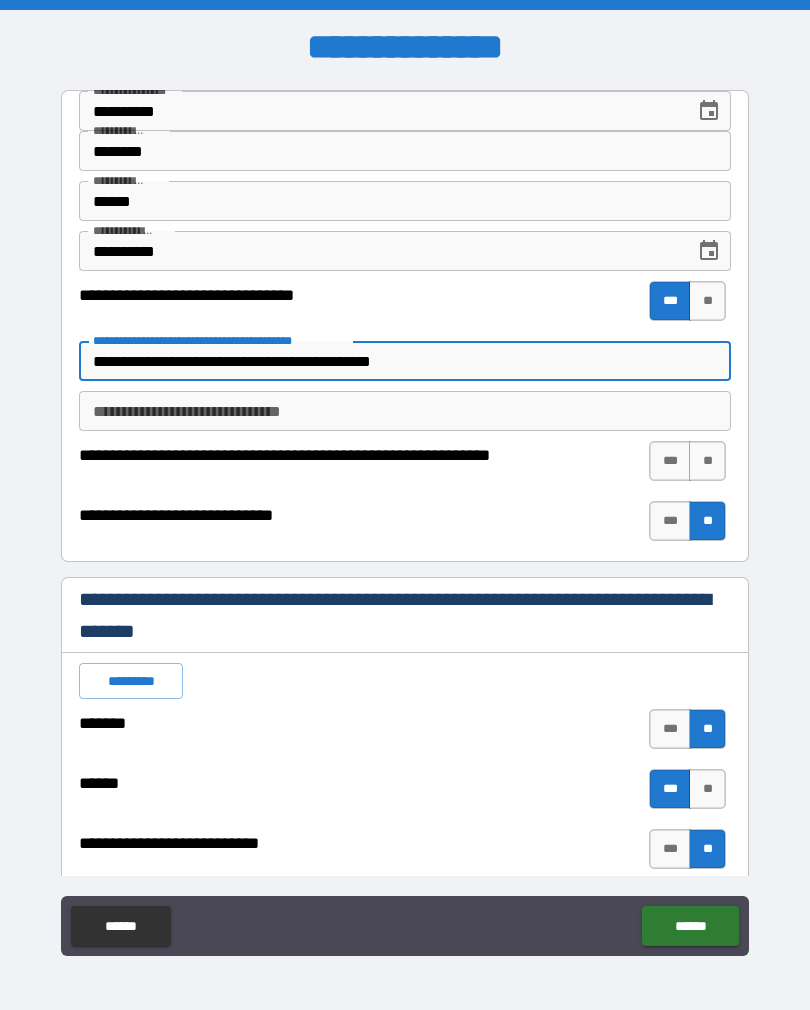 type on "*" 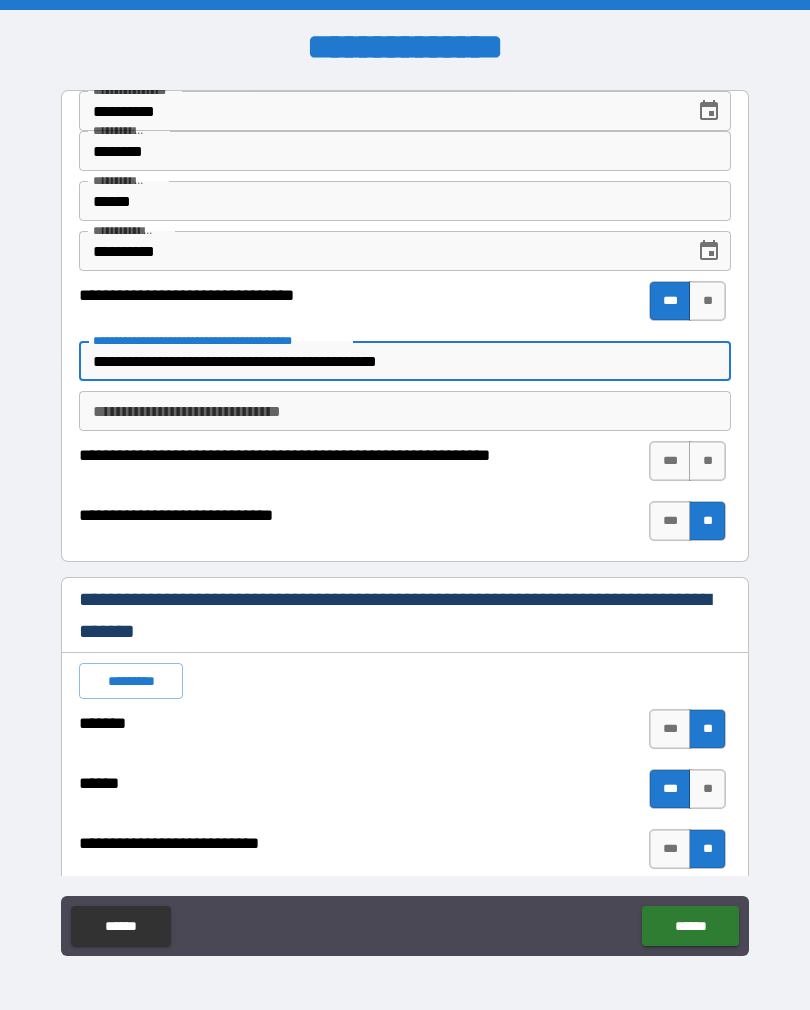 type on "*" 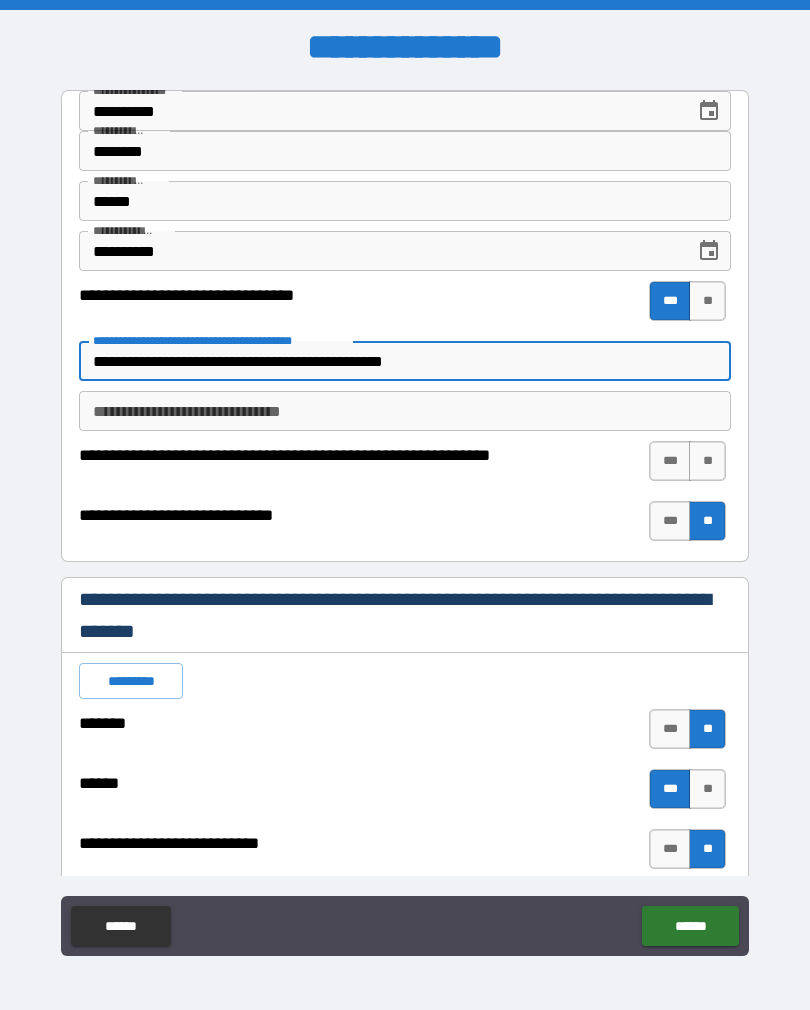 type on "*" 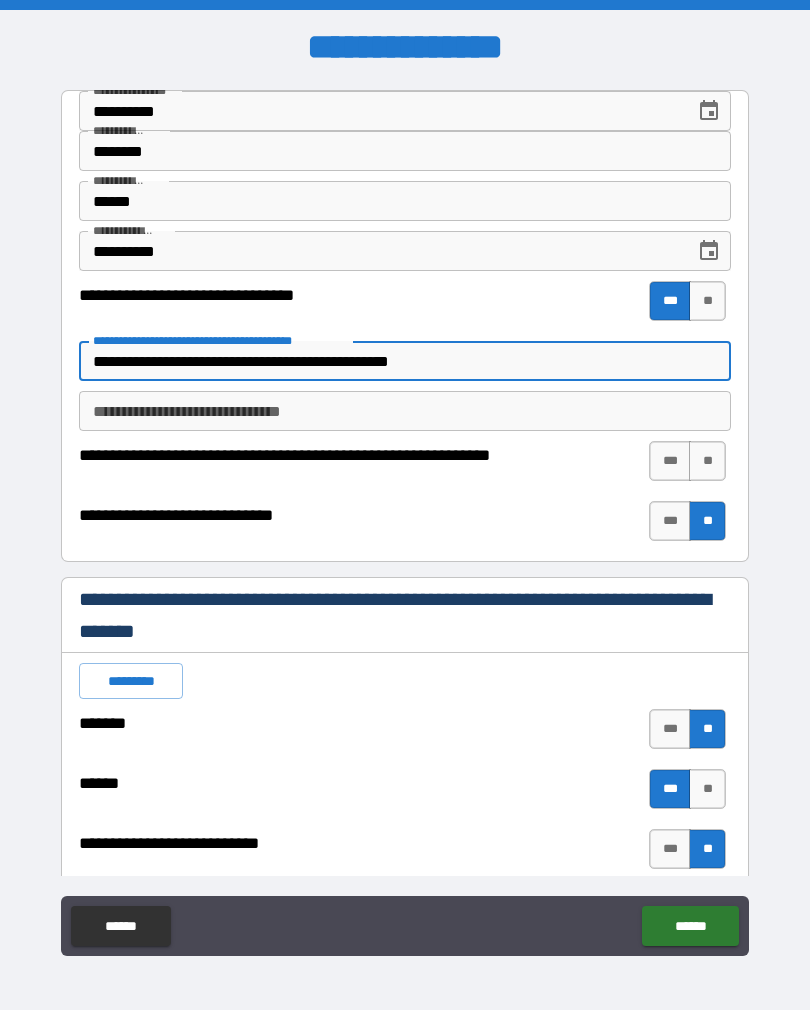 type on "*" 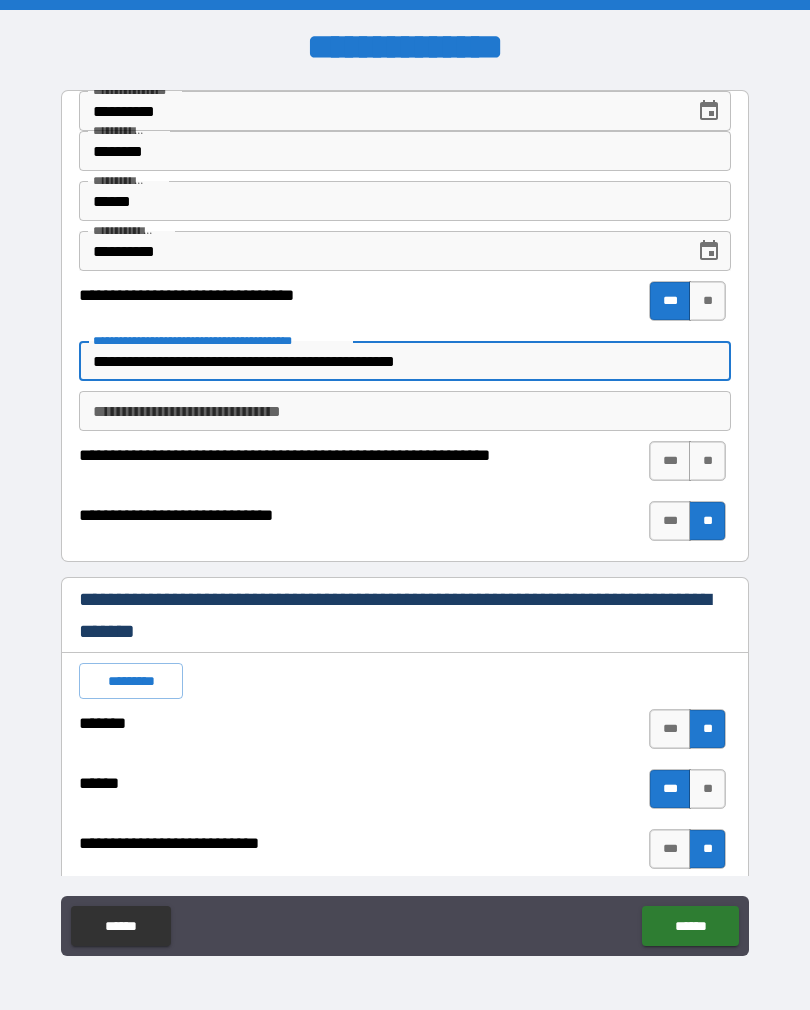 type on "*" 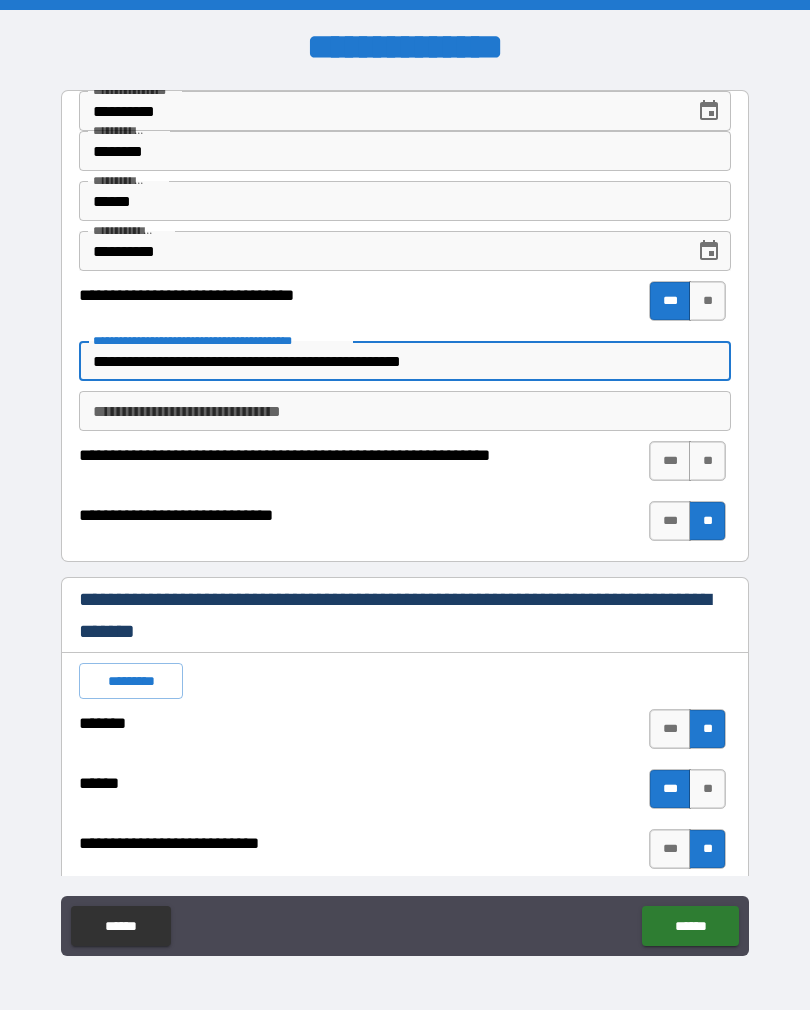 type on "*" 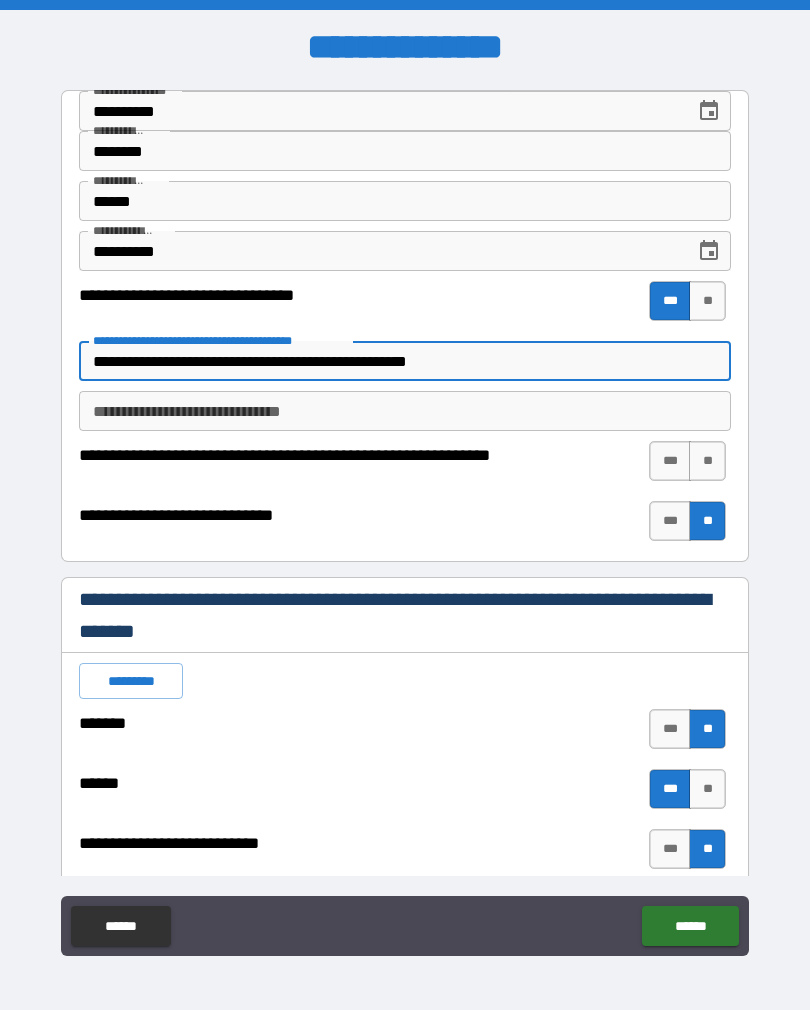type on "*" 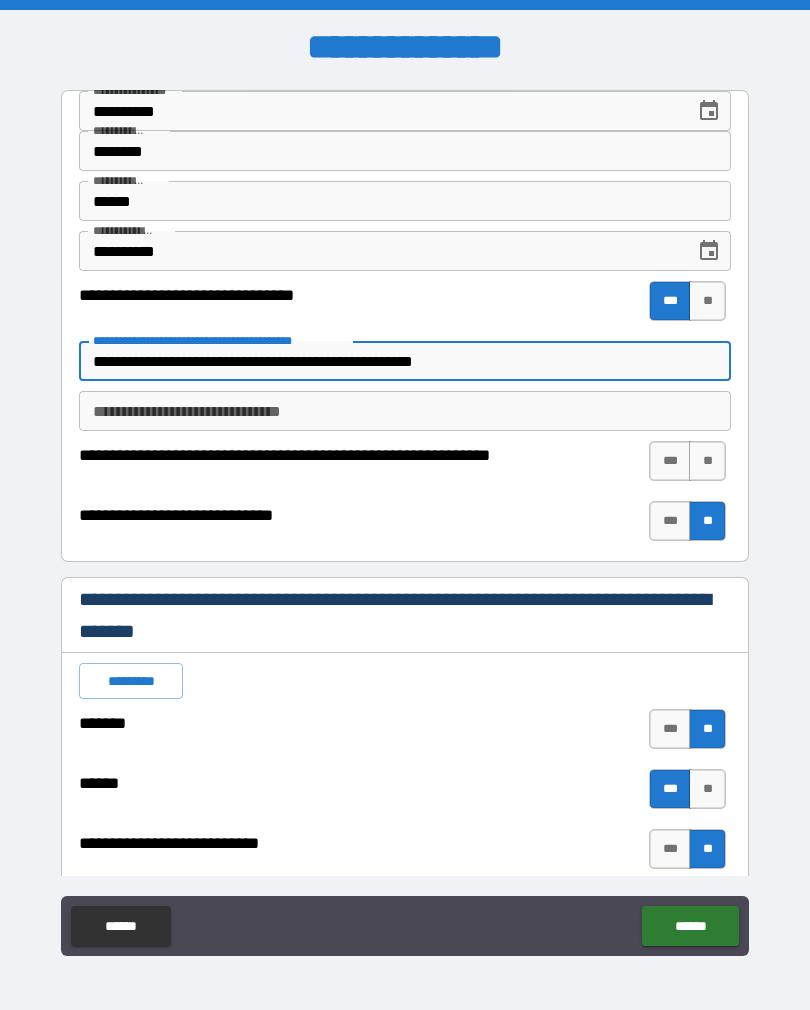 type on "*" 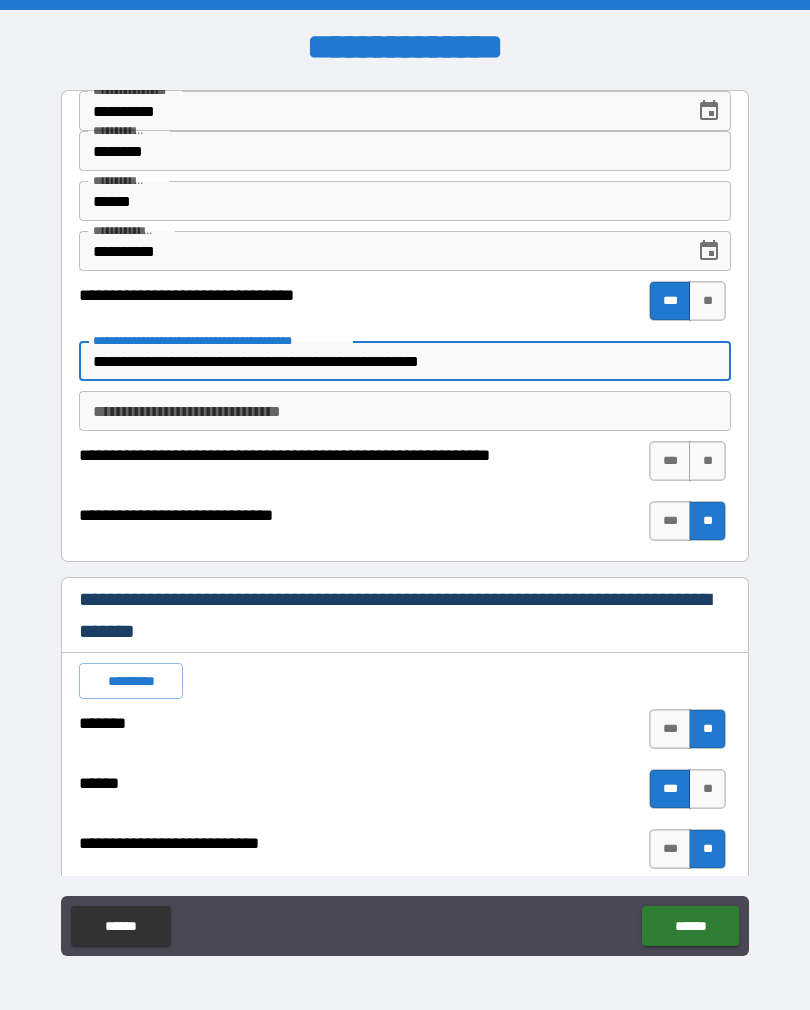 type on "*" 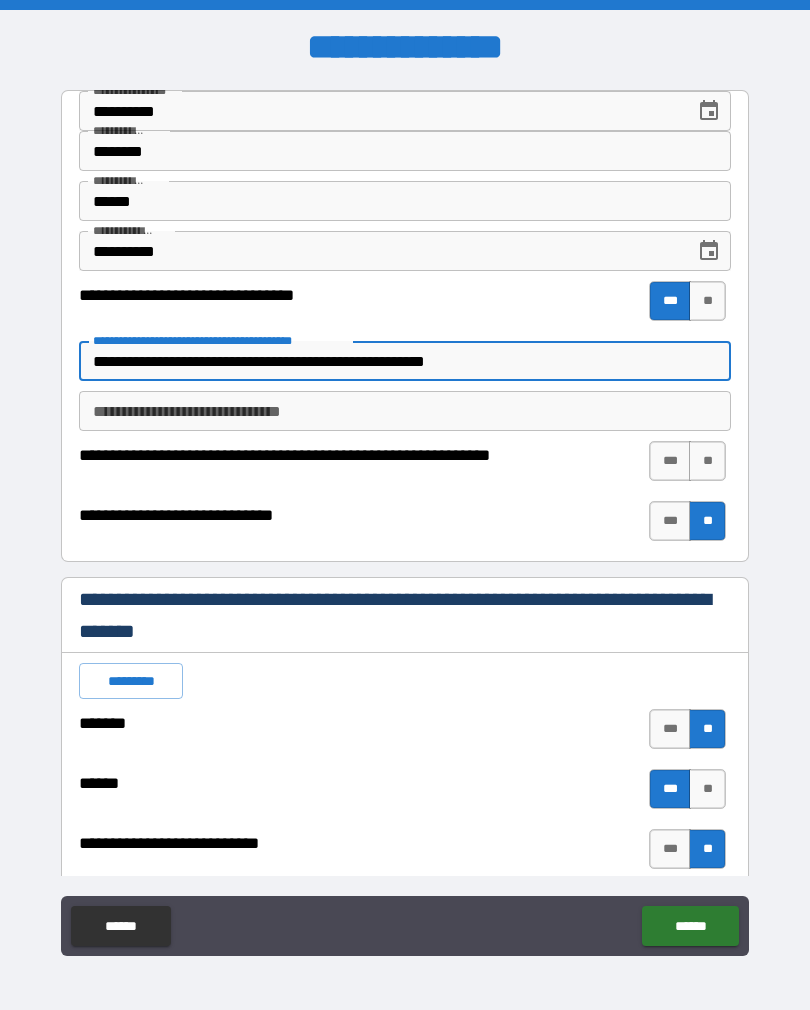 type on "*" 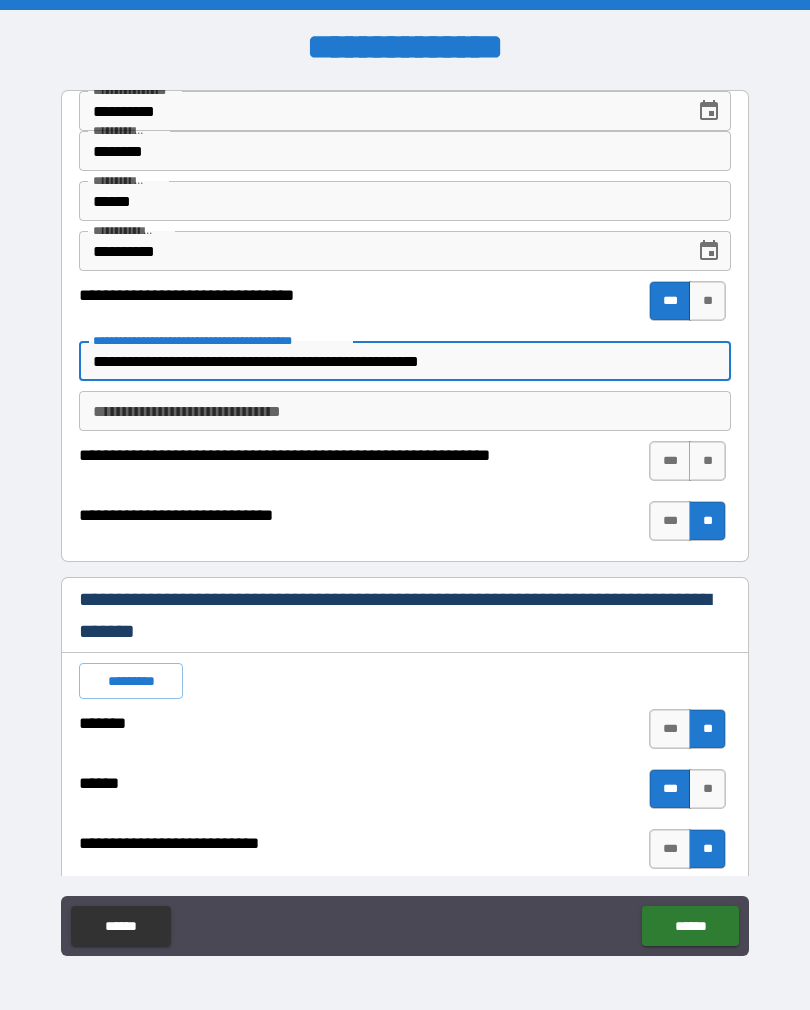 type on "*" 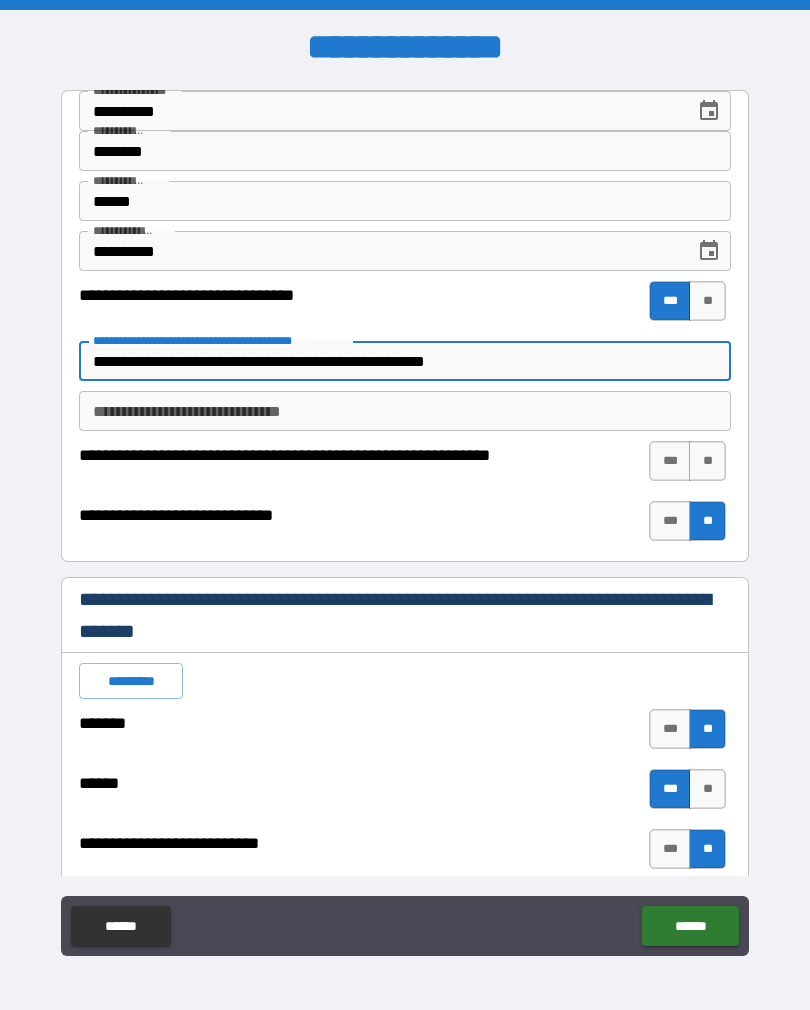 type on "*" 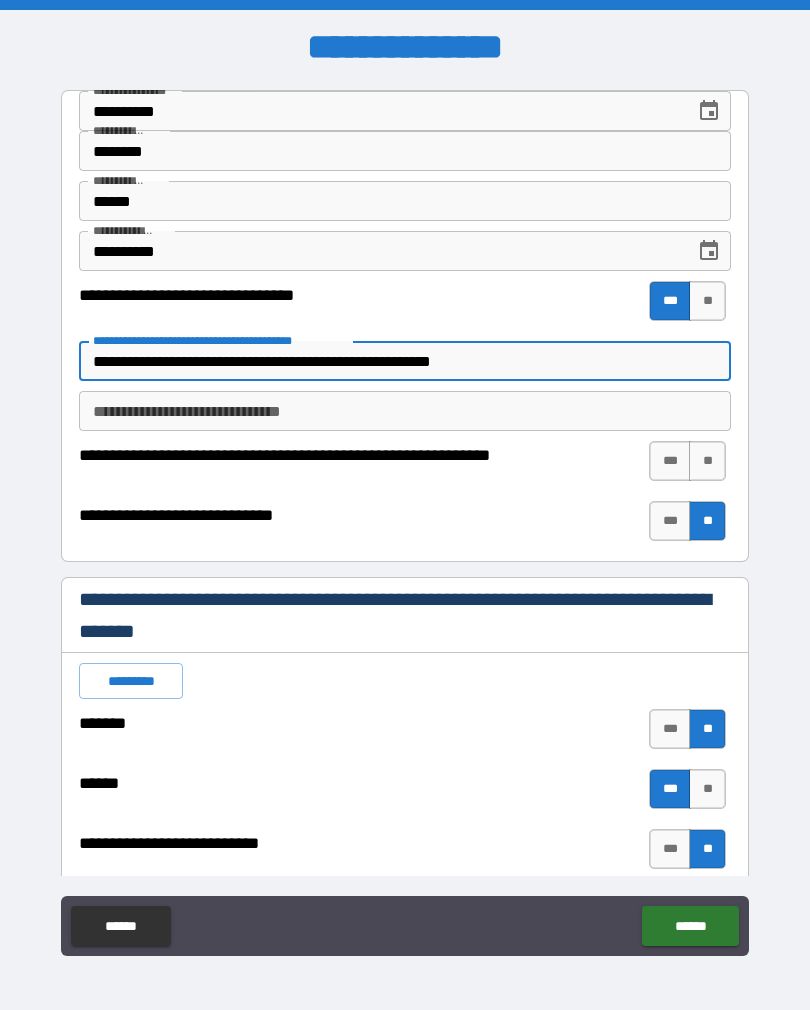 type on "*" 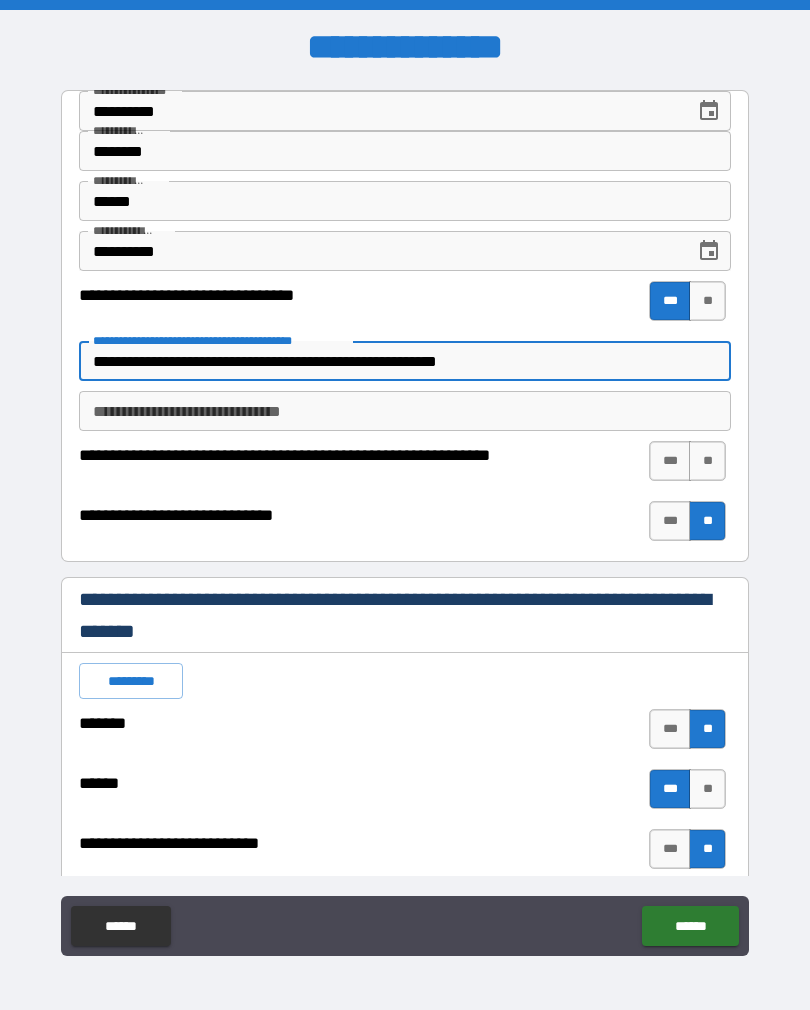 type on "*" 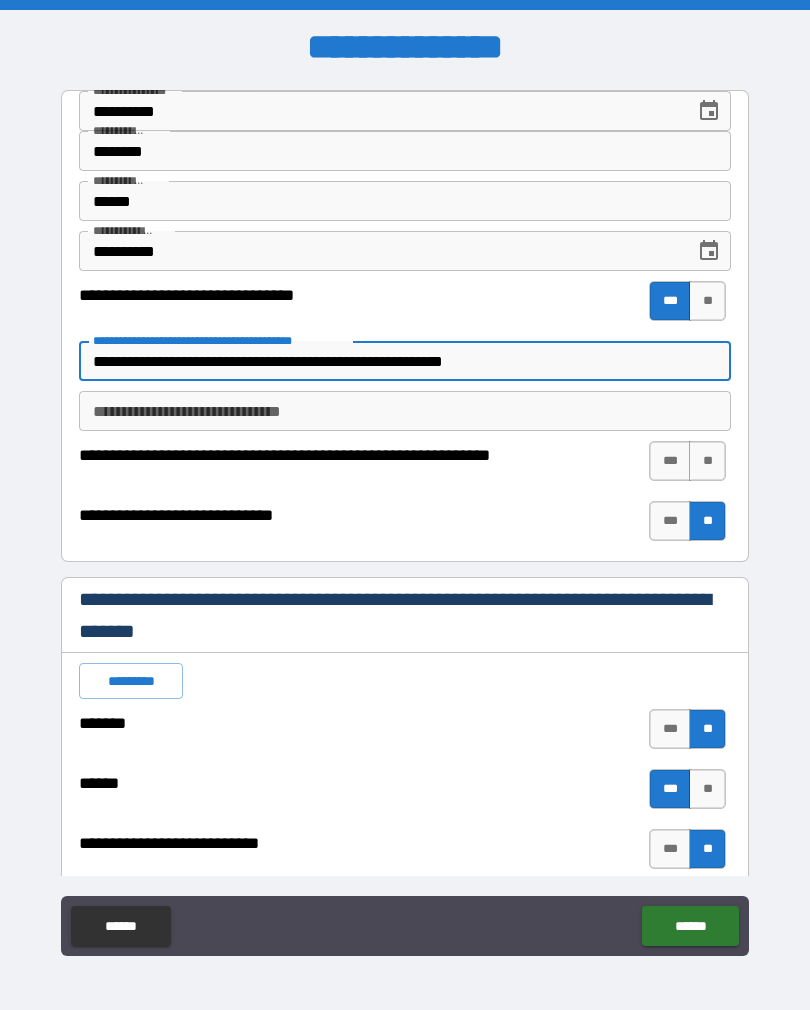 type on "*" 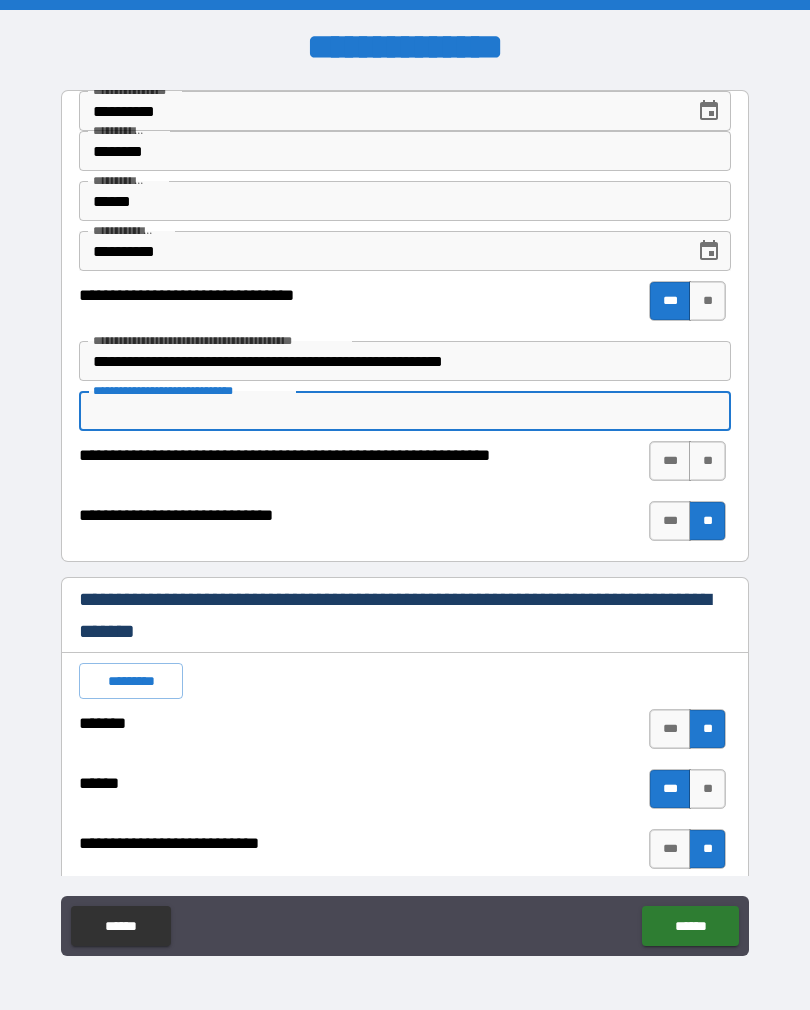 type on "*" 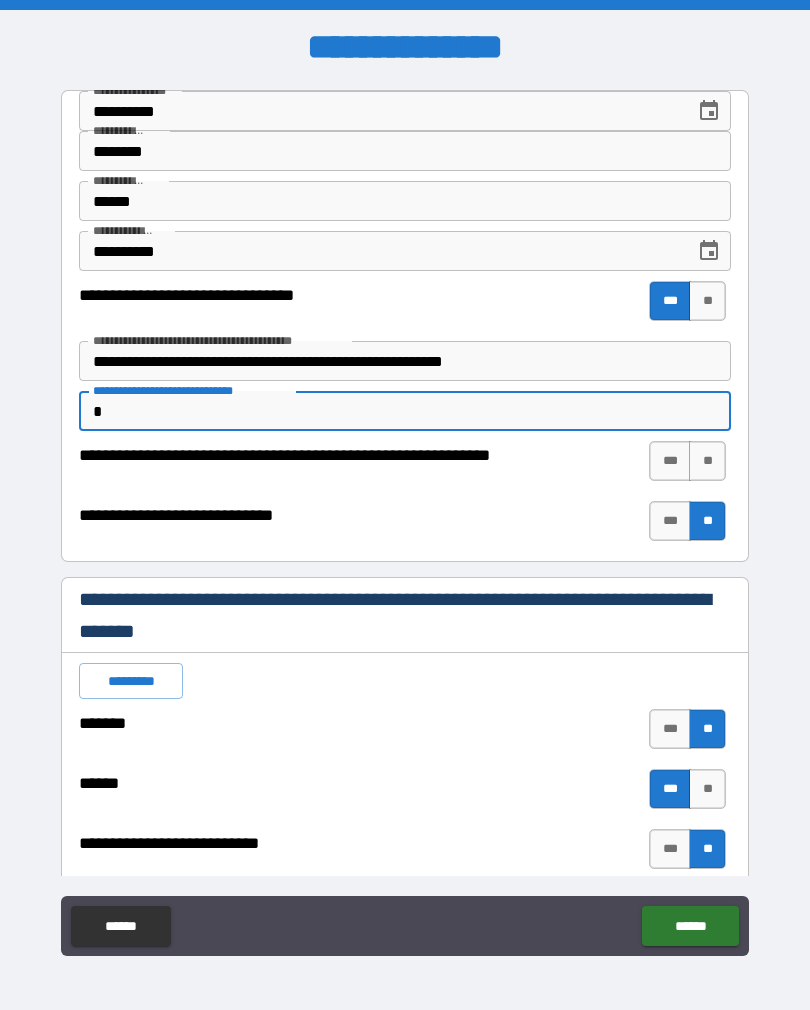 type on "*" 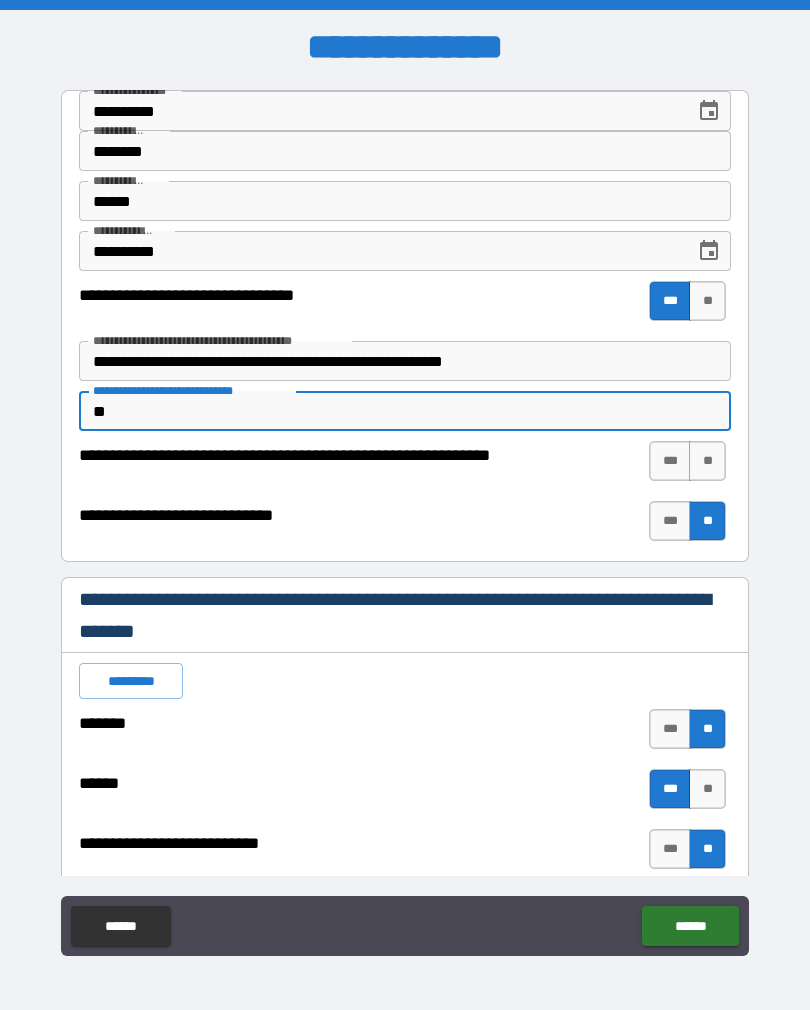 type on "*" 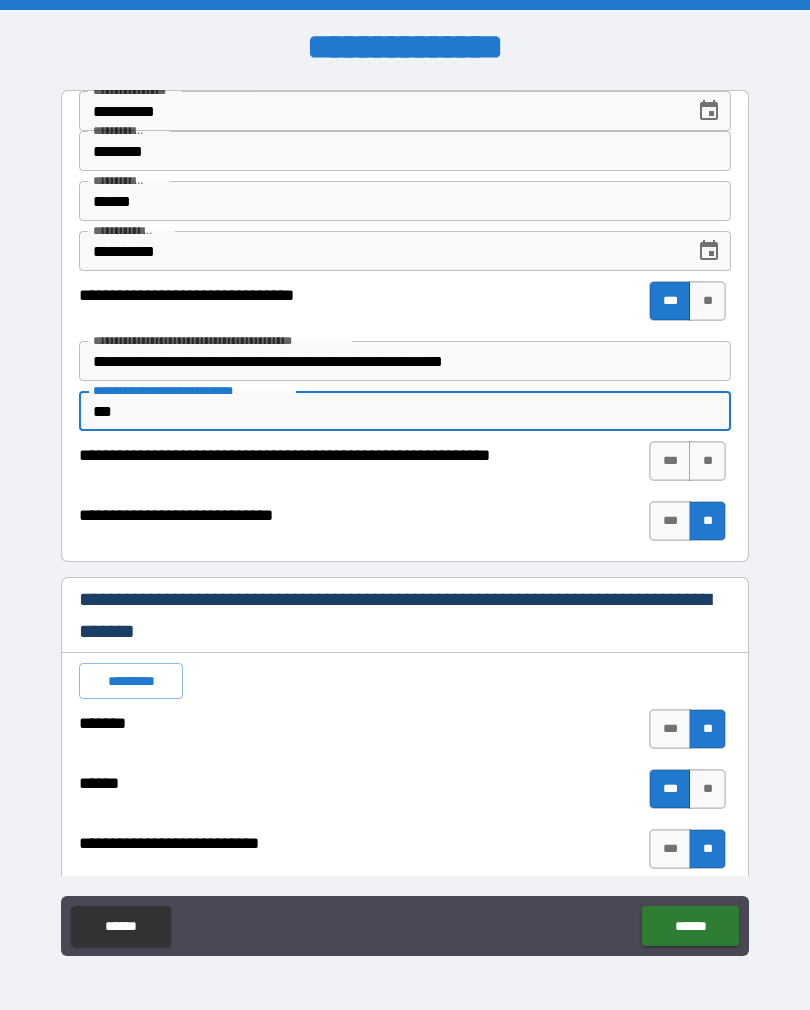 type on "*" 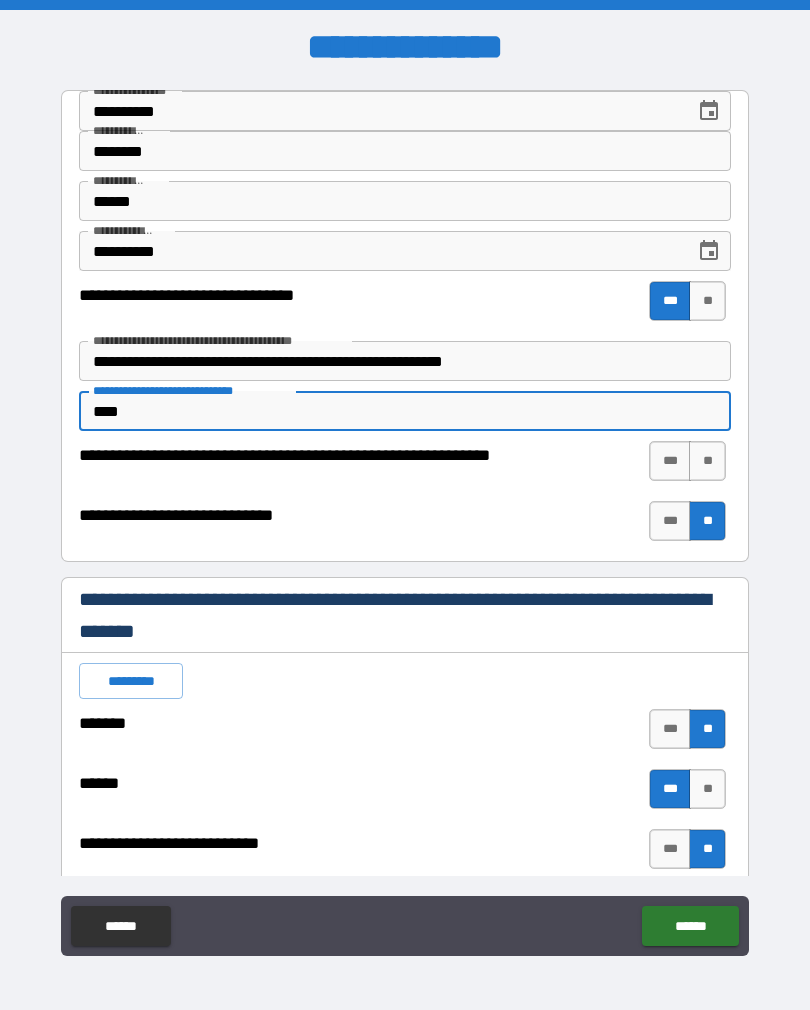 type on "*" 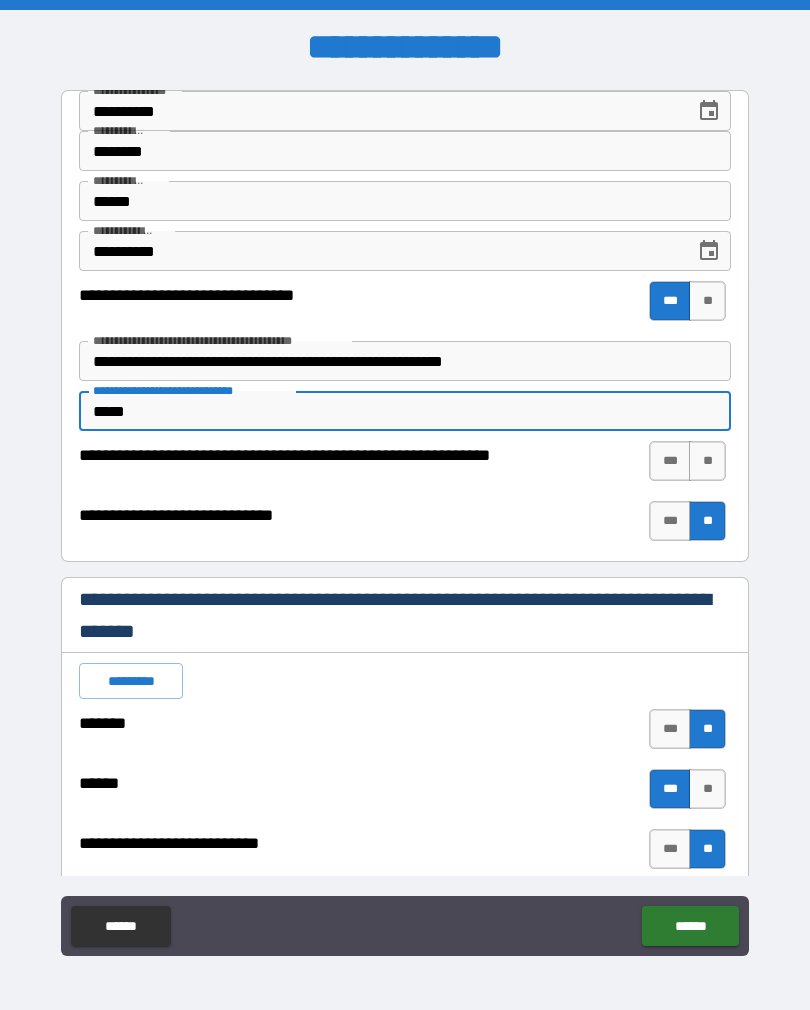 type on "*" 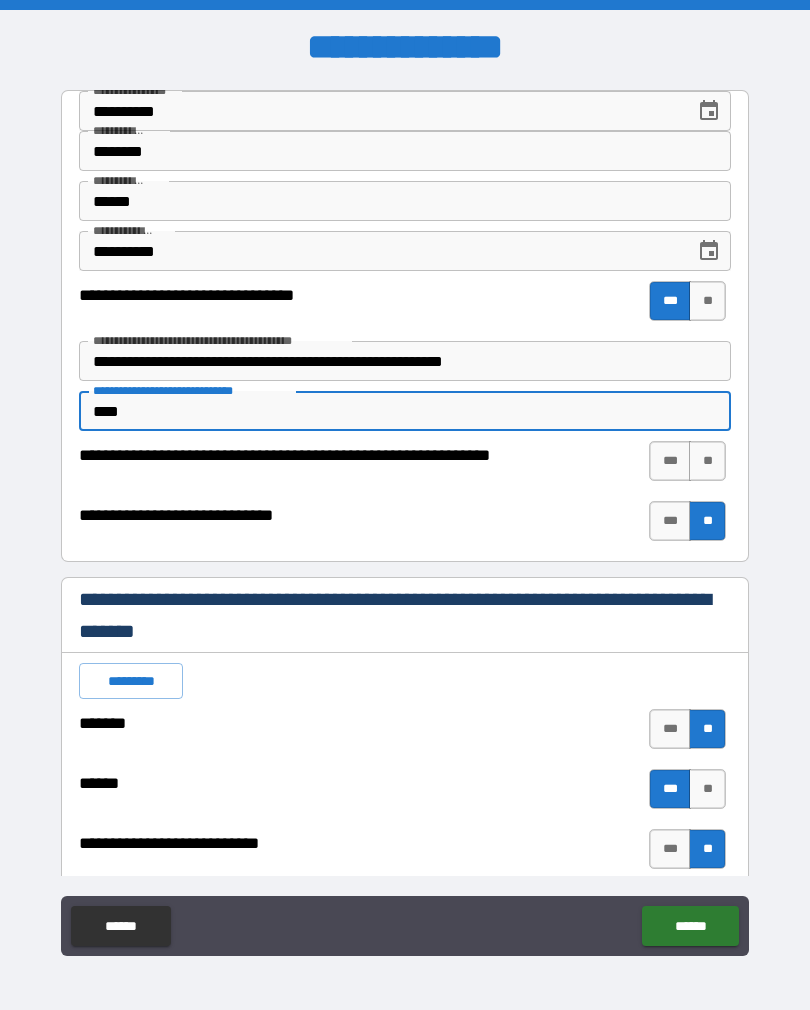 type on "***" 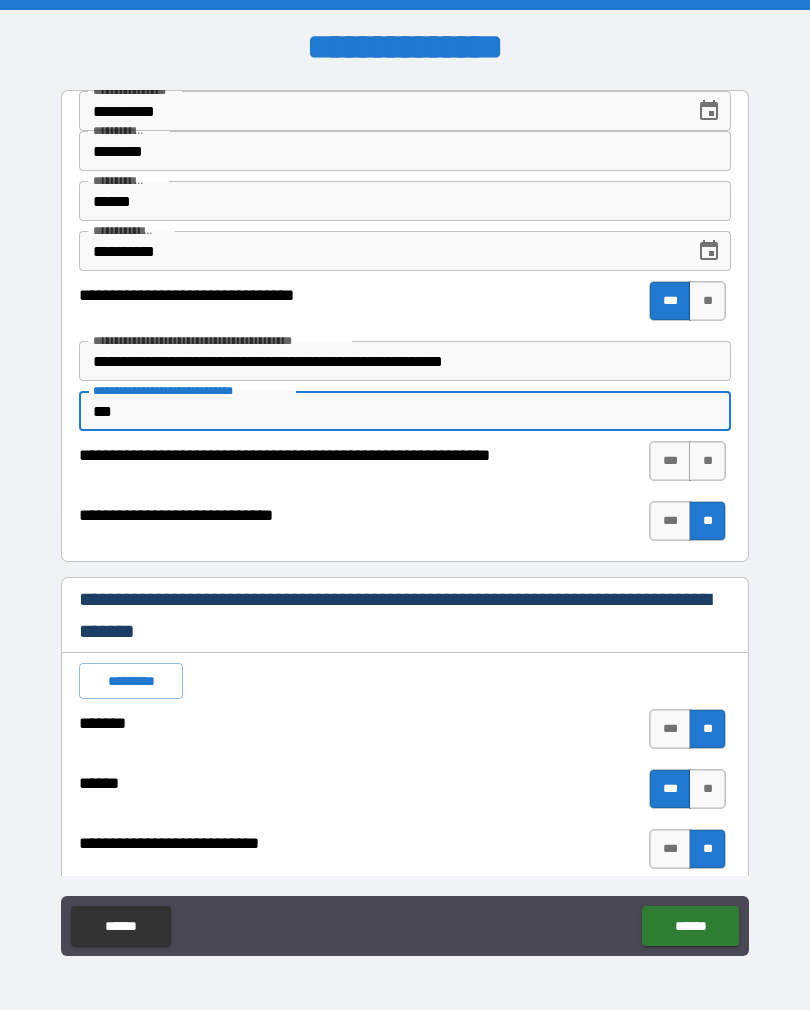 type on "*" 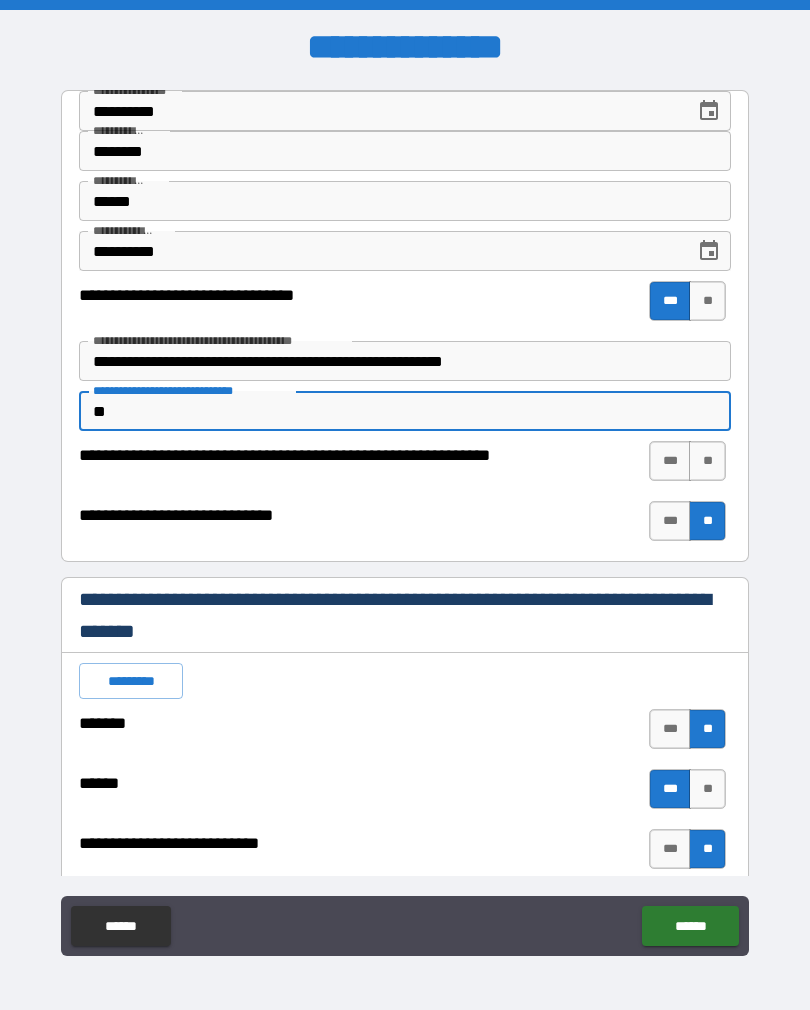 type on "*" 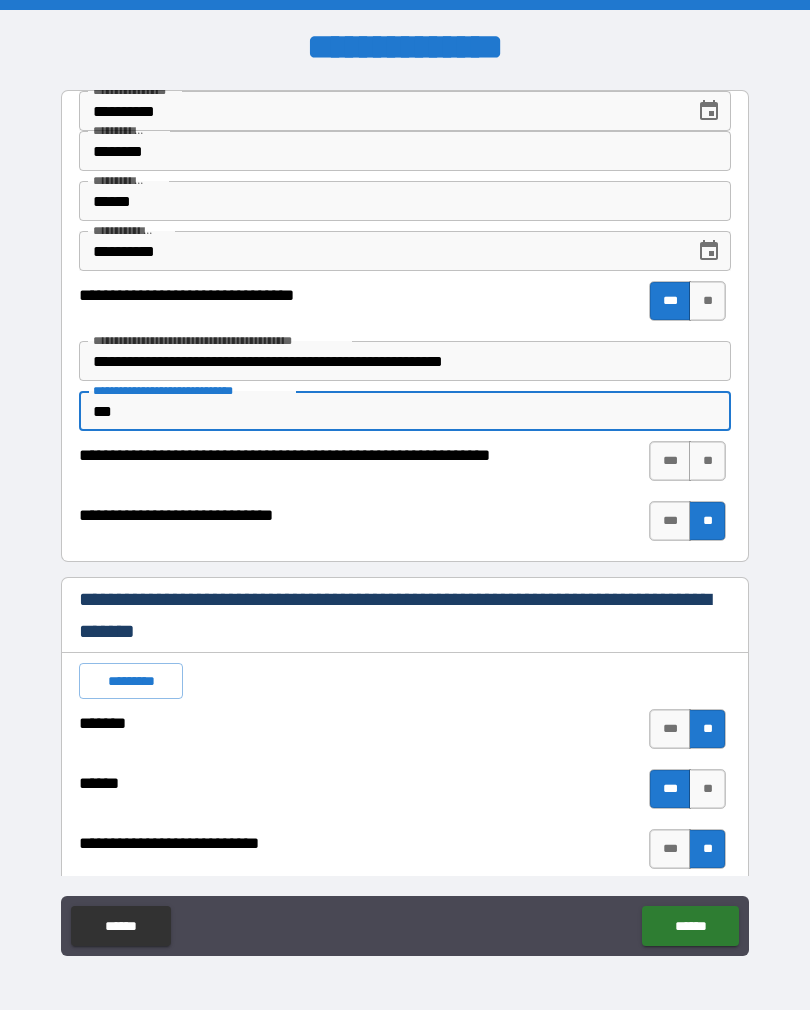 type on "*" 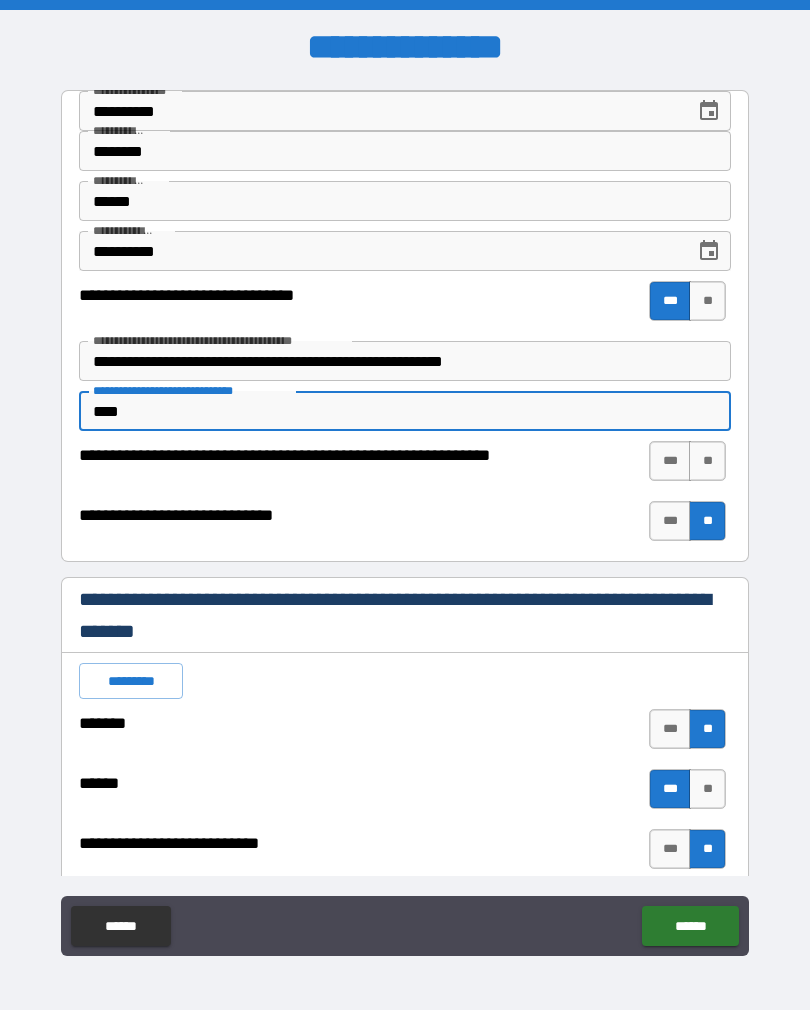 type on "*" 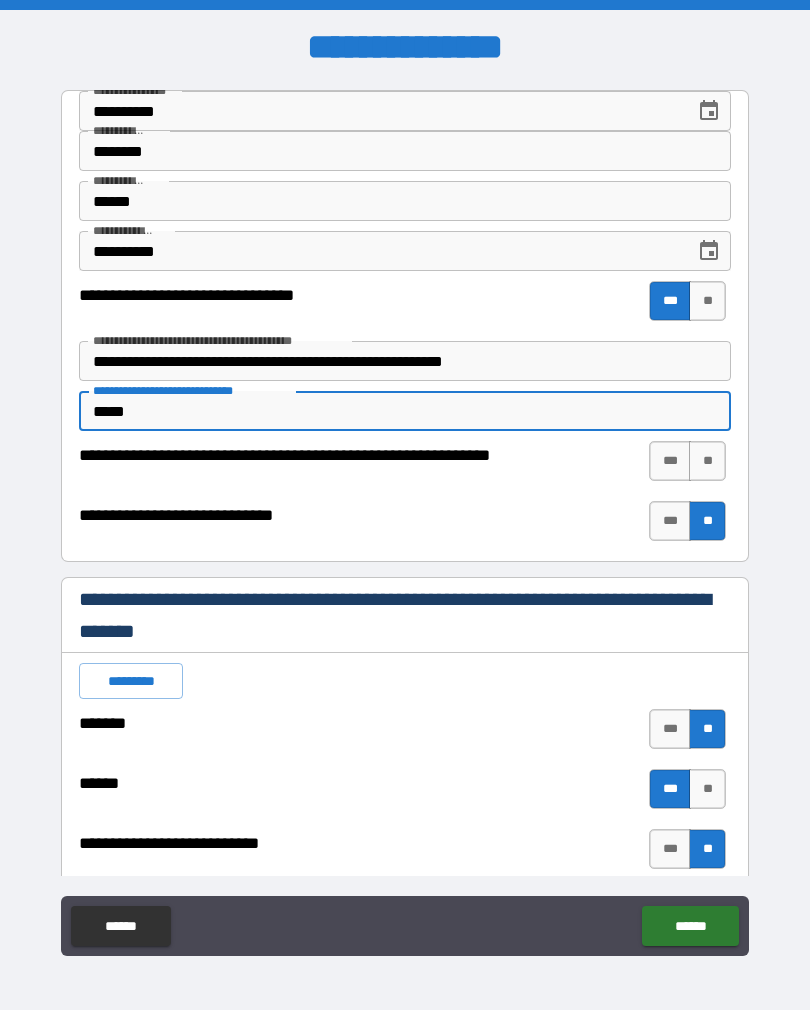 type on "*" 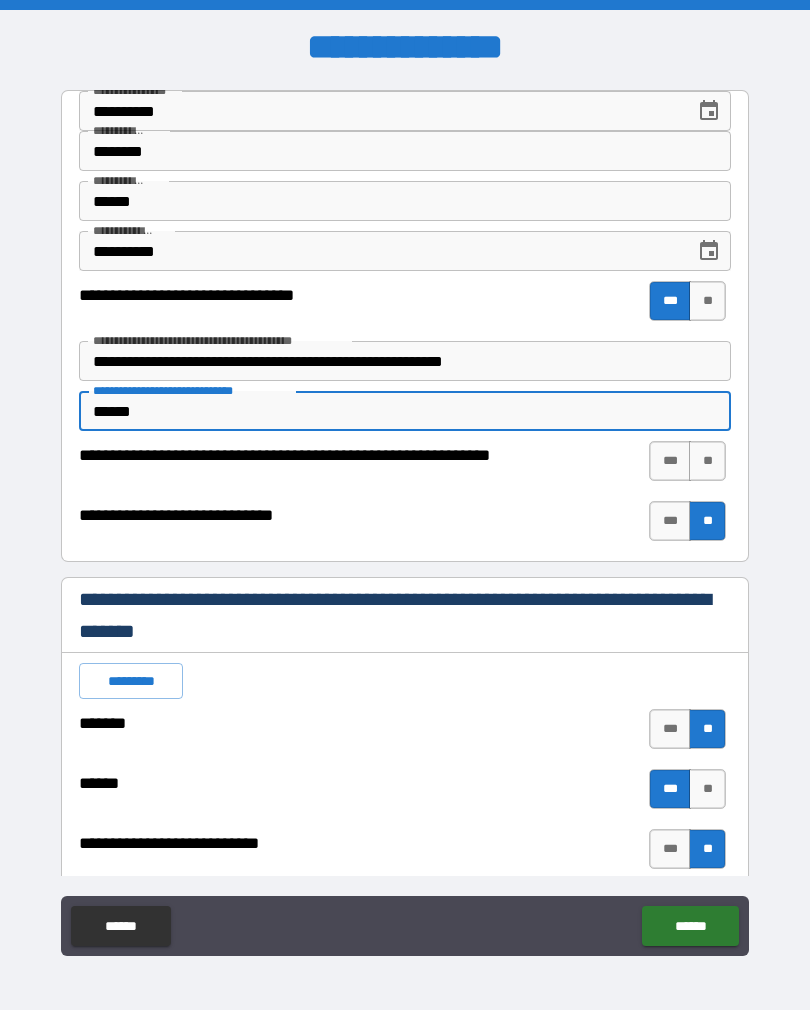 type on "*" 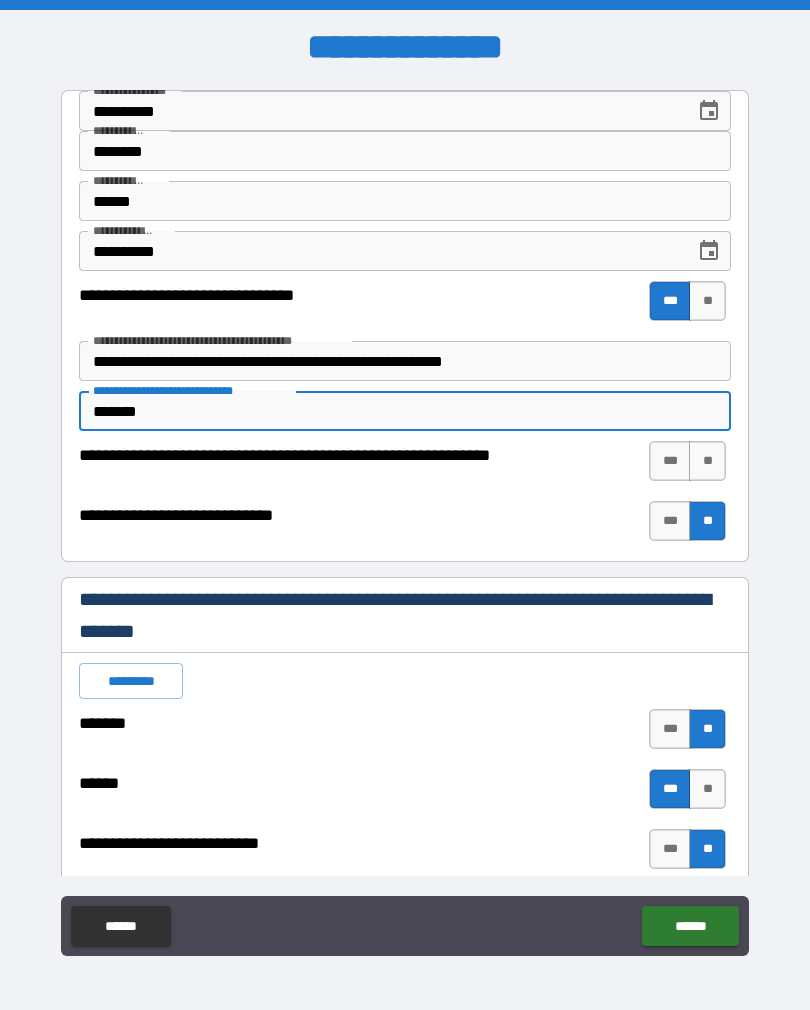 type on "*" 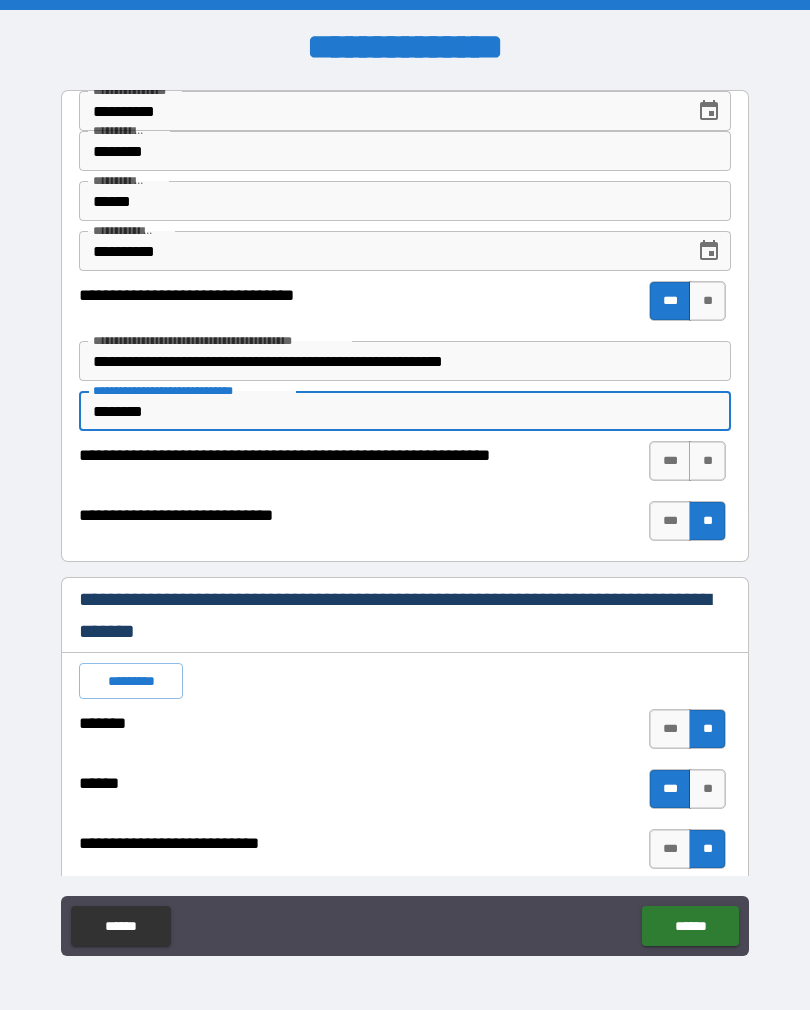 type on "*" 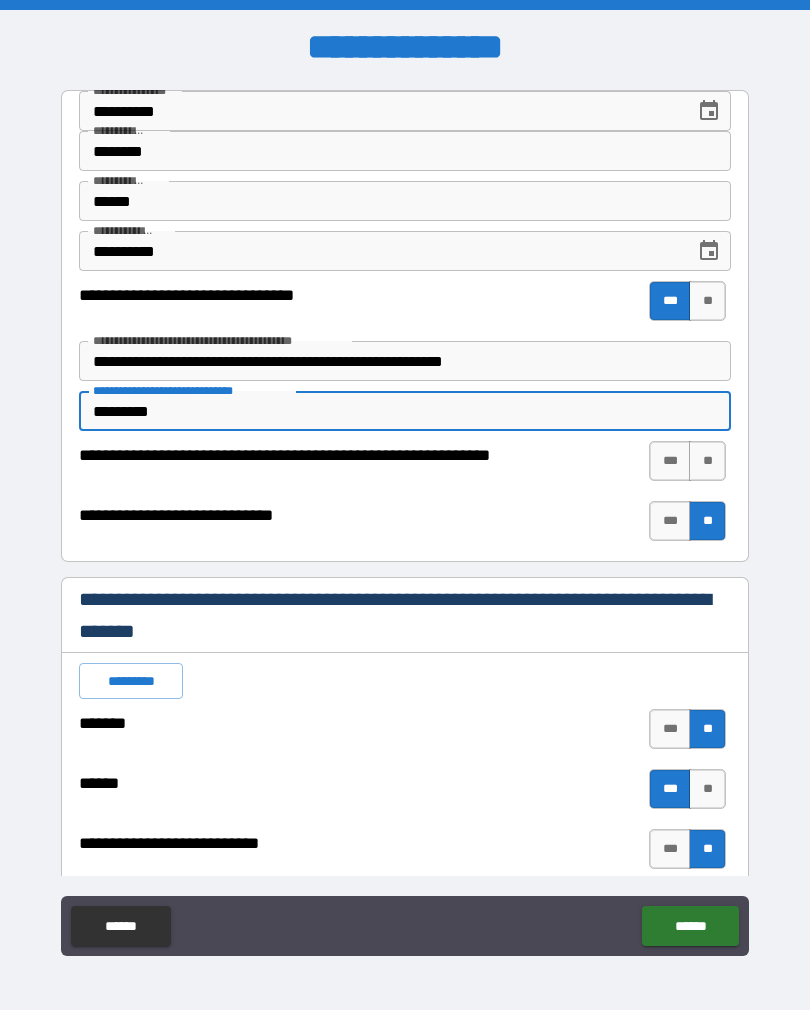 type on "*" 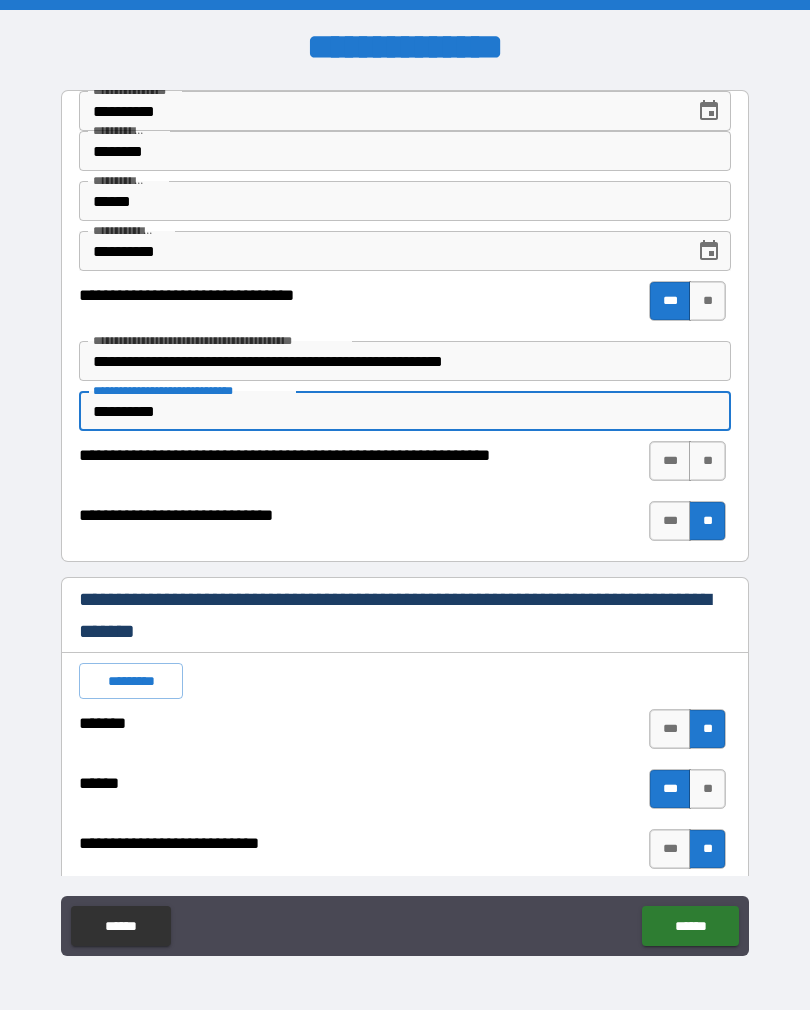 type on "*" 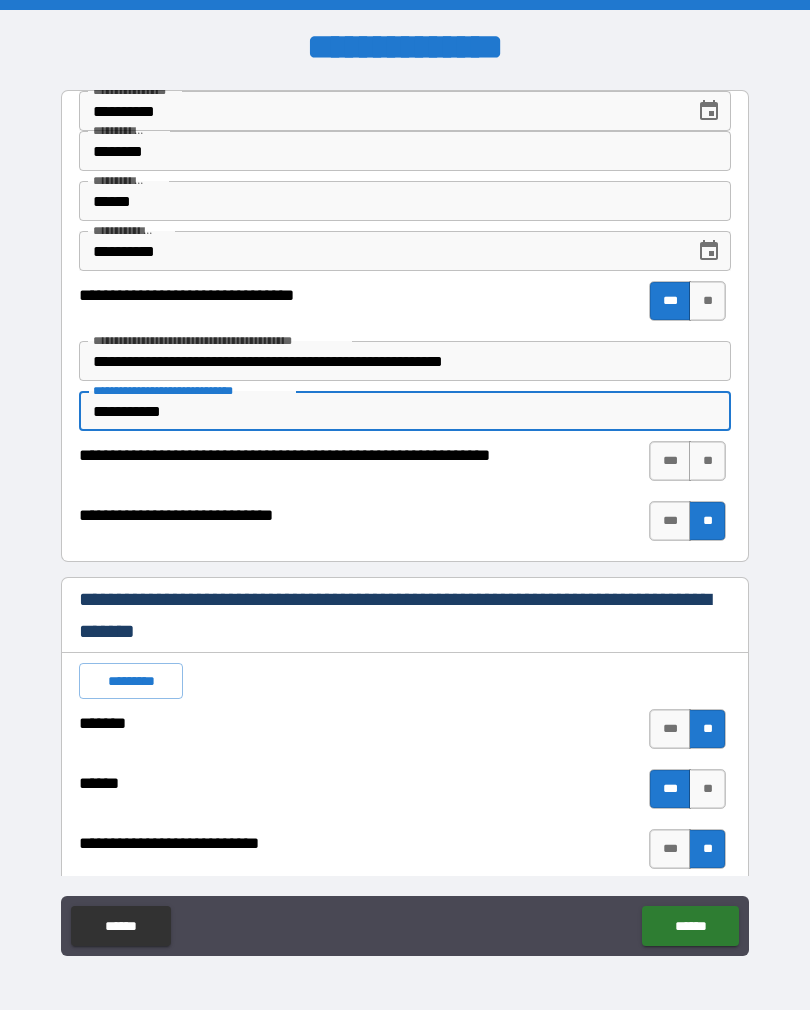type on "*" 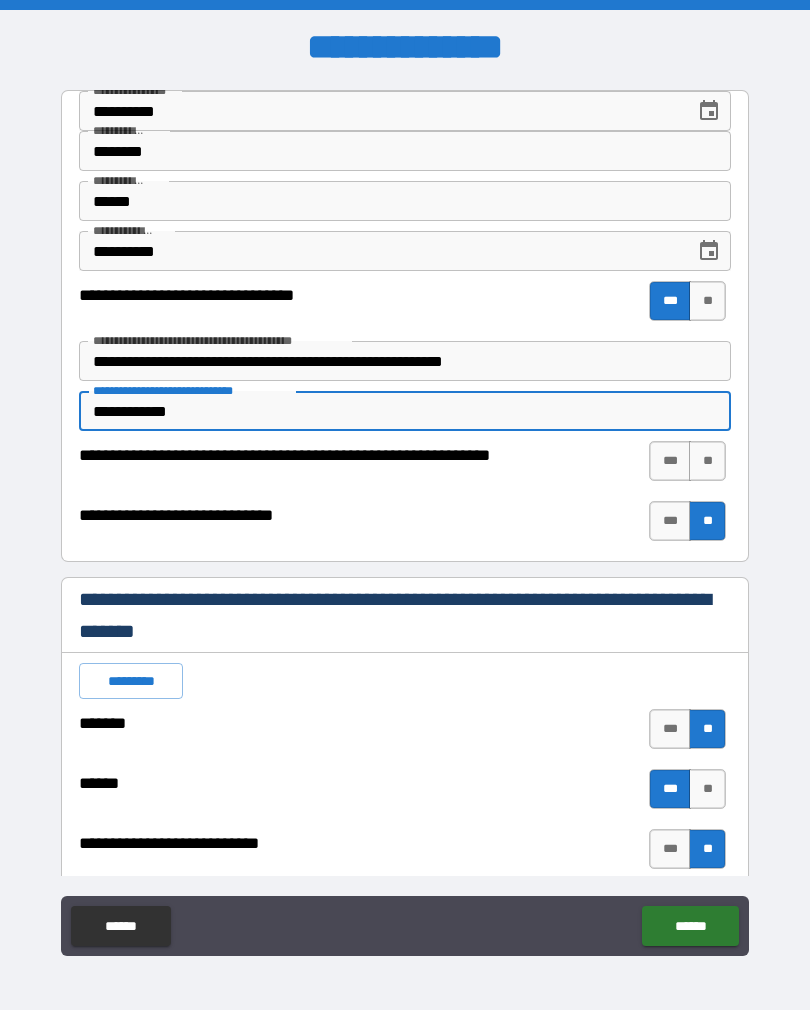 type on "*" 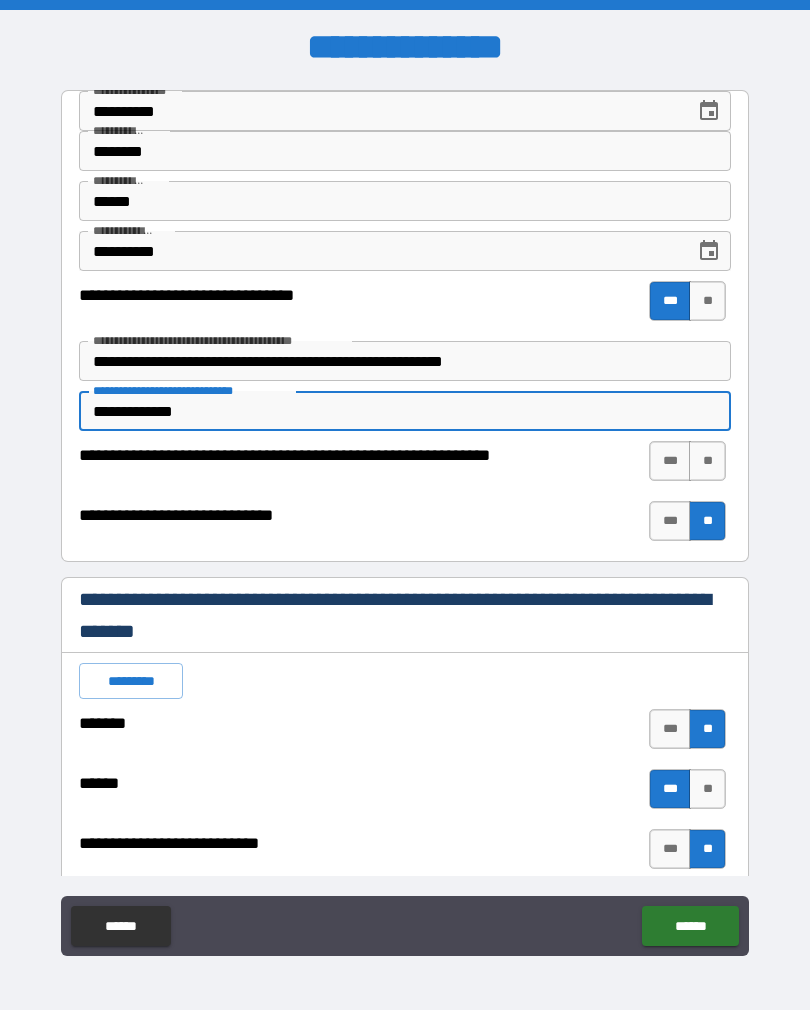type on "*" 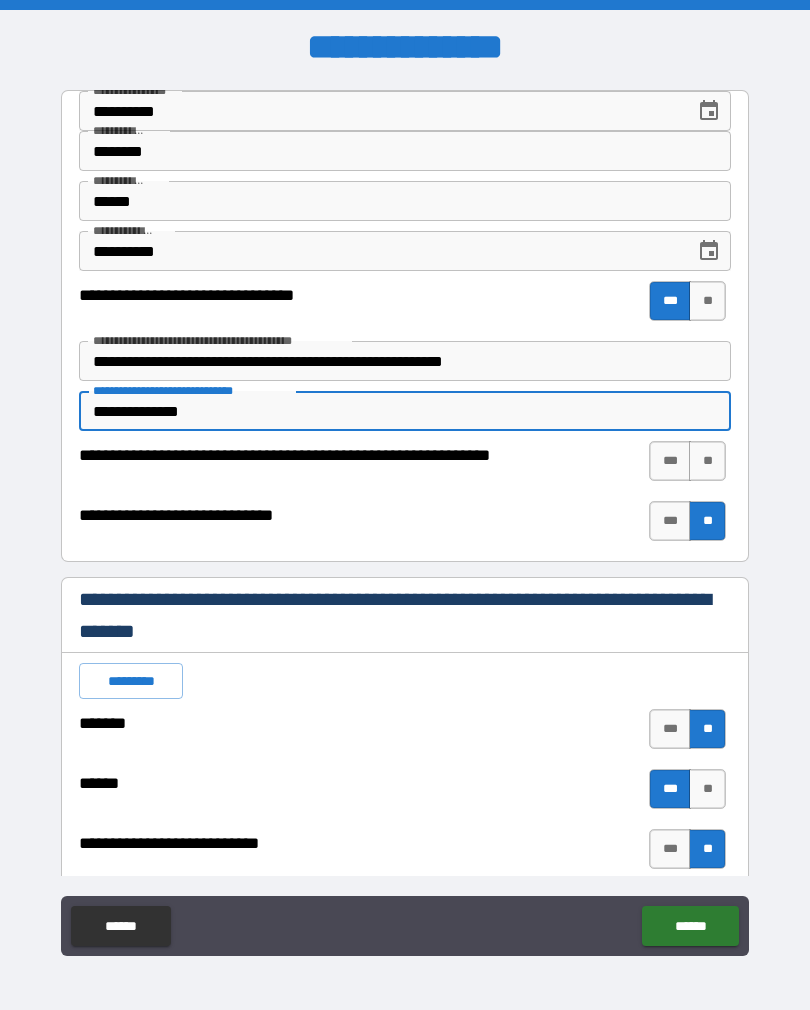 type 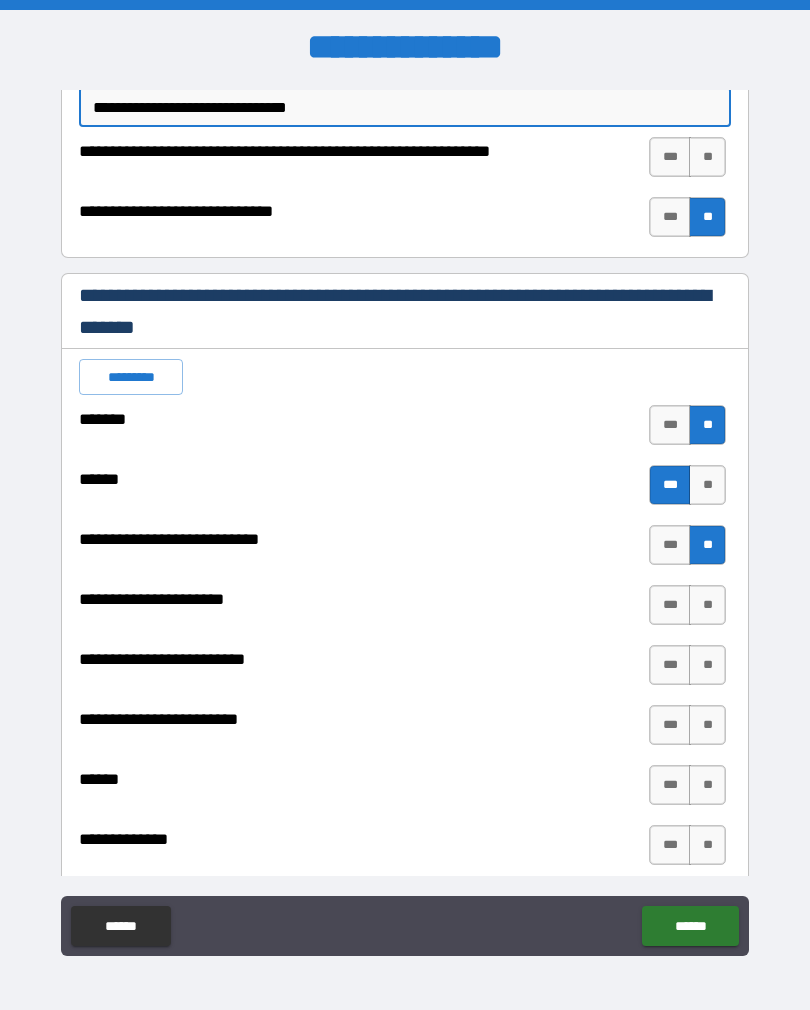 scroll, scrollTop: 304, scrollLeft: 0, axis: vertical 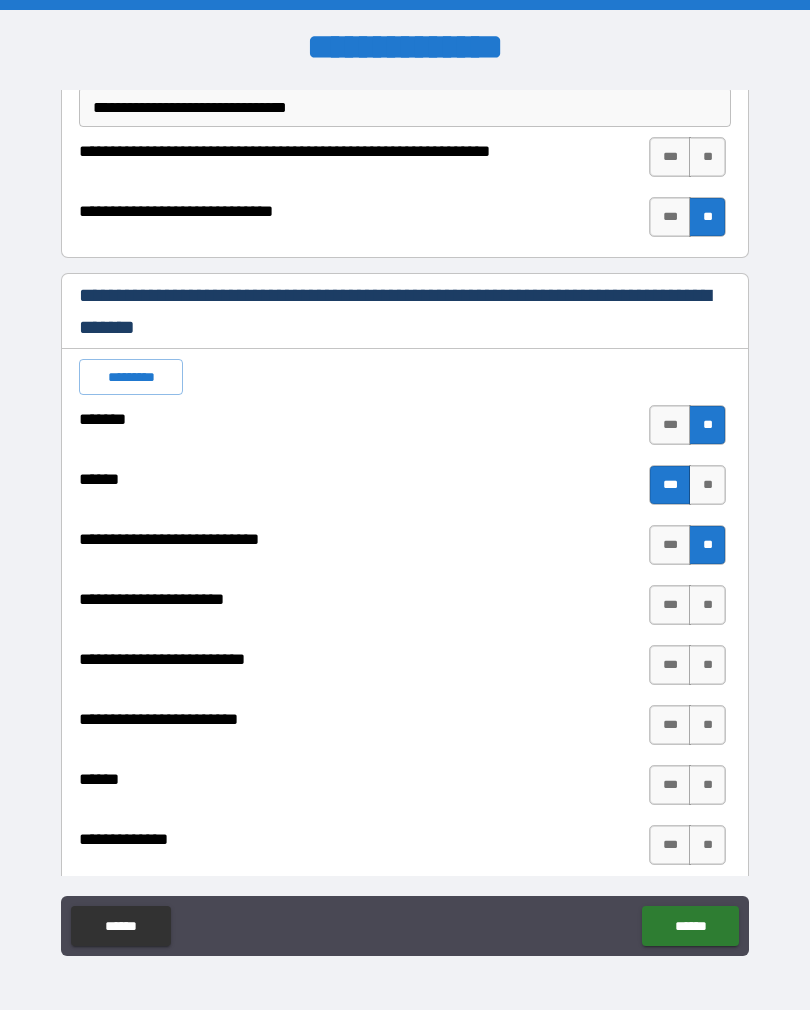 click on "**" at bounding box center [707, 605] 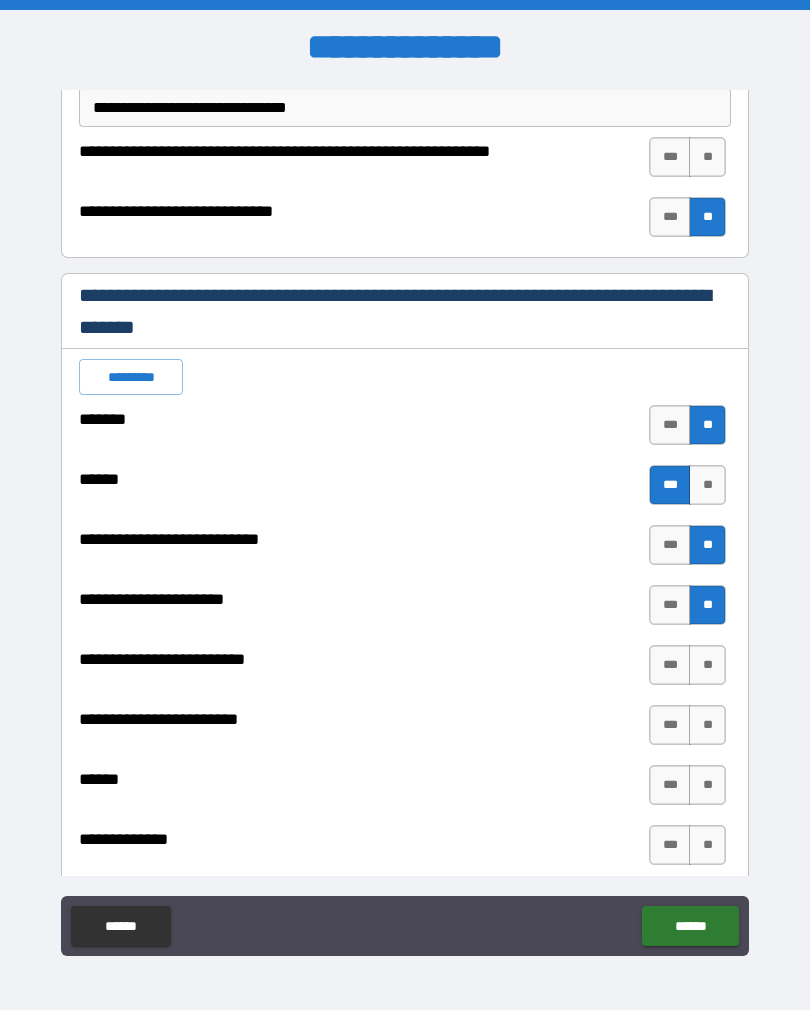 click on "**" at bounding box center [707, 665] 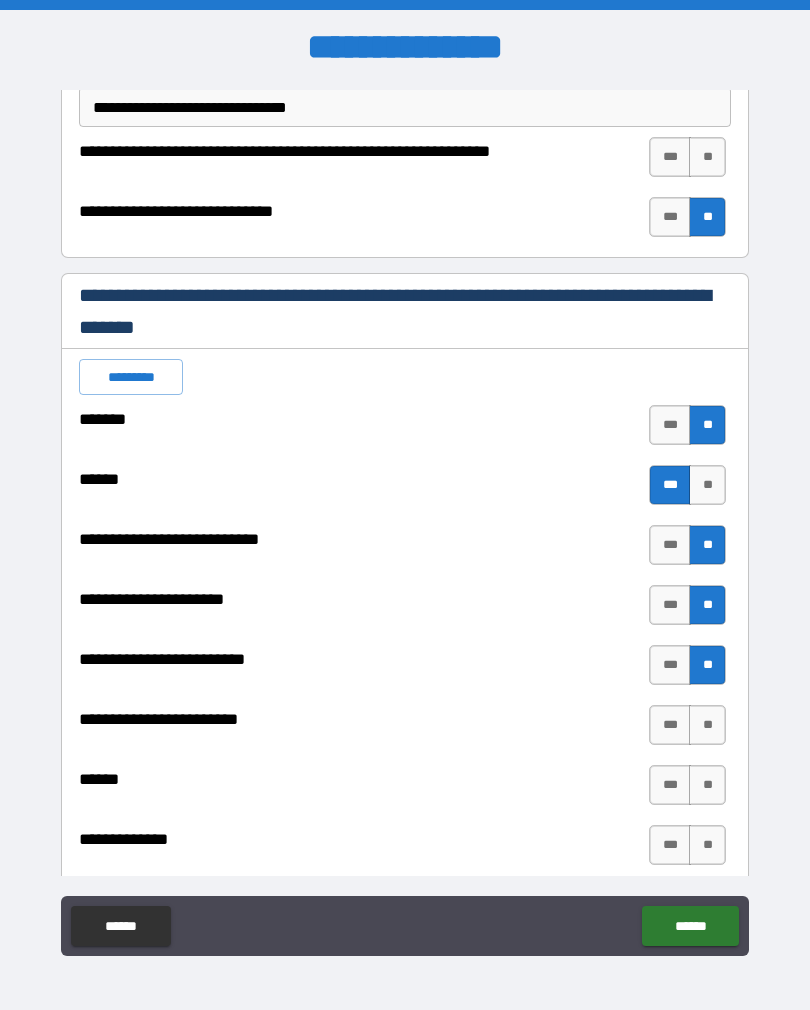 click on "**" at bounding box center (707, 725) 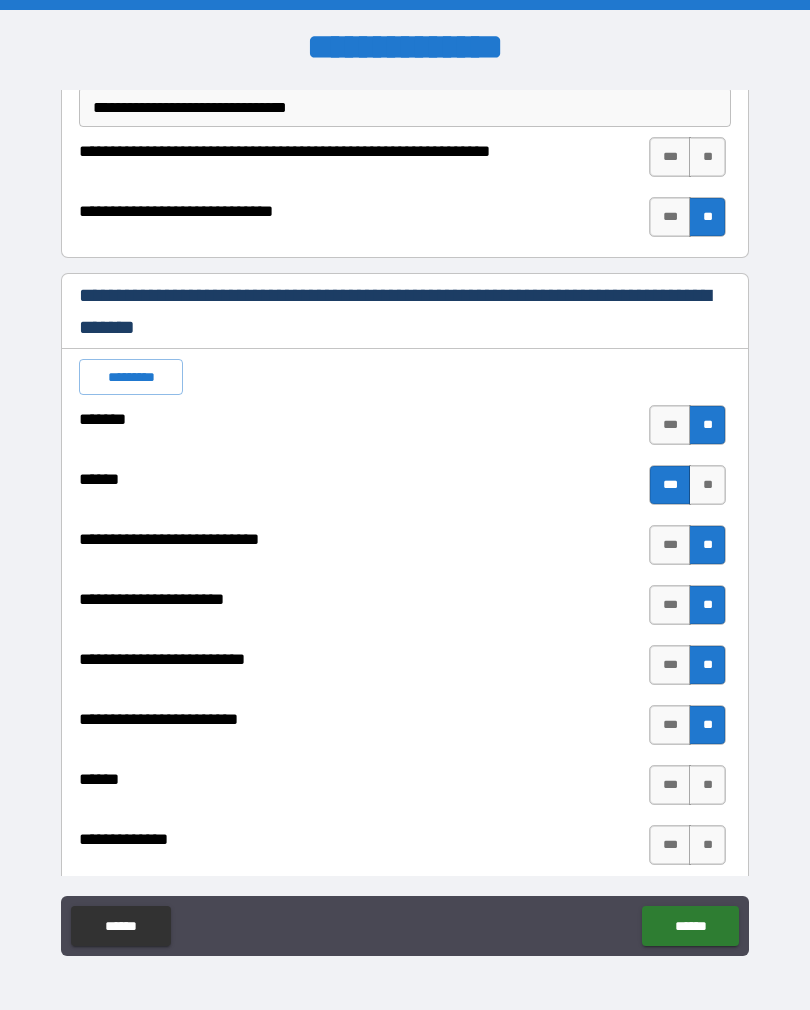 click on "**" at bounding box center (707, 785) 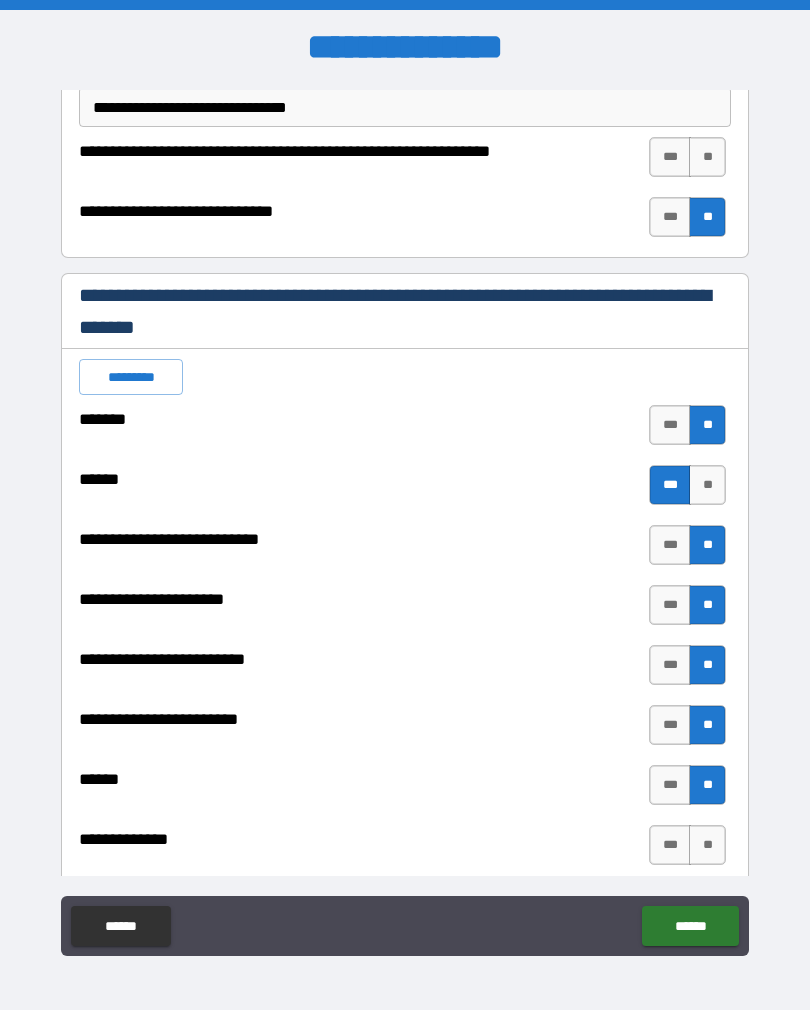 click on "**" at bounding box center (707, 845) 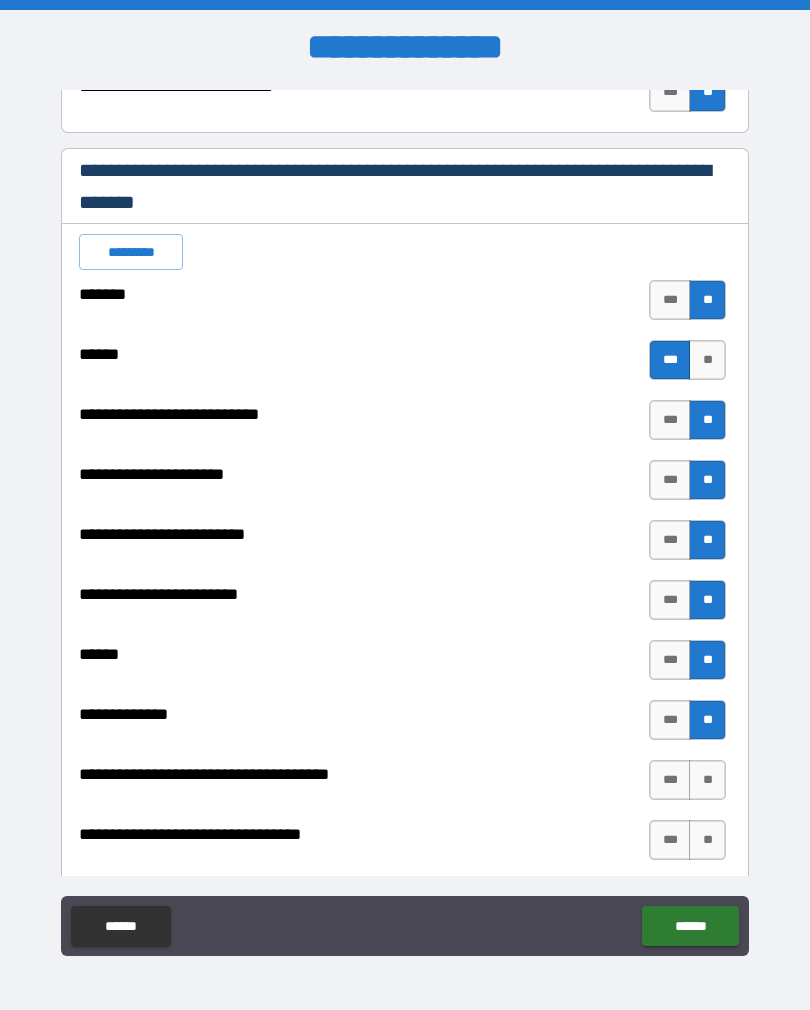 scroll, scrollTop: 438, scrollLeft: 0, axis: vertical 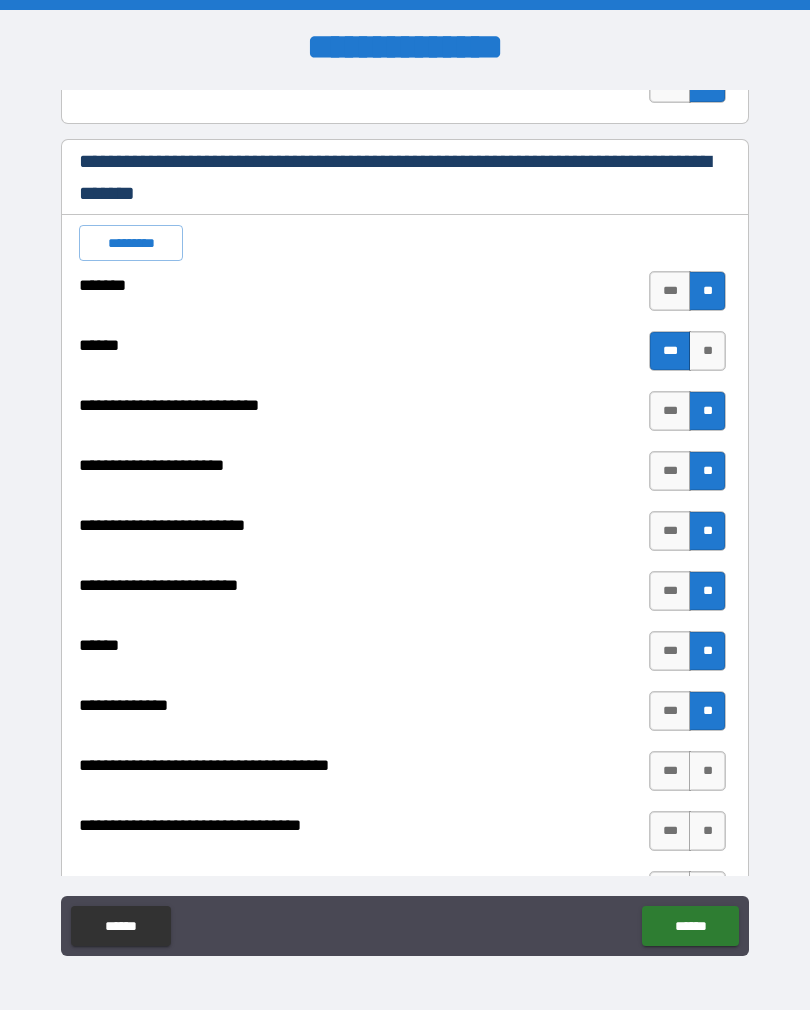 click on "**" at bounding box center [707, 771] 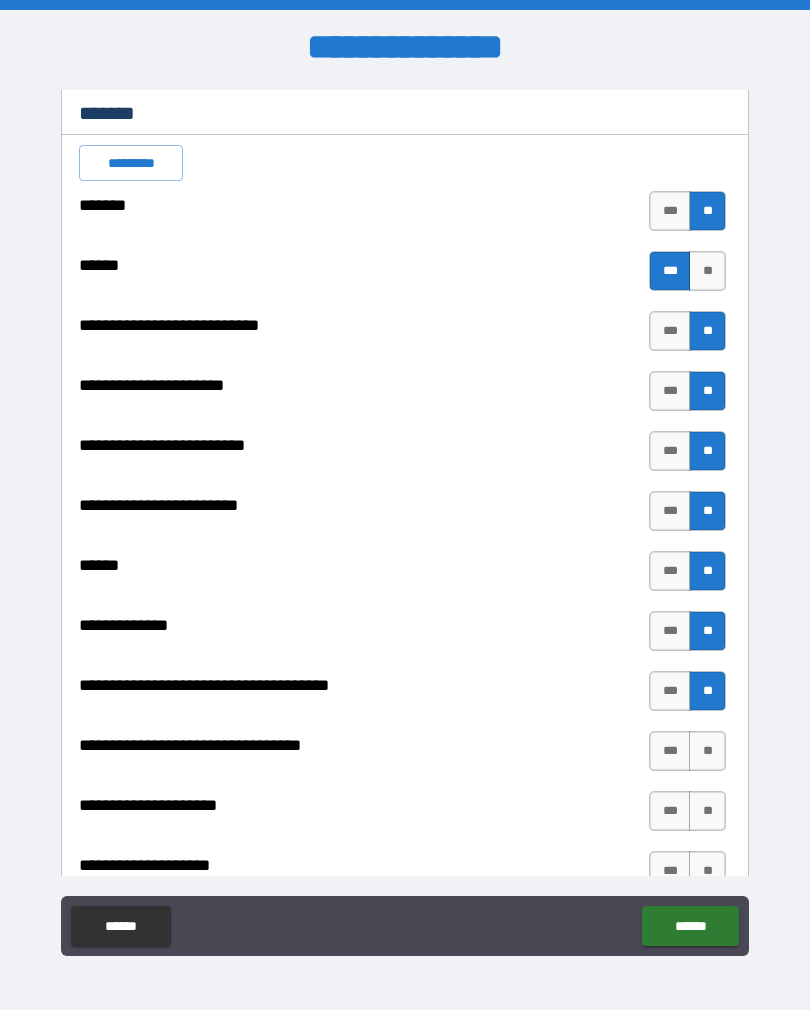 scroll, scrollTop: 531, scrollLeft: 0, axis: vertical 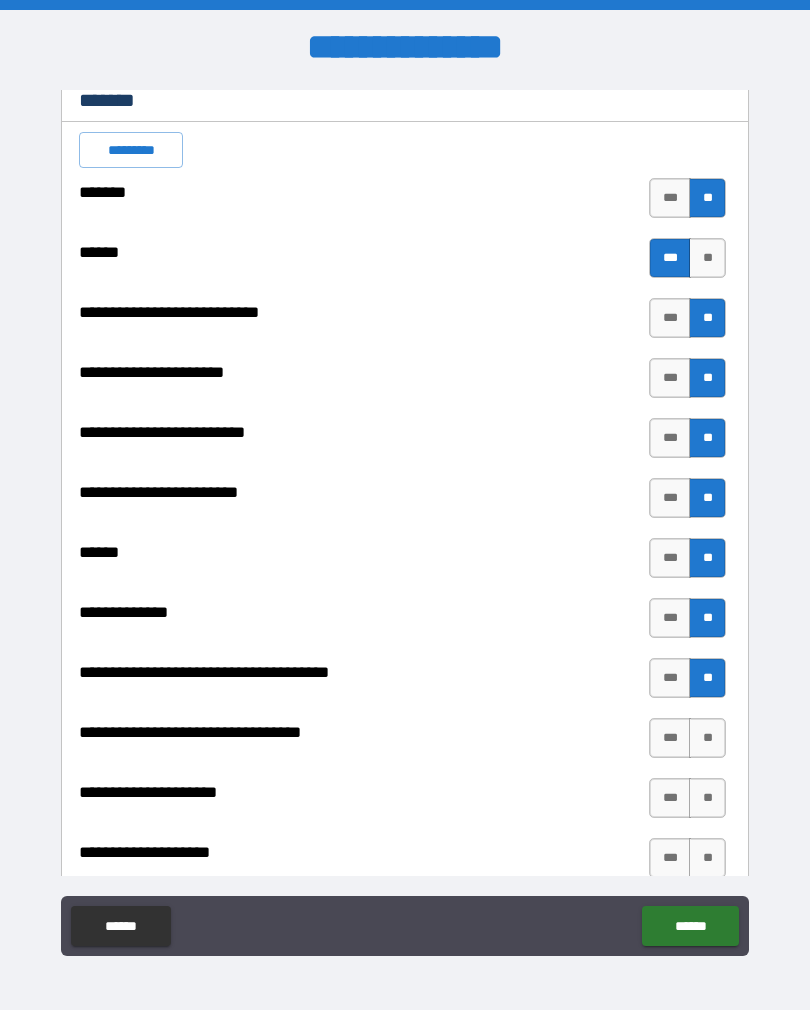 click on "**" at bounding box center (707, 738) 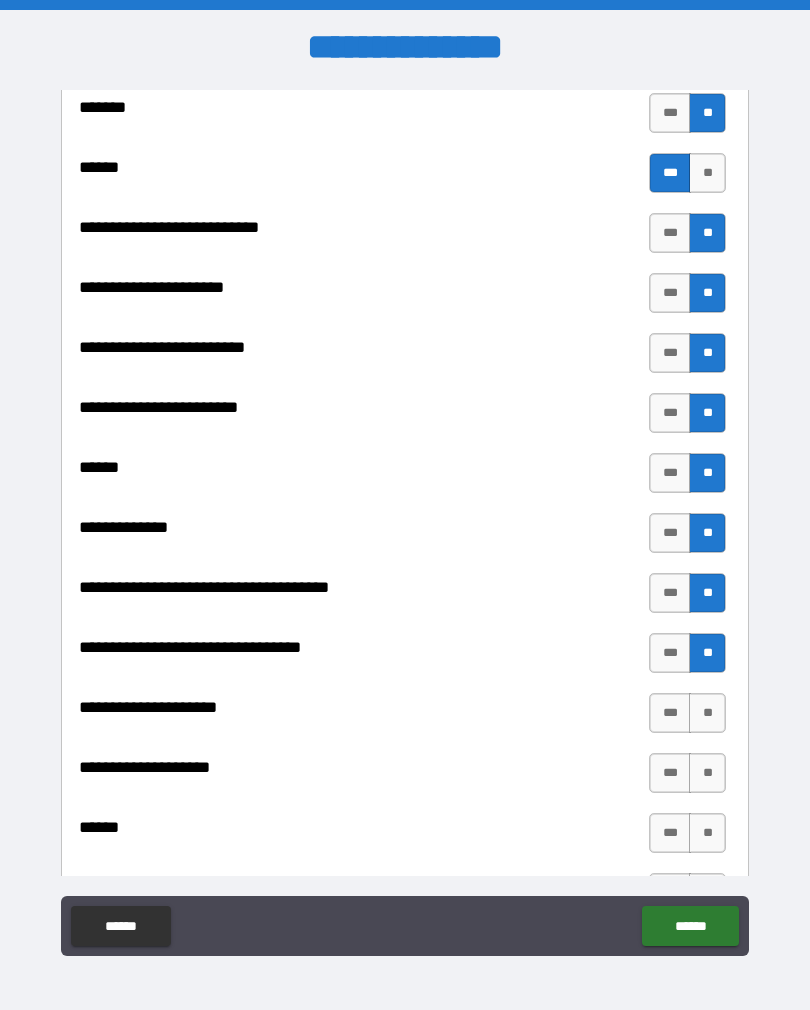 scroll, scrollTop: 617, scrollLeft: 0, axis: vertical 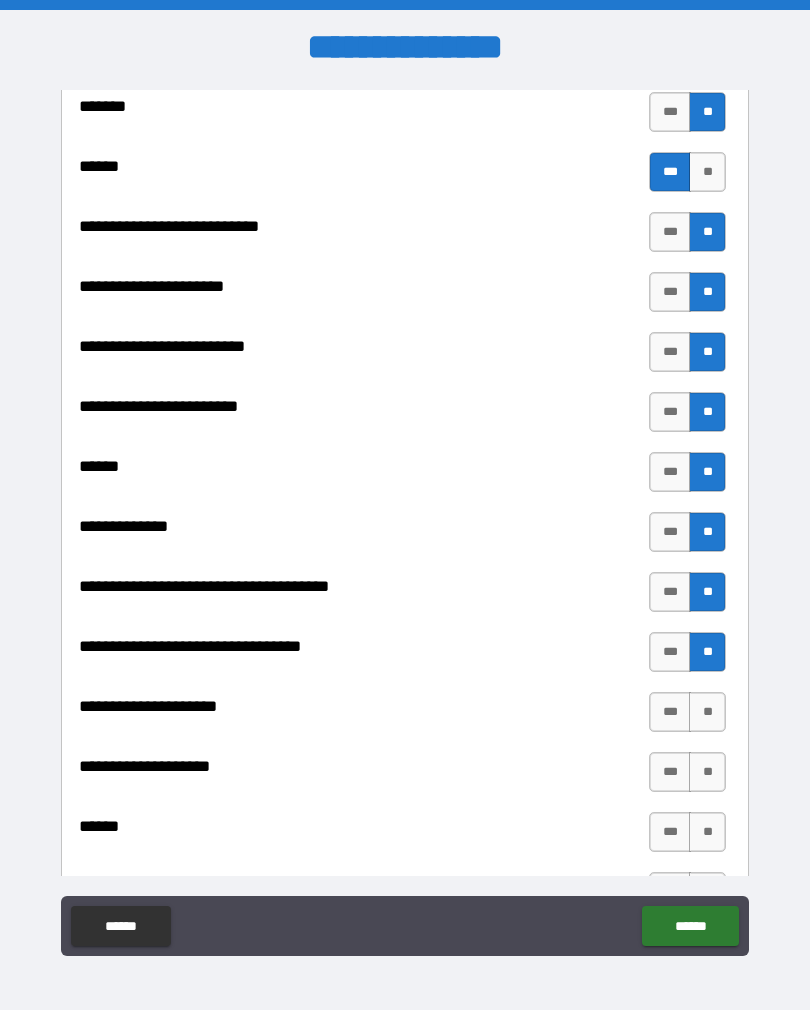 click on "**" at bounding box center [707, 832] 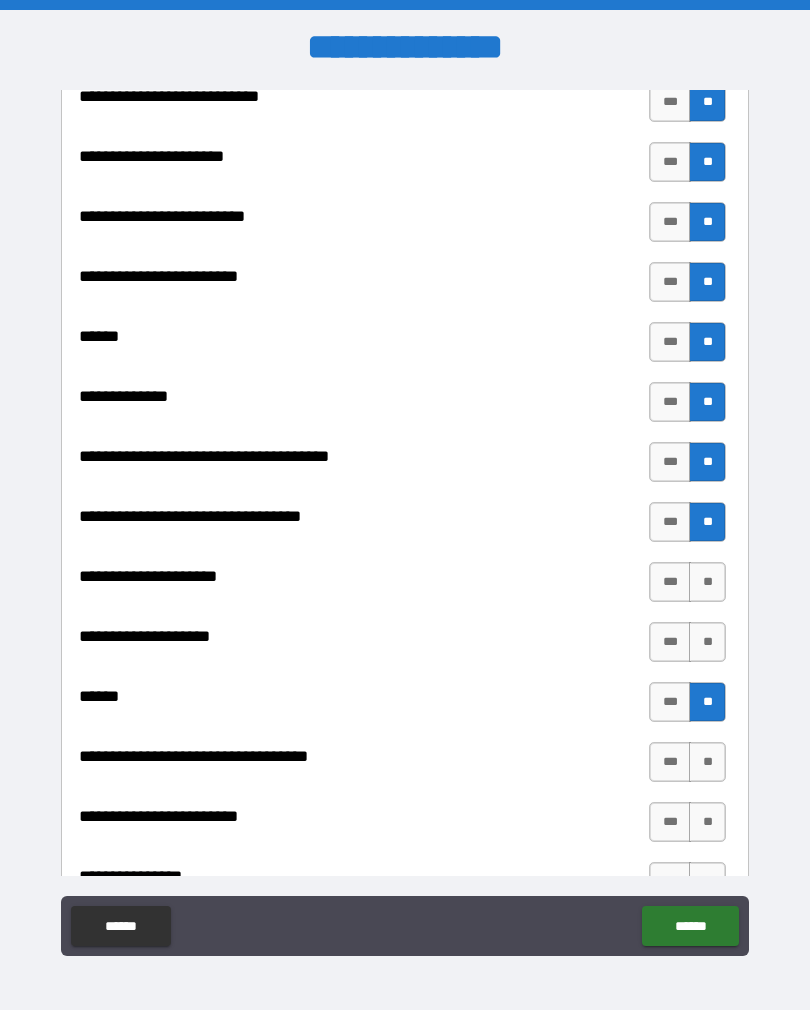 scroll, scrollTop: 751, scrollLeft: 0, axis: vertical 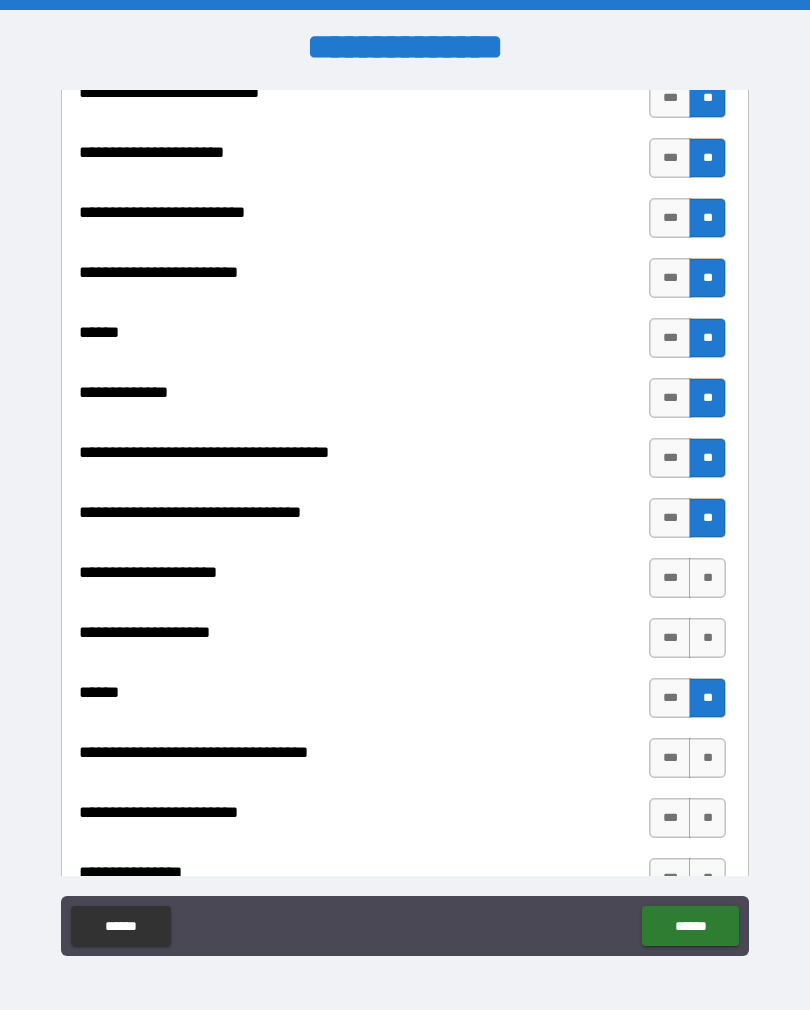 click on "**" at bounding box center [707, 758] 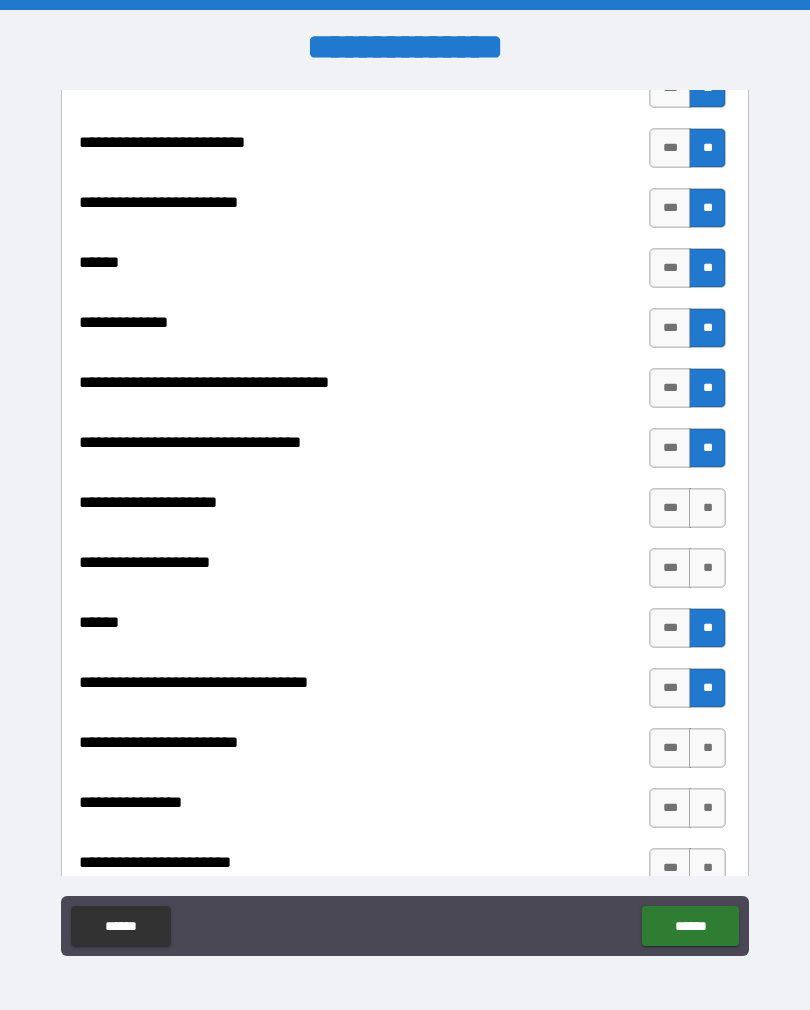 scroll, scrollTop: 820, scrollLeft: 0, axis: vertical 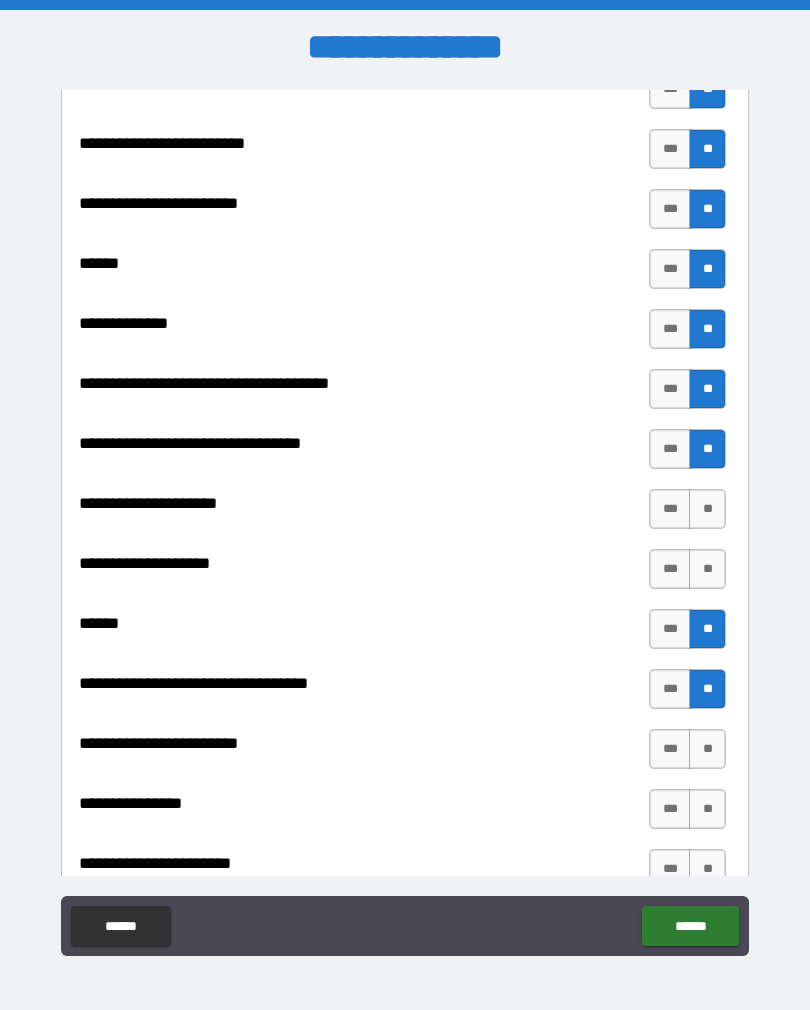 click on "**" at bounding box center [707, 749] 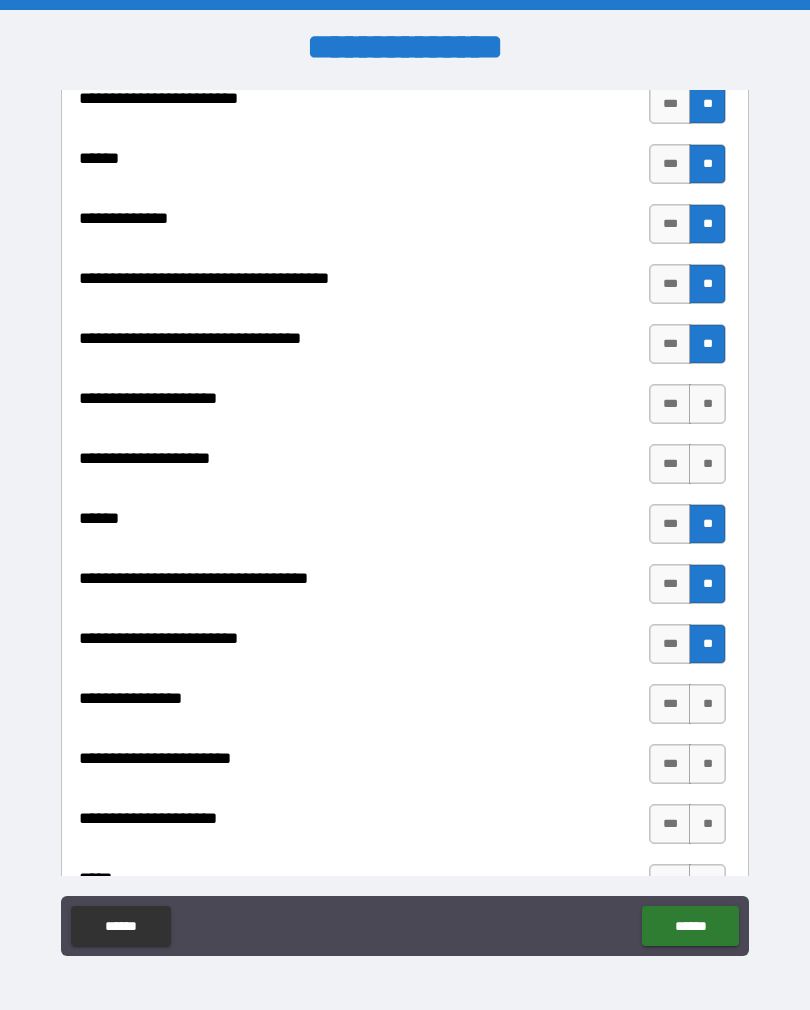 scroll, scrollTop: 925, scrollLeft: 0, axis: vertical 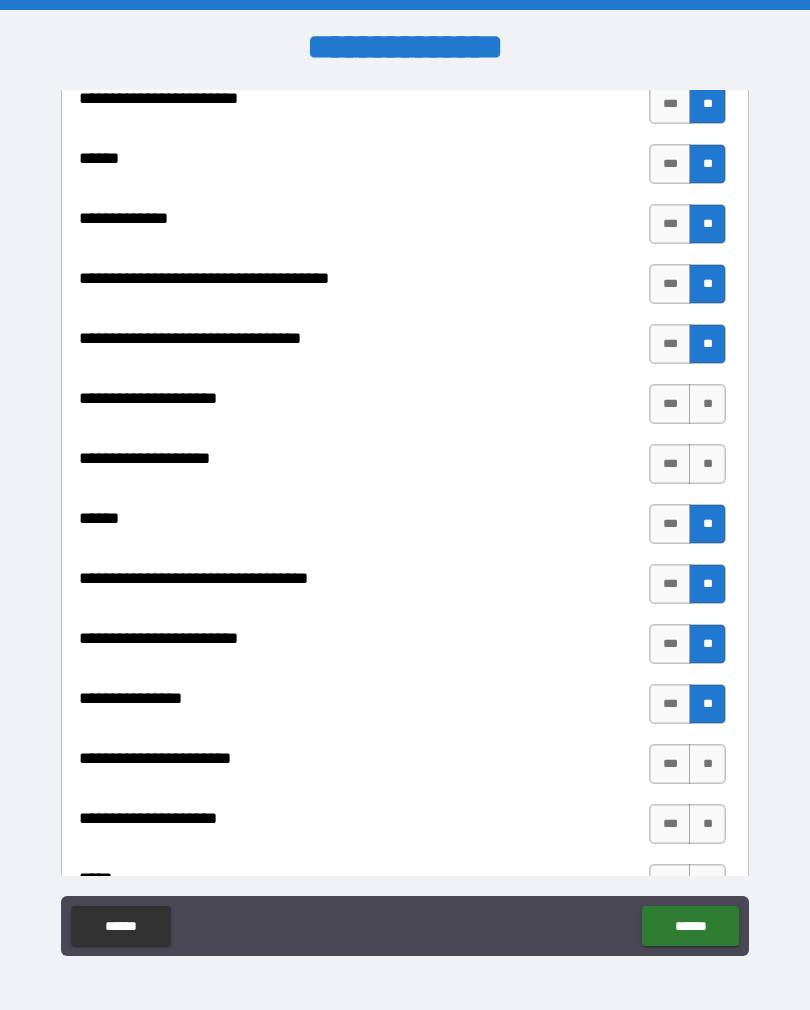 click on "**" at bounding box center [707, 764] 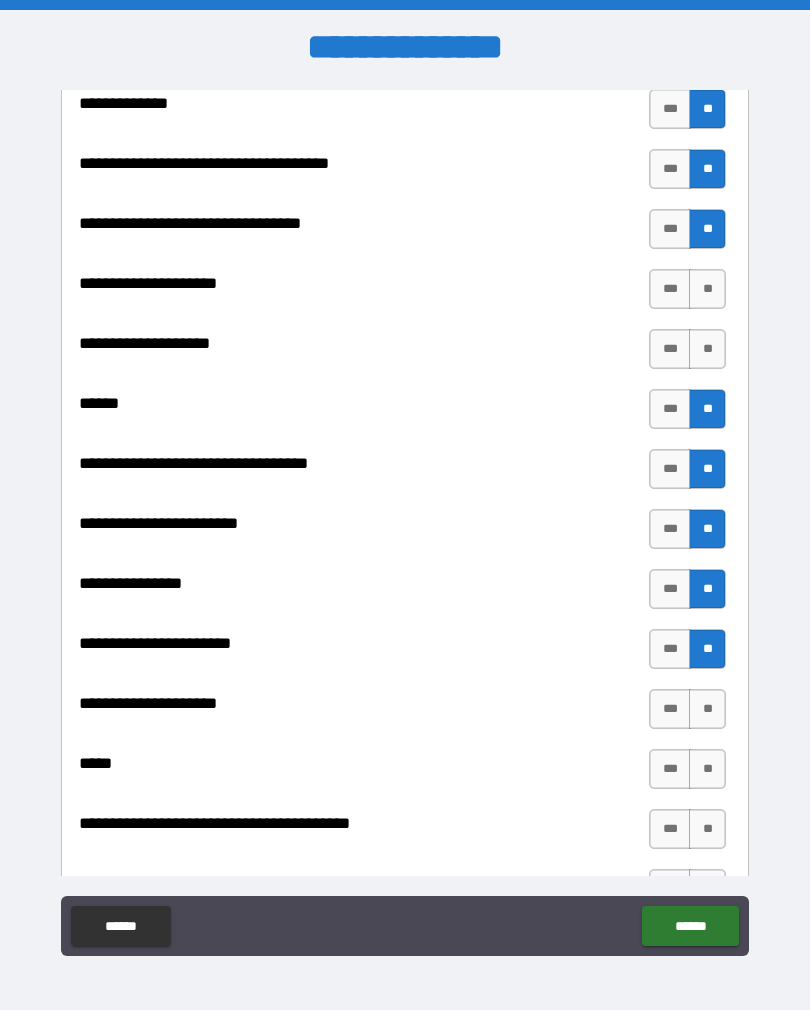 scroll, scrollTop: 1043, scrollLeft: 0, axis: vertical 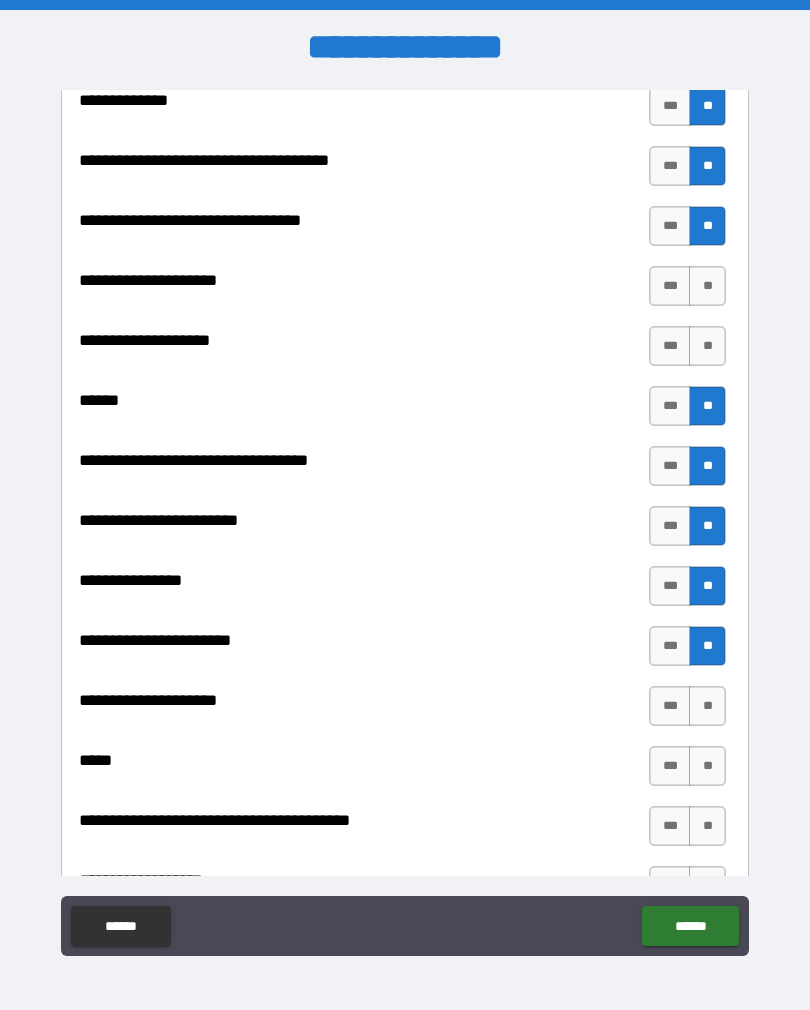 click on "**" at bounding box center [707, 706] 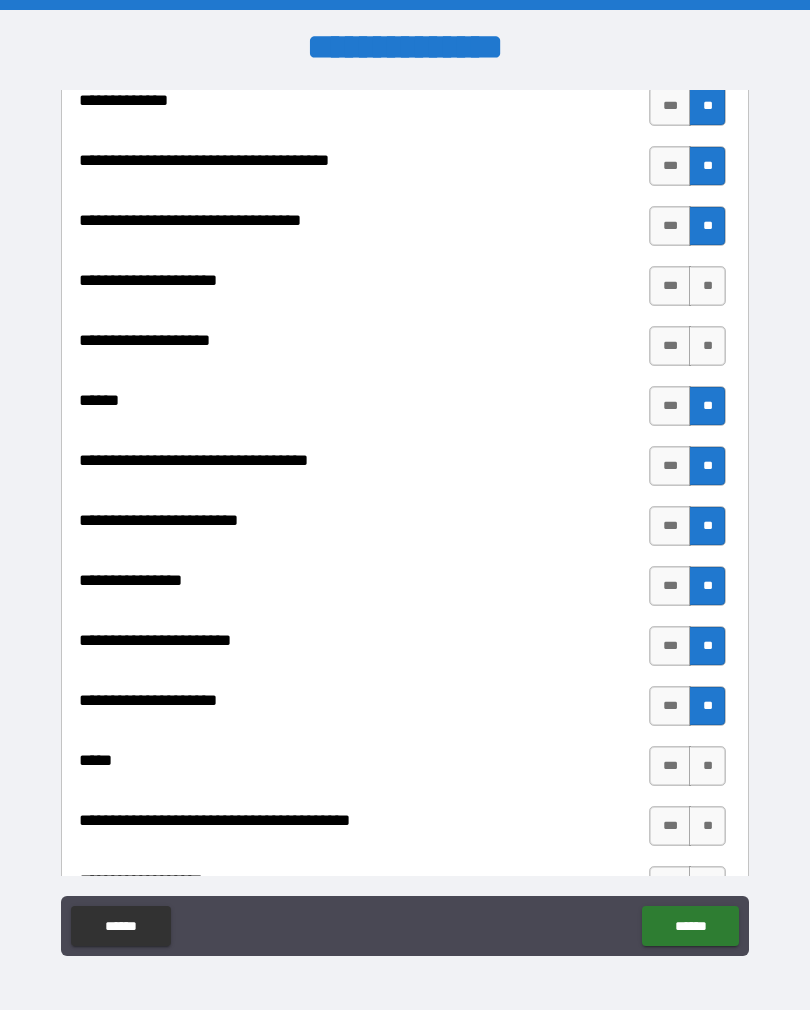 click on "**" at bounding box center (707, 766) 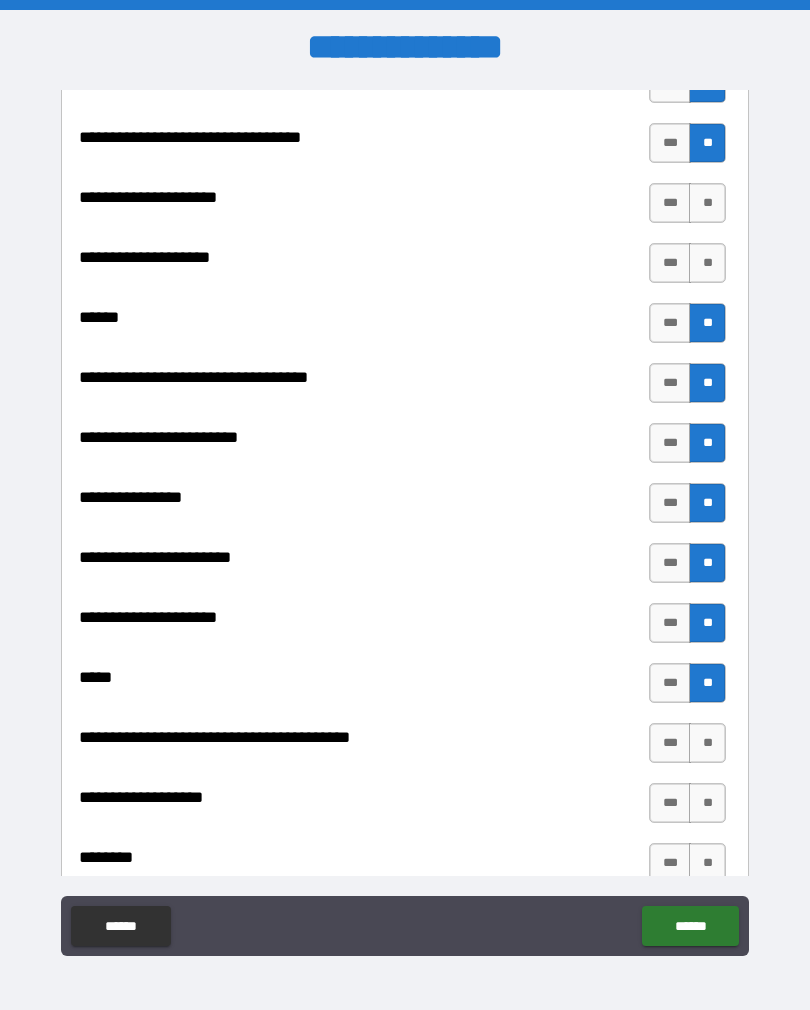 scroll, scrollTop: 1127, scrollLeft: 0, axis: vertical 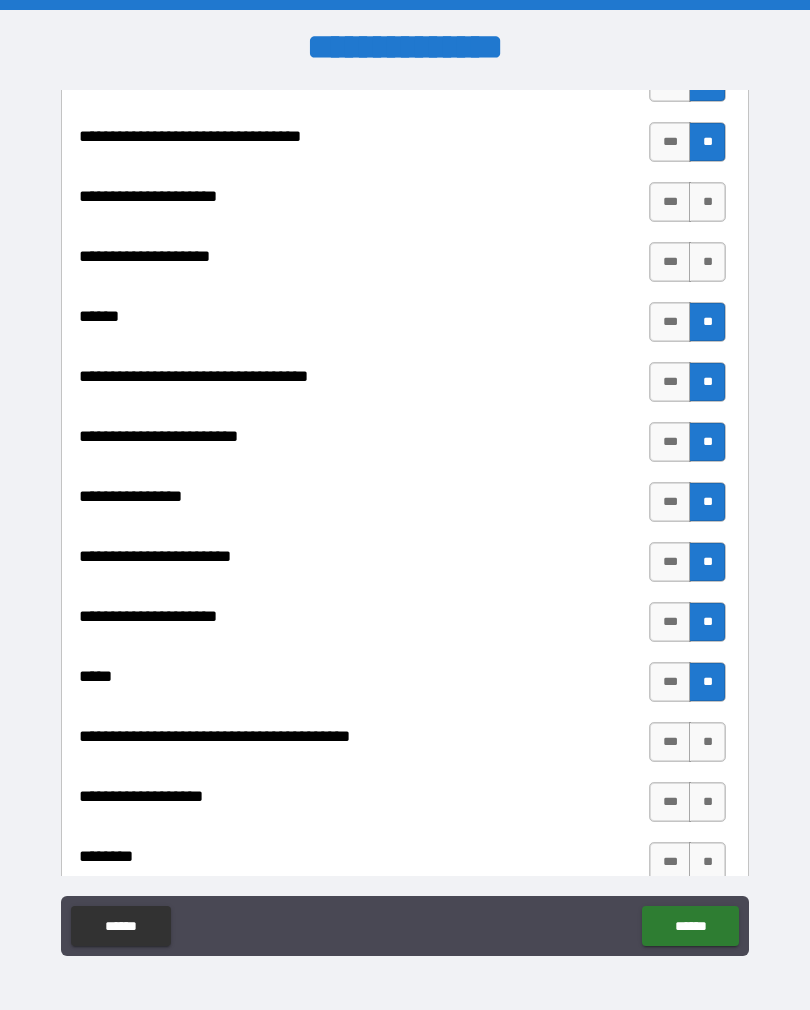 click on "**" at bounding box center [707, 742] 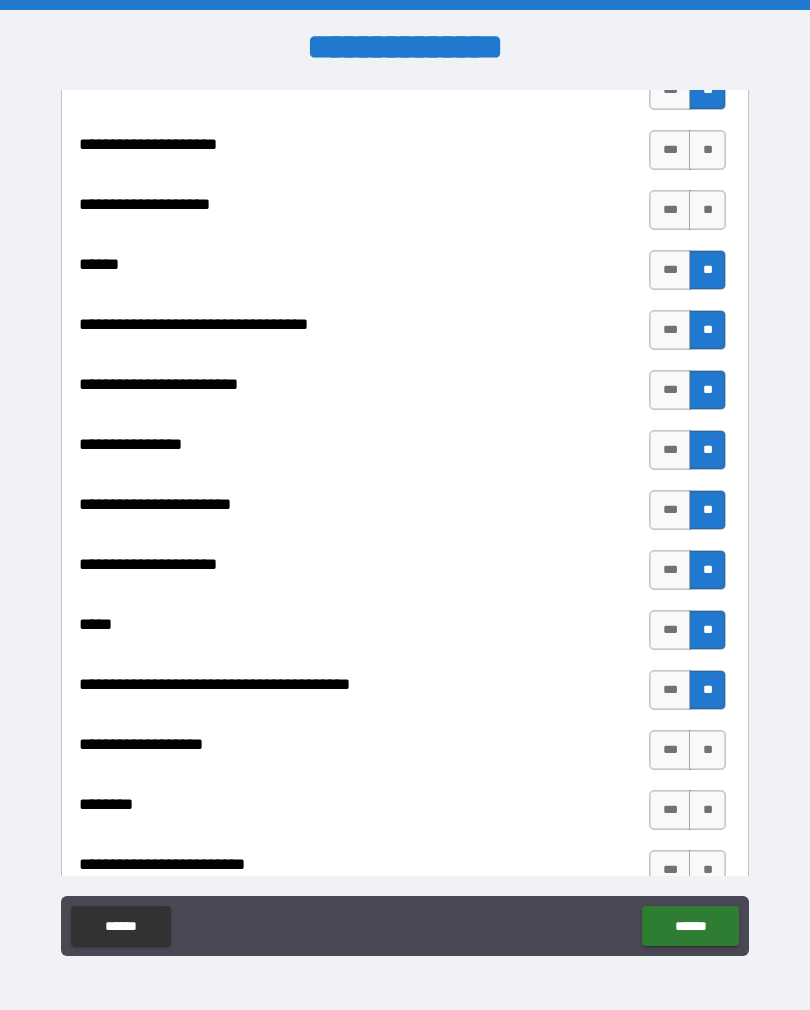 scroll, scrollTop: 1185, scrollLeft: 0, axis: vertical 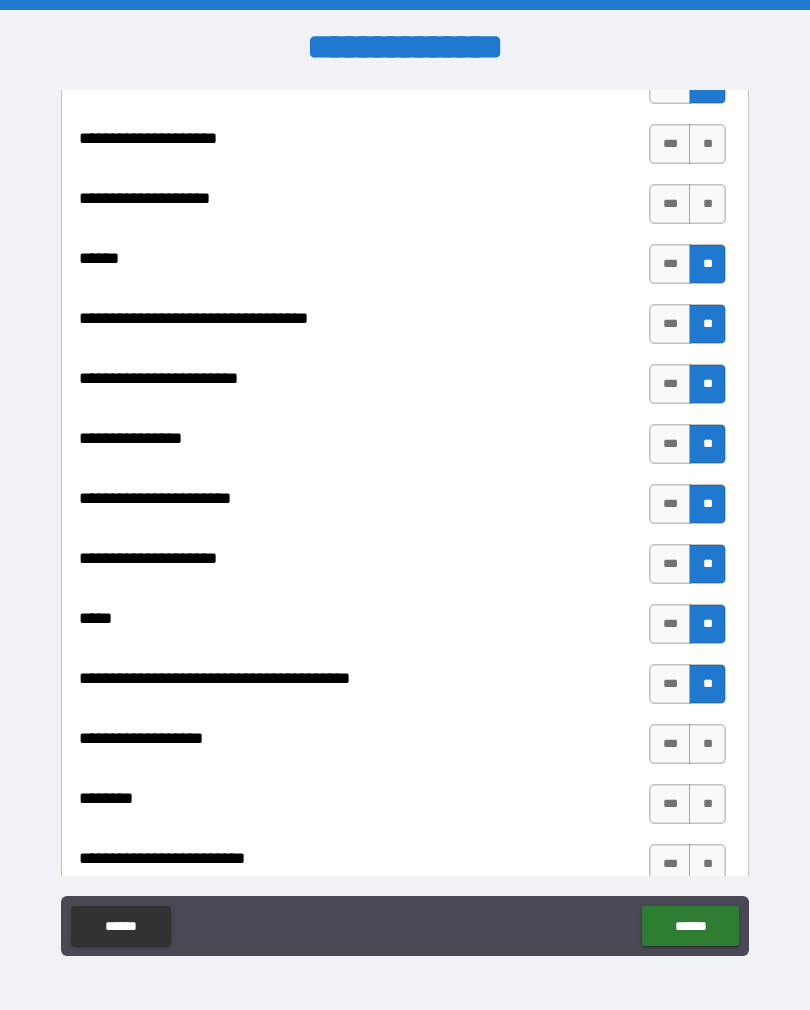 click on "**" at bounding box center (707, 744) 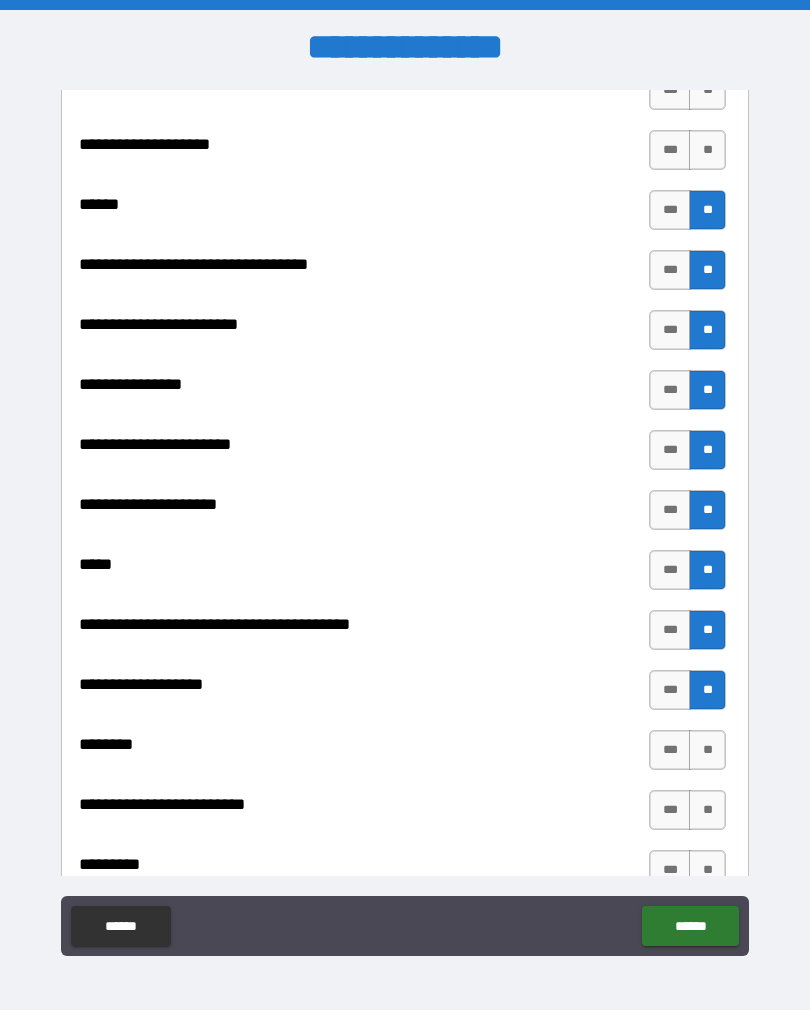 scroll, scrollTop: 1244, scrollLeft: 0, axis: vertical 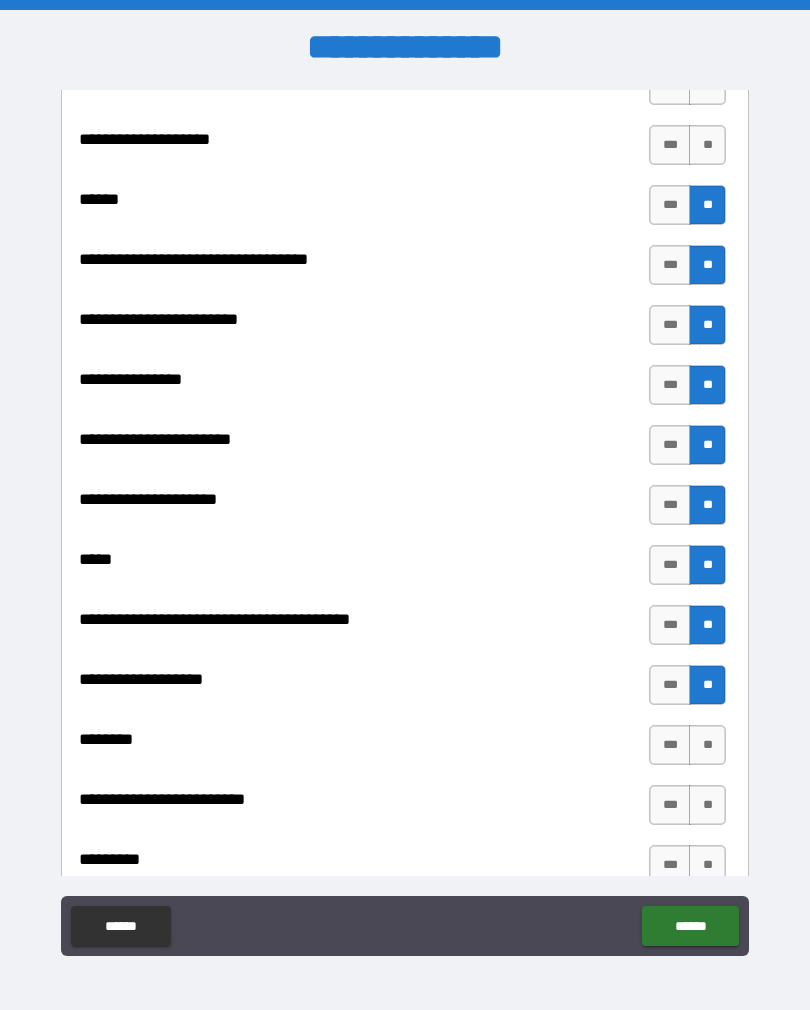click on "**" at bounding box center [707, 745] 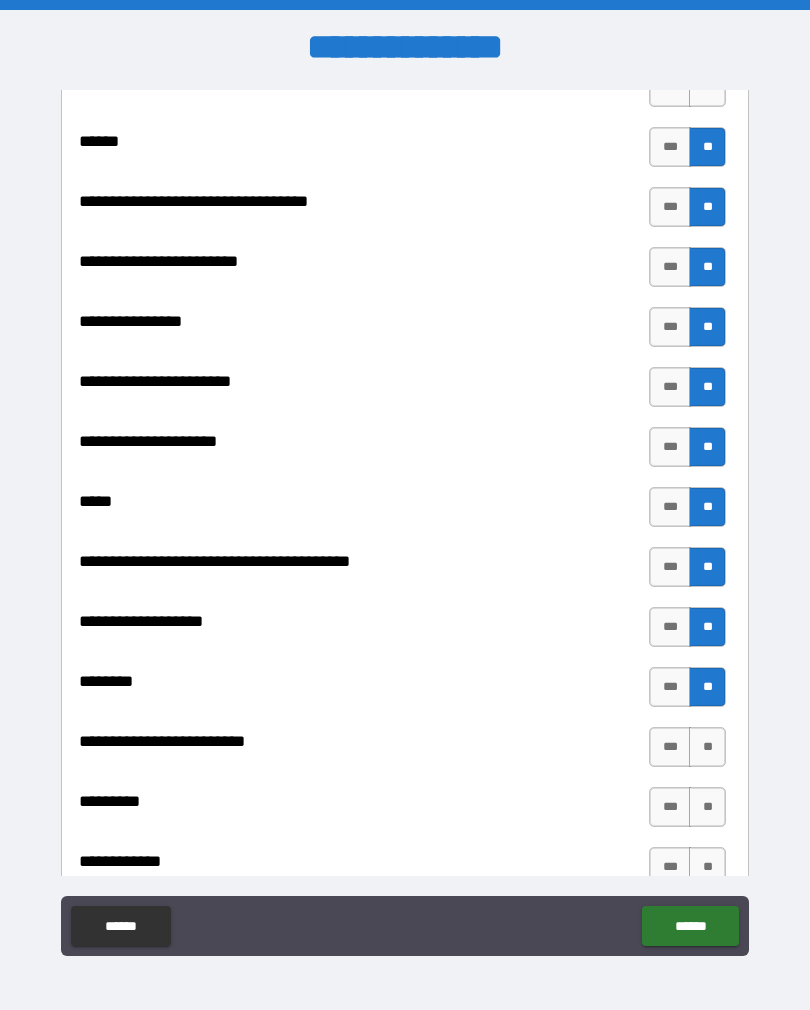 scroll, scrollTop: 1307, scrollLeft: 0, axis: vertical 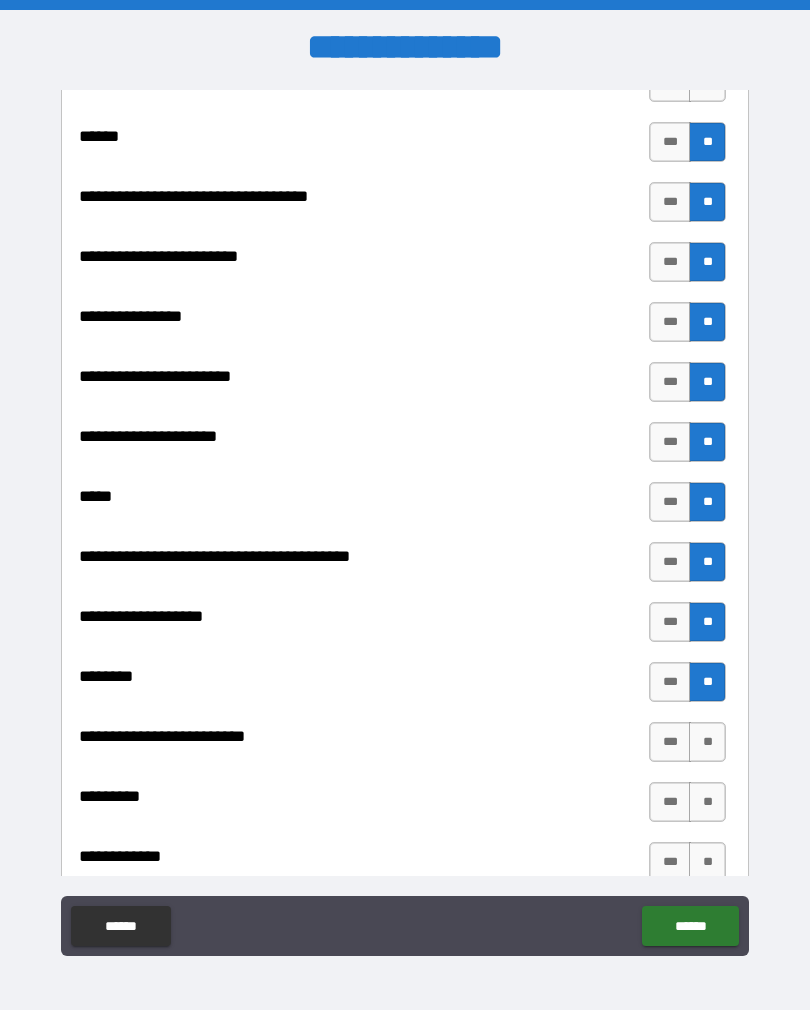 click on "**" at bounding box center [707, 742] 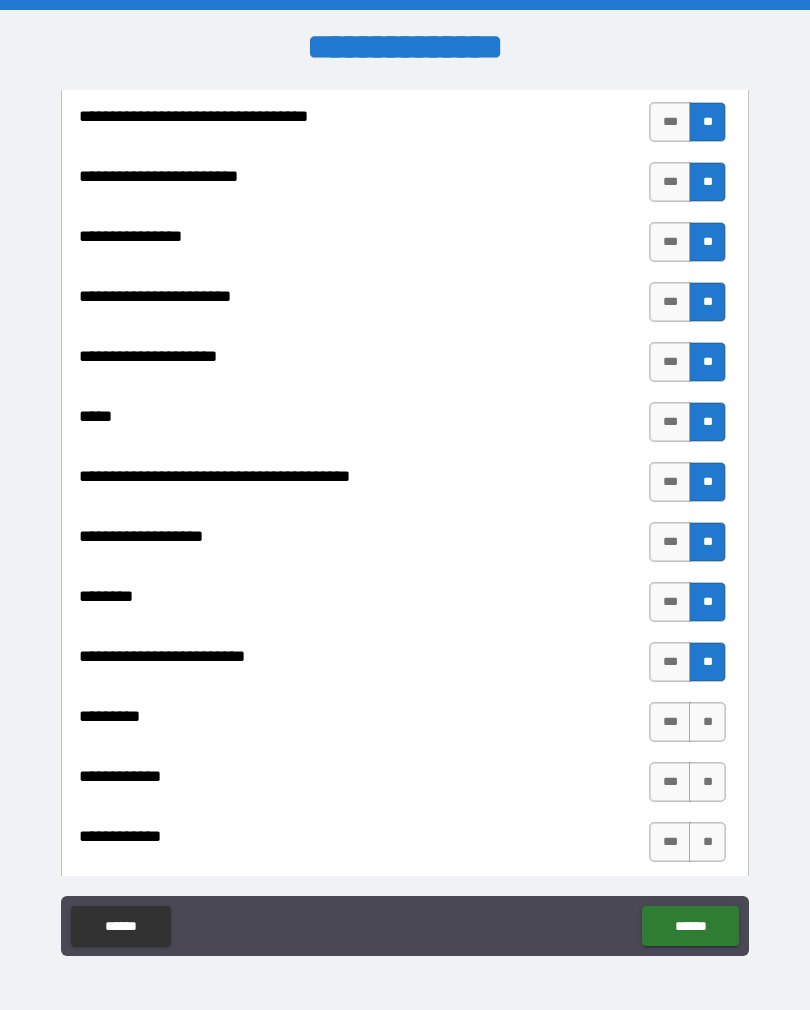 scroll, scrollTop: 1395, scrollLeft: 0, axis: vertical 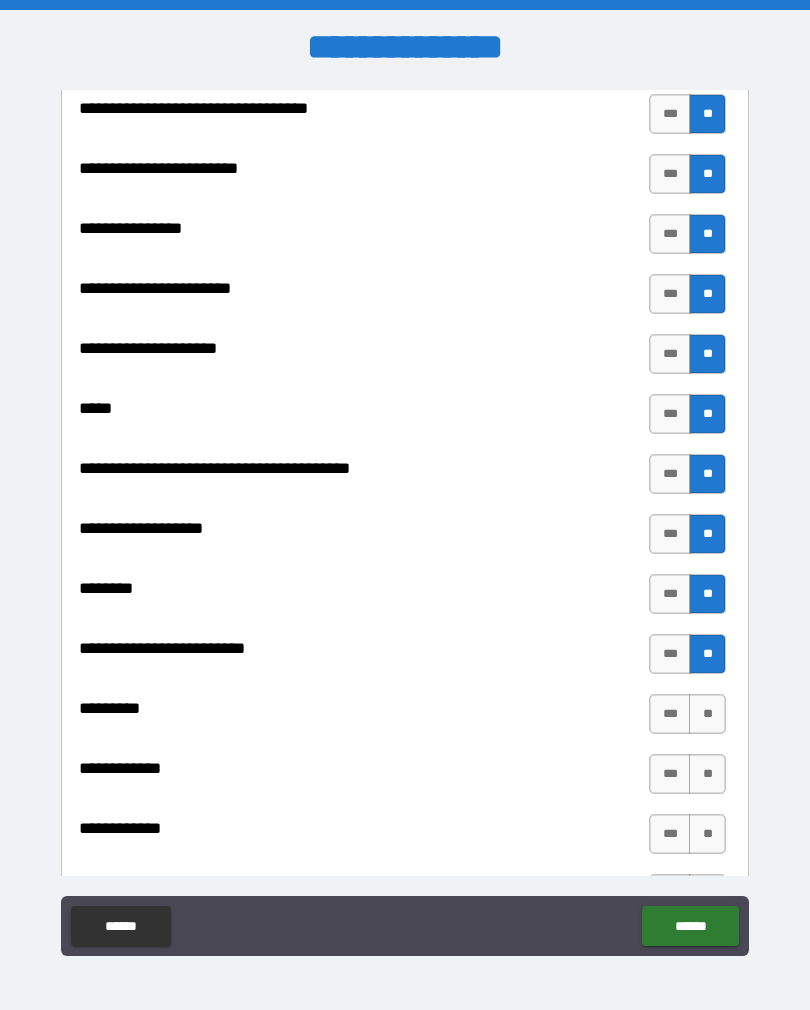 click on "**" at bounding box center (707, 774) 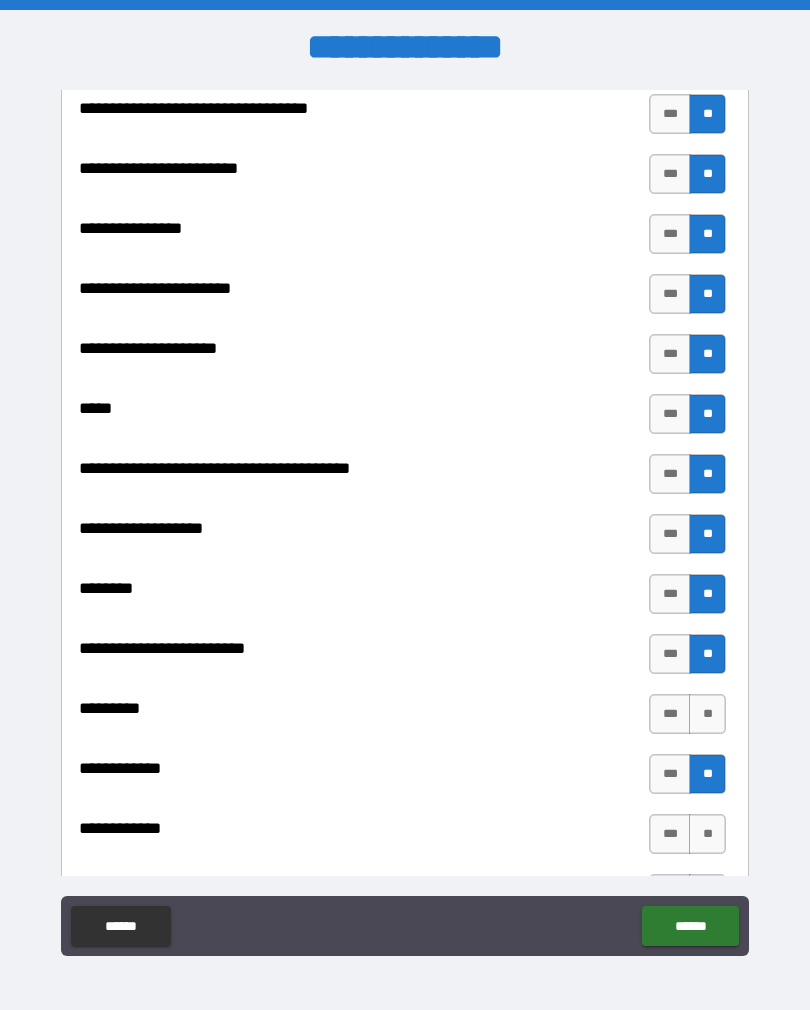 click on "**" at bounding box center (707, 834) 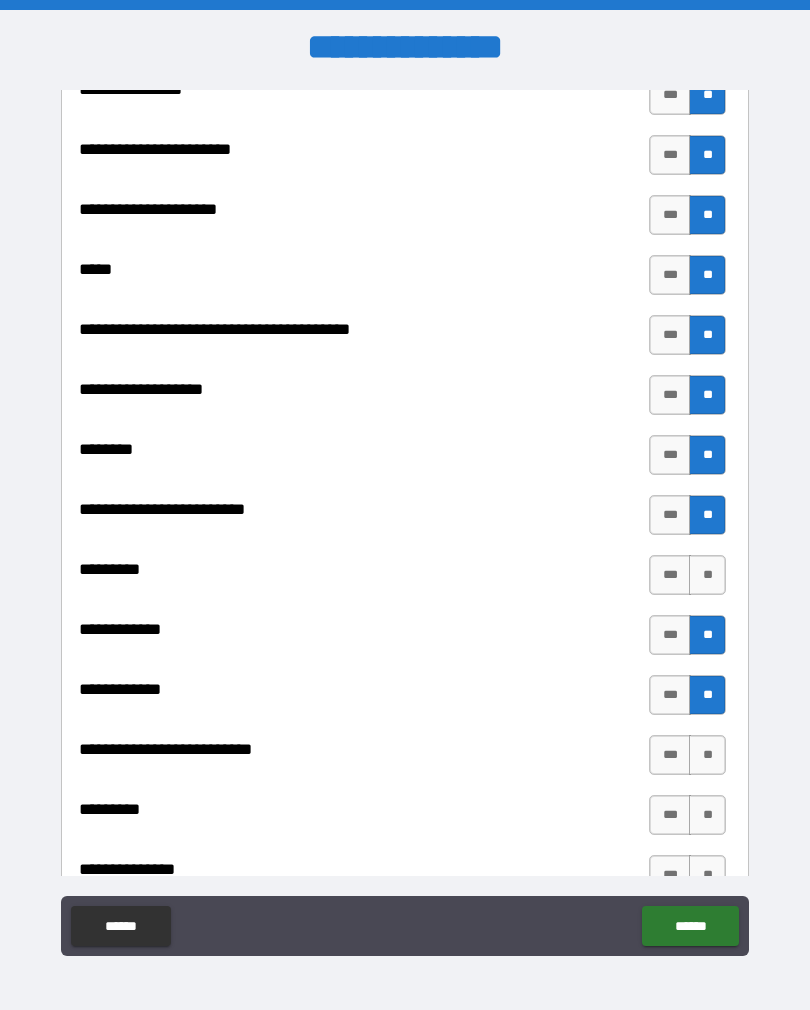 scroll, scrollTop: 1531, scrollLeft: 0, axis: vertical 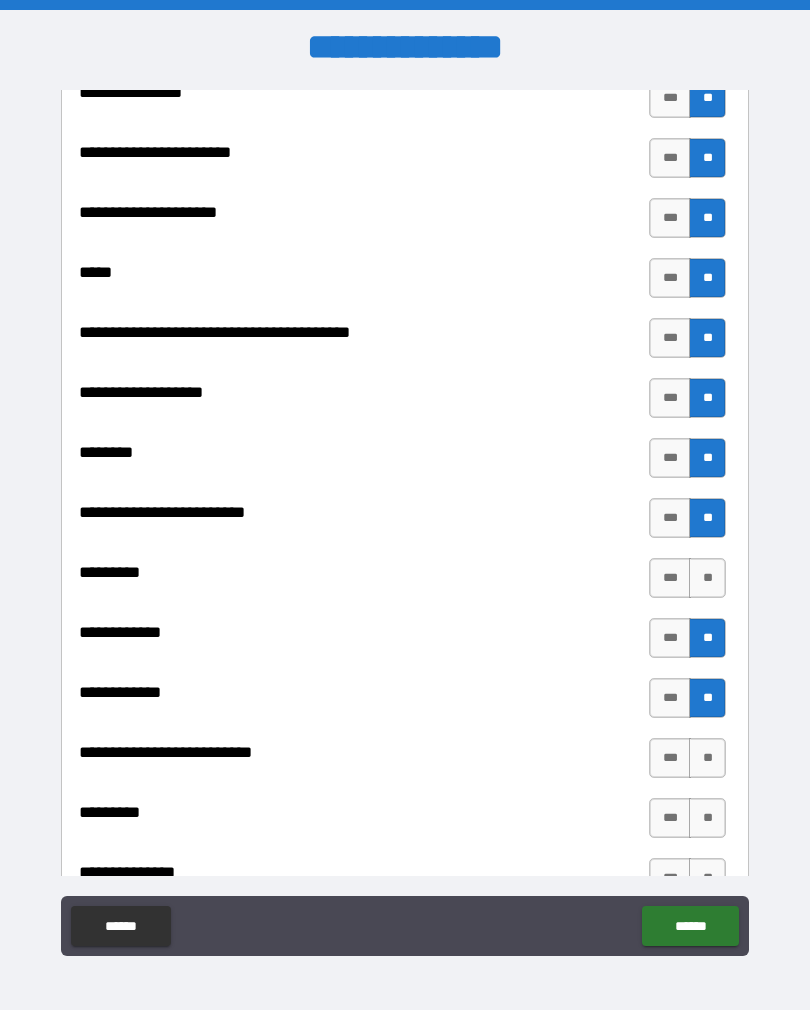 click on "**" at bounding box center (707, 758) 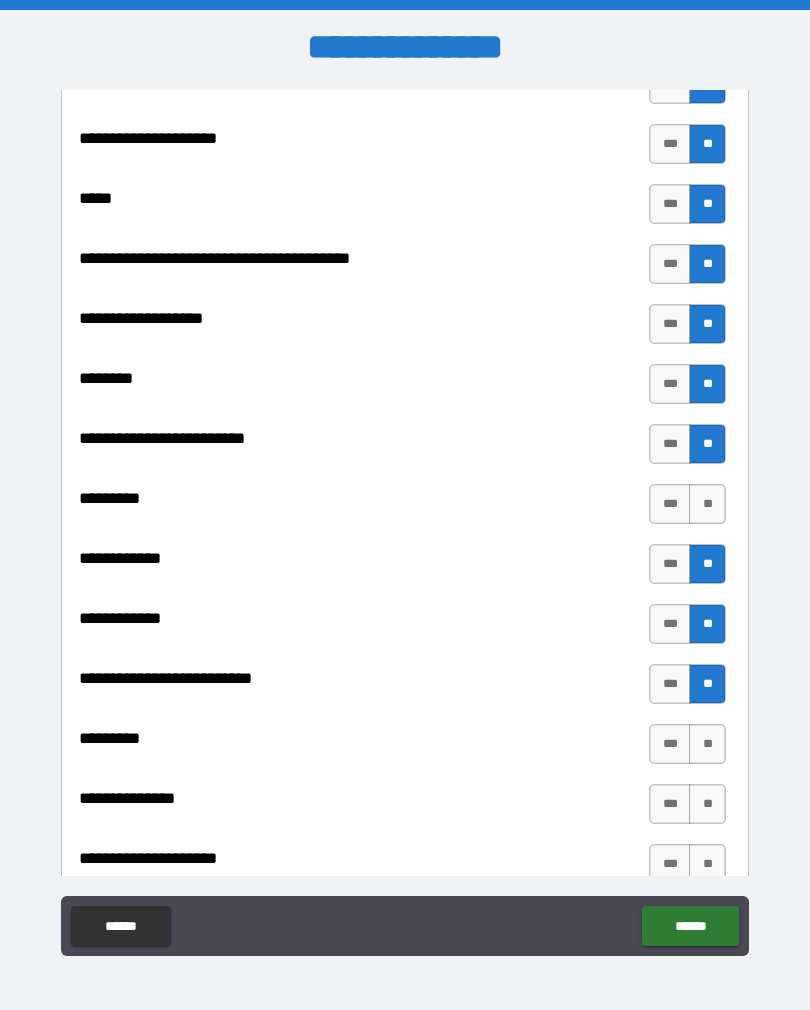 scroll, scrollTop: 1610, scrollLeft: 0, axis: vertical 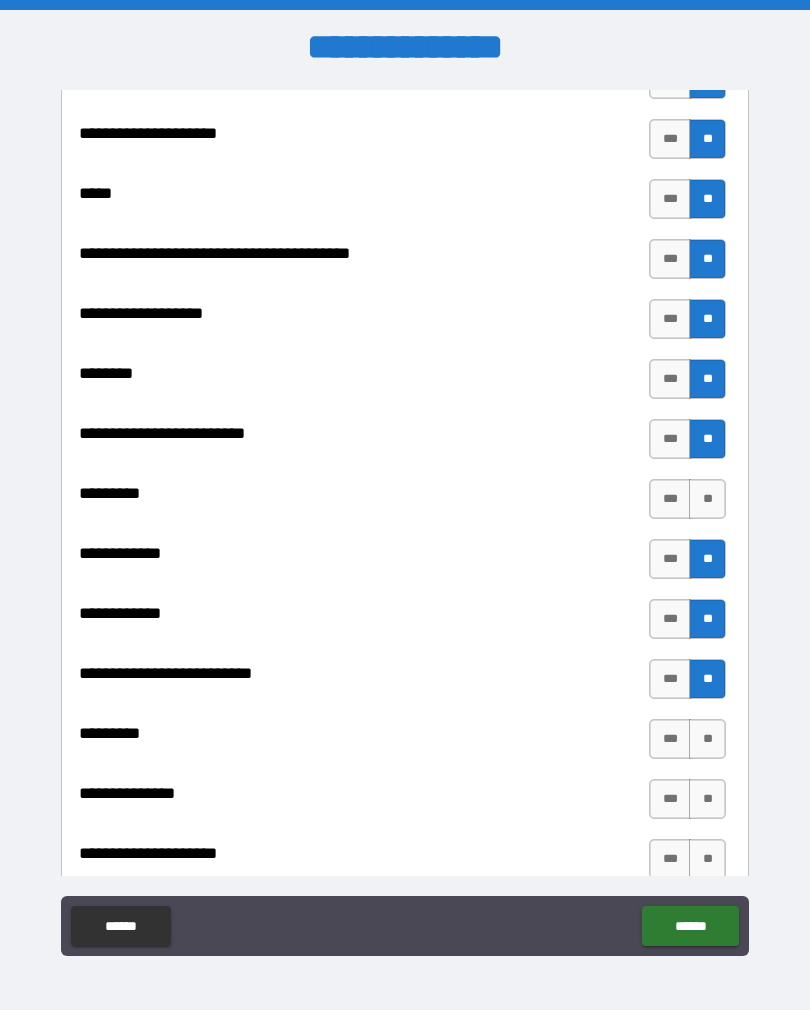 click on "**" at bounding box center (707, 739) 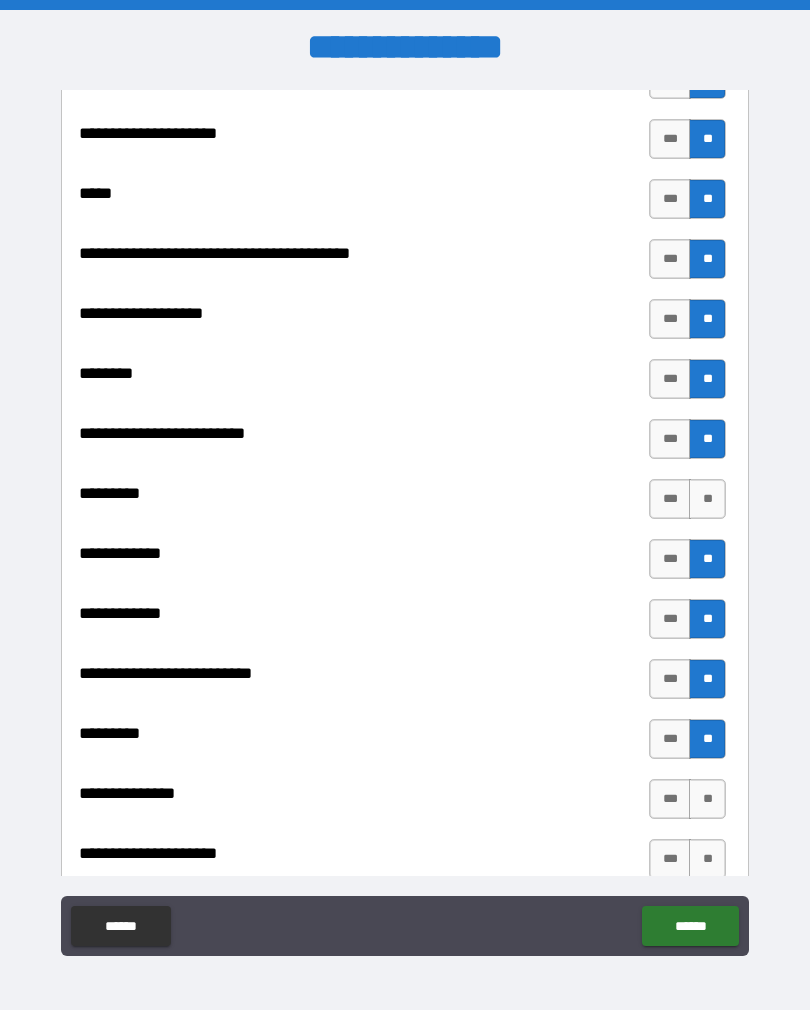 click on "**" at bounding box center (707, 799) 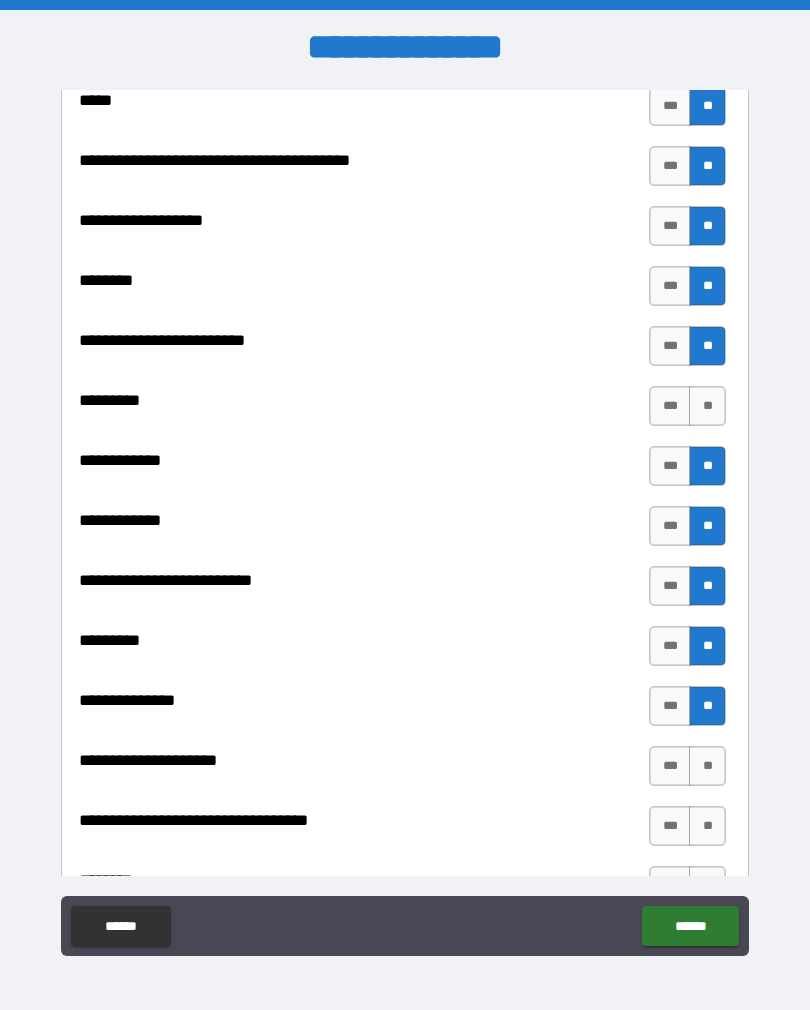 scroll, scrollTop: 1706, scrollLeft: 0, axis: vertical 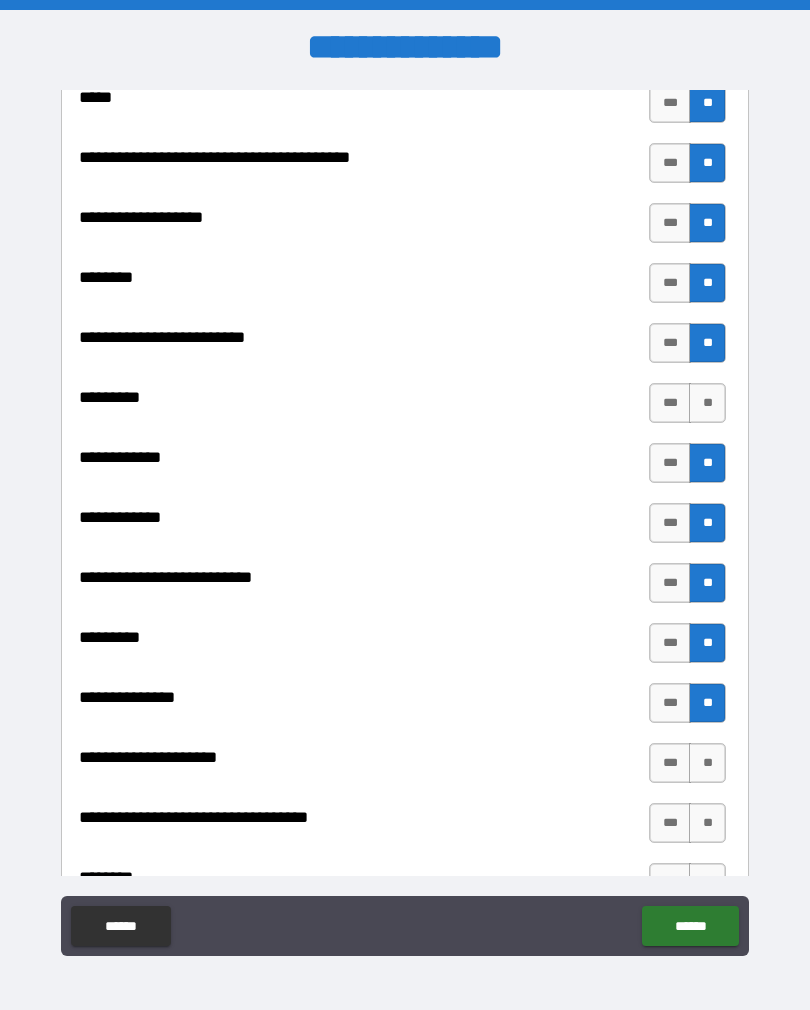 click on "**" at bounding box center (707, 763) 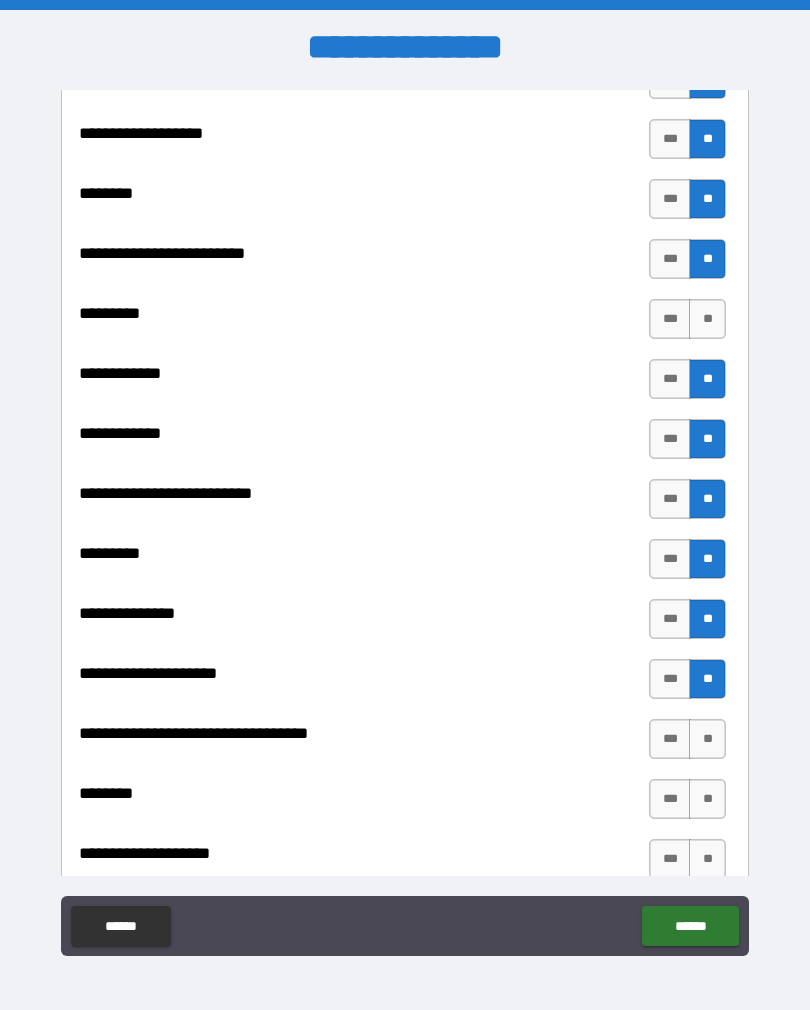 scroll, scrollTop: 1795, scrollLeft: 0, axis: vertical 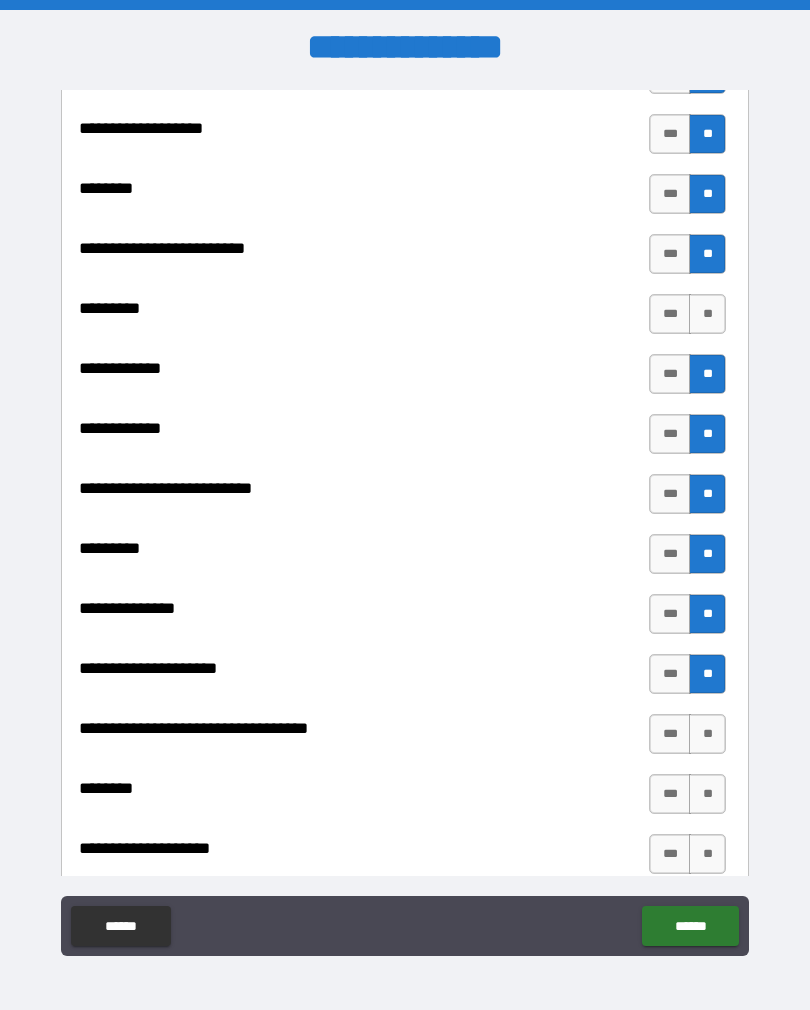 click on "**" at bounding box center (707, 734) 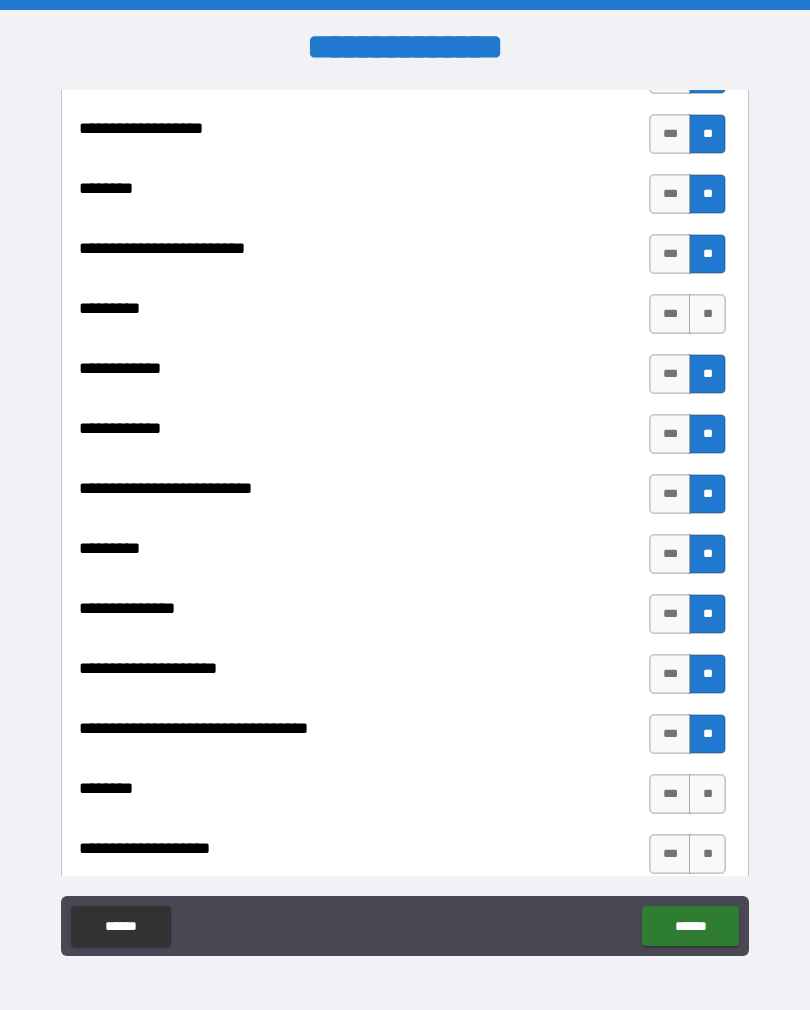 click on "**" at bounding box center (707, 794) 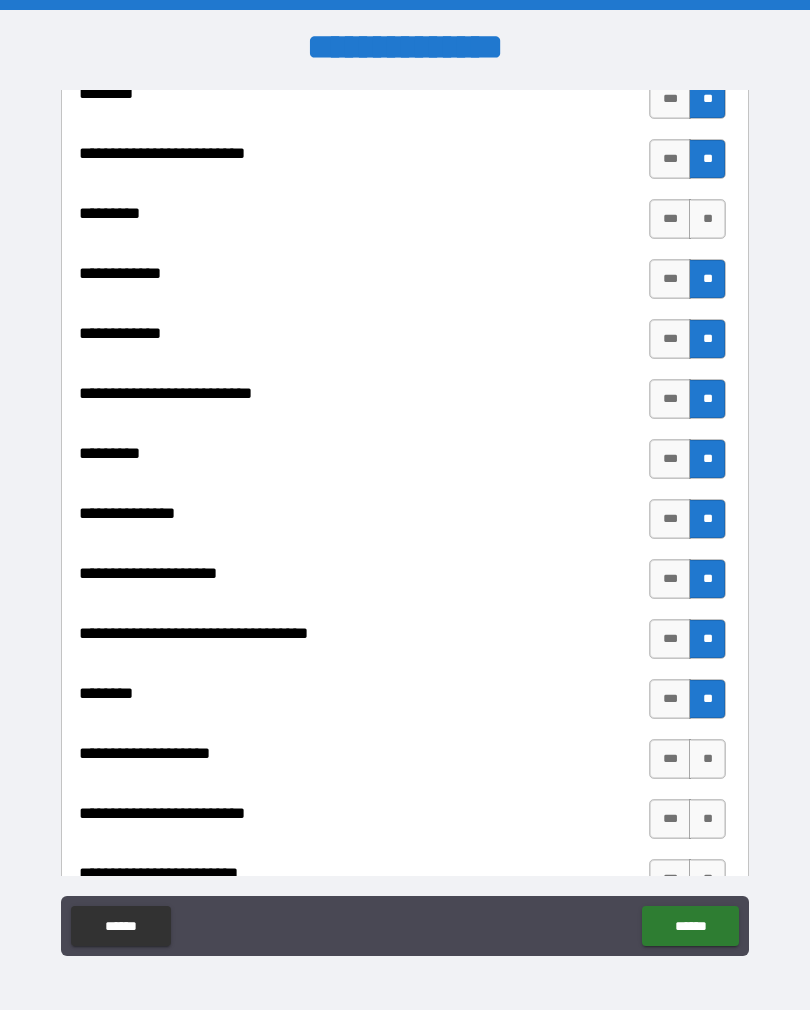 scroll, scrollTop: 1899, scrollLeft: 0, axis: vertical 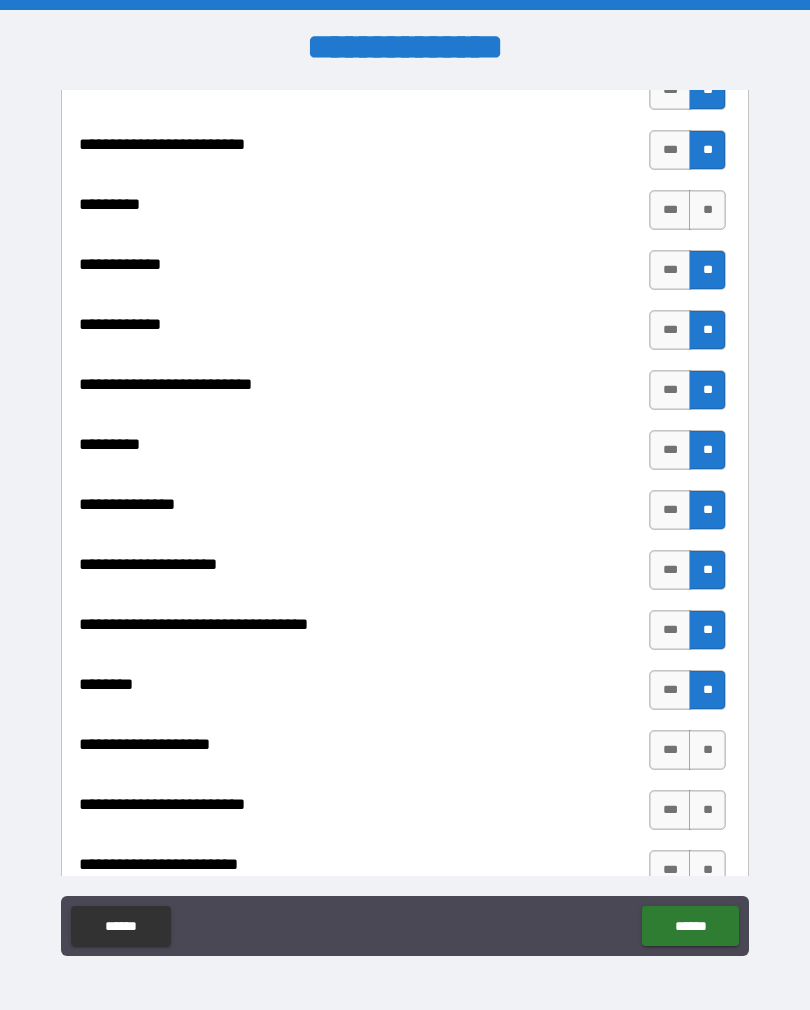 click on "**" at bounding box center (707, 750) 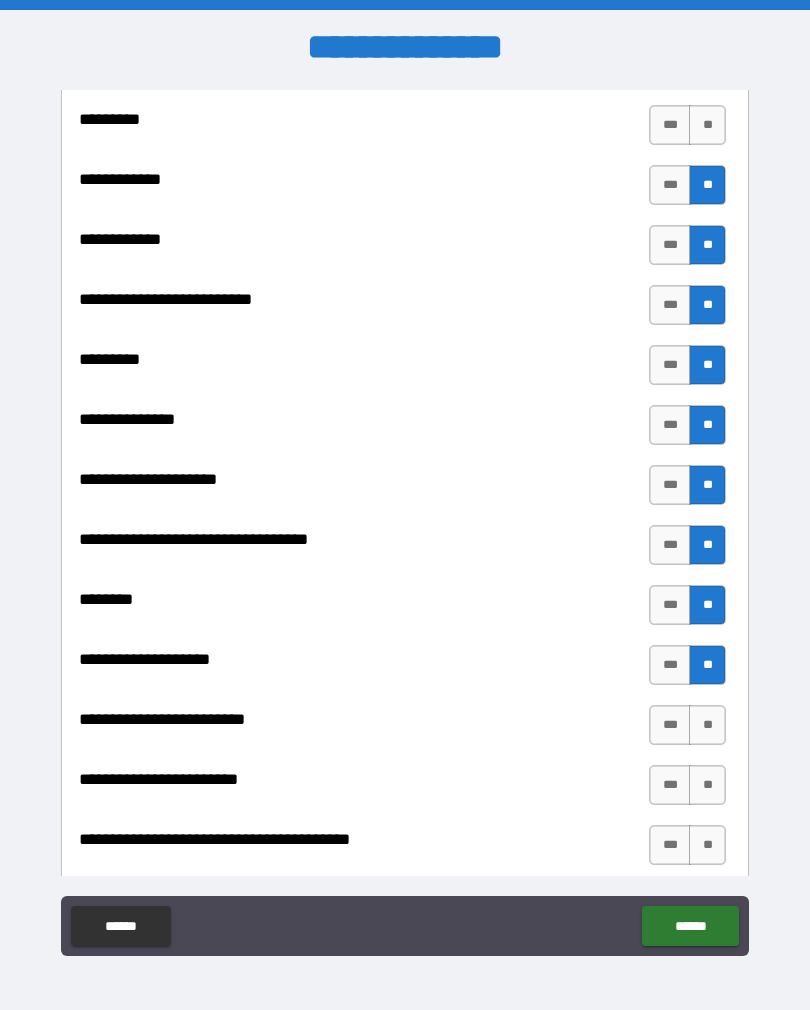 scroll, scrollTop: 1987, scrollLeft: 0, axis: vertical 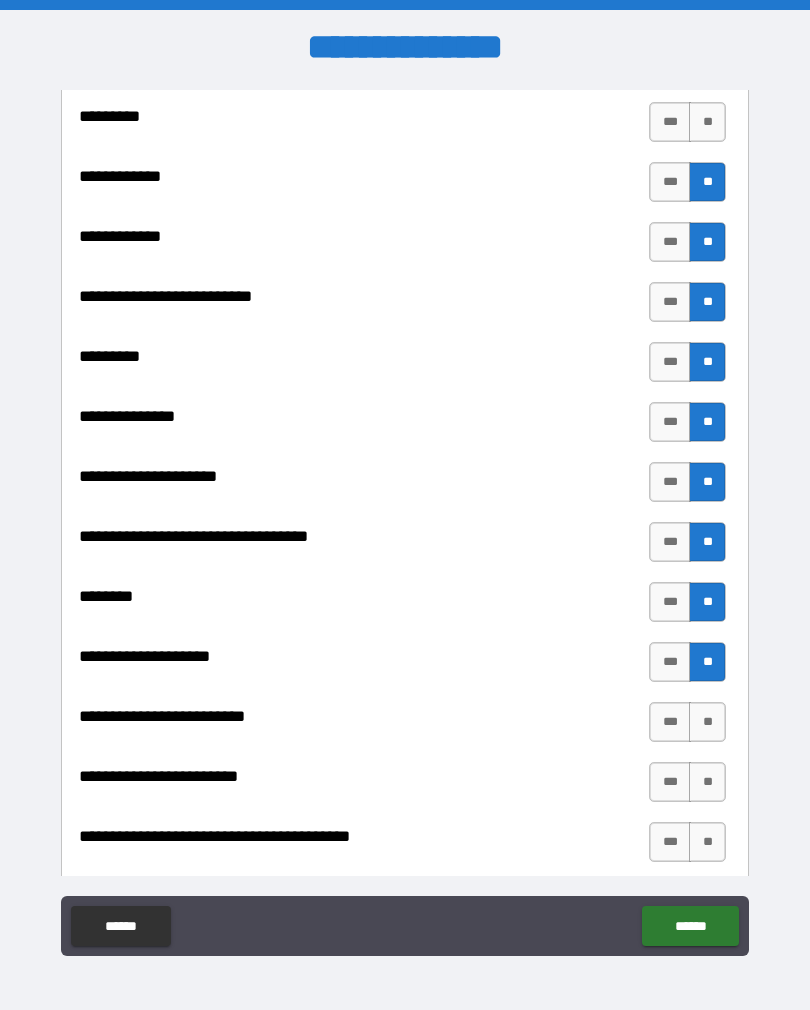 click on "**" at bounding box center [707, 722] 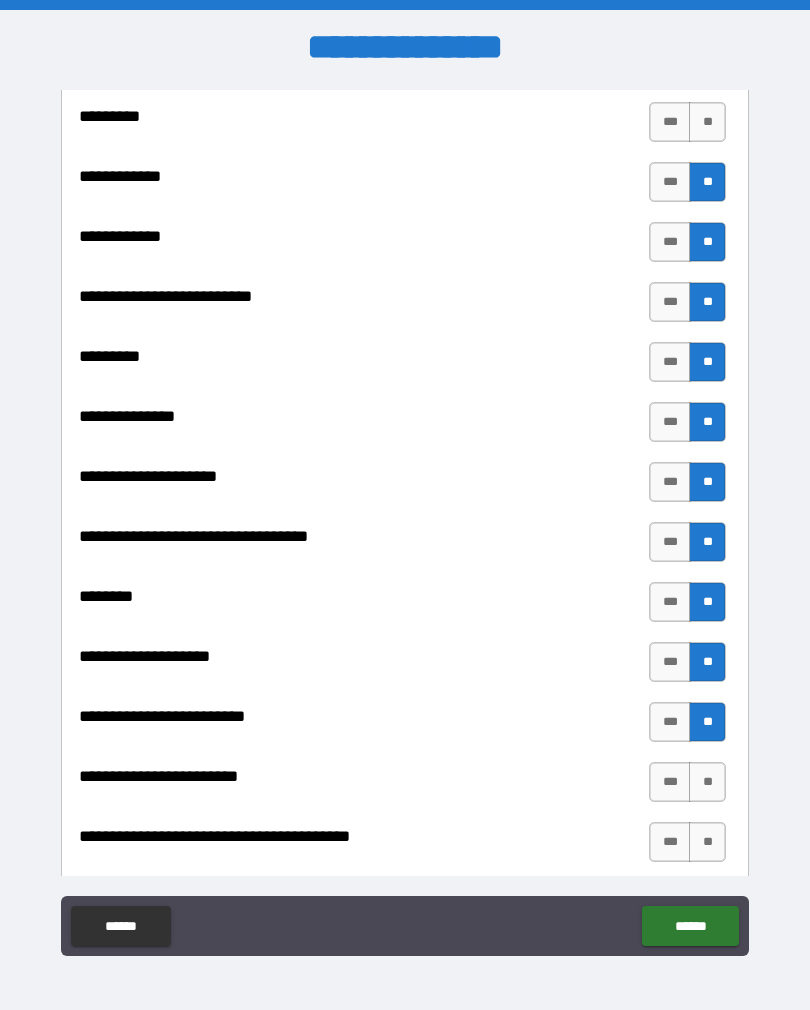 click on "**" at bounding box center [707, 842] 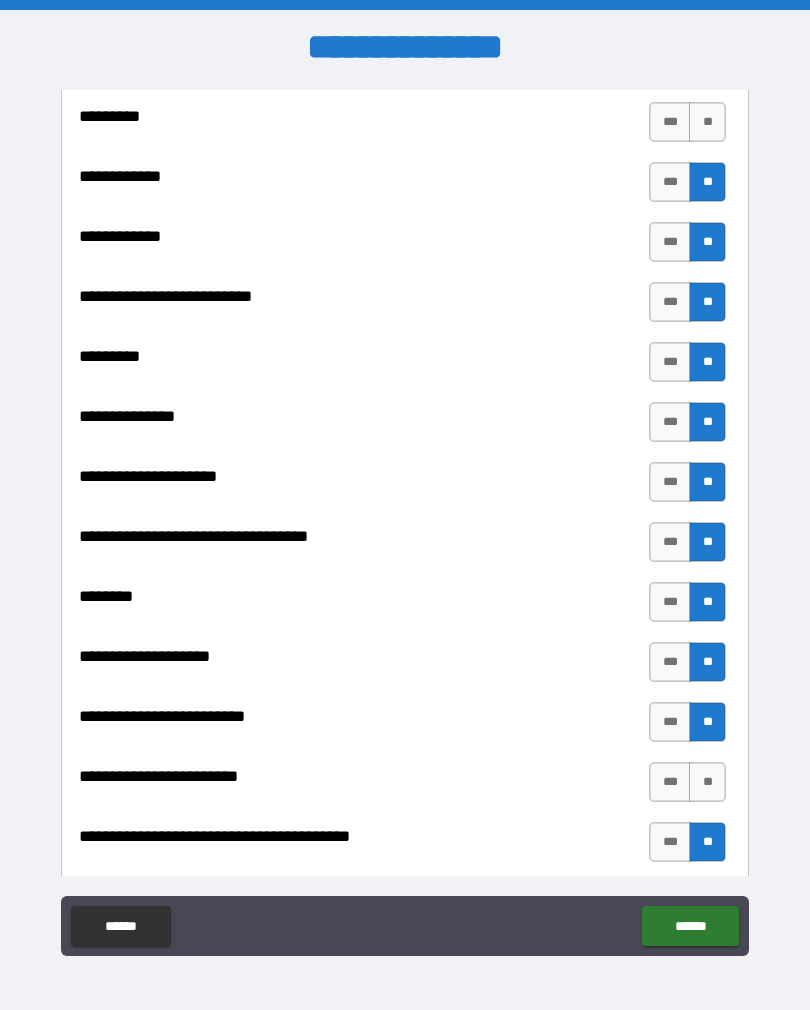 scroll, scrollTop: 2039, scrollLeft: 0, axis: vertical 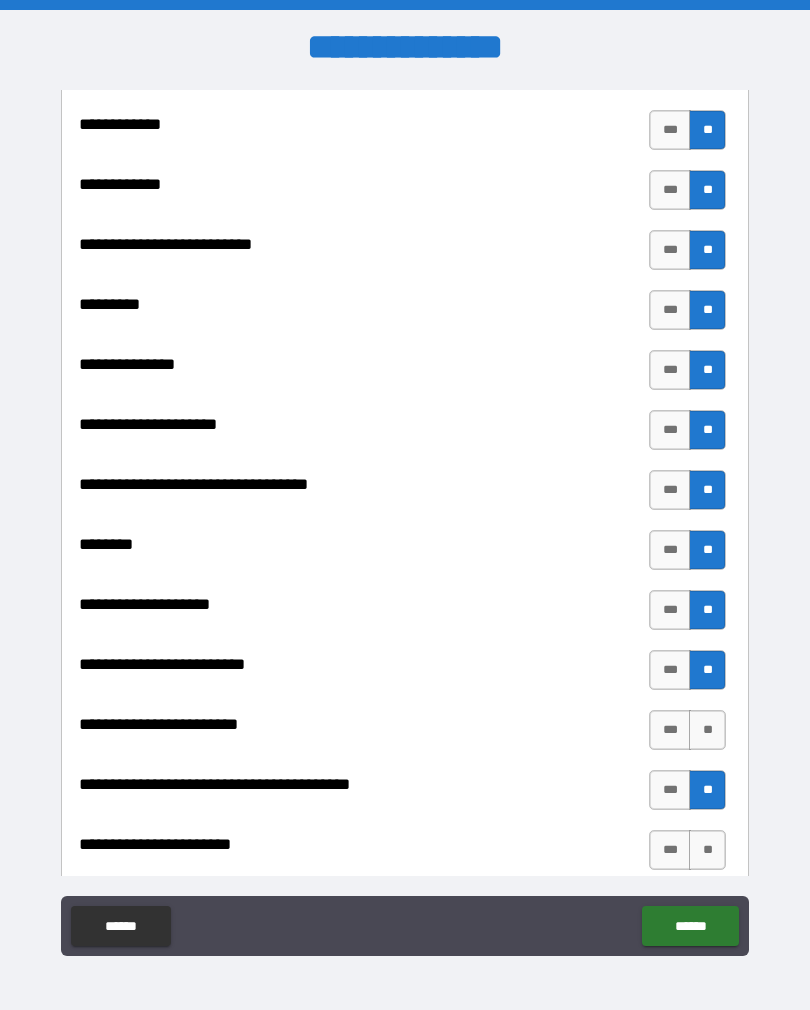click on "**" at bounding box center [707, 730] 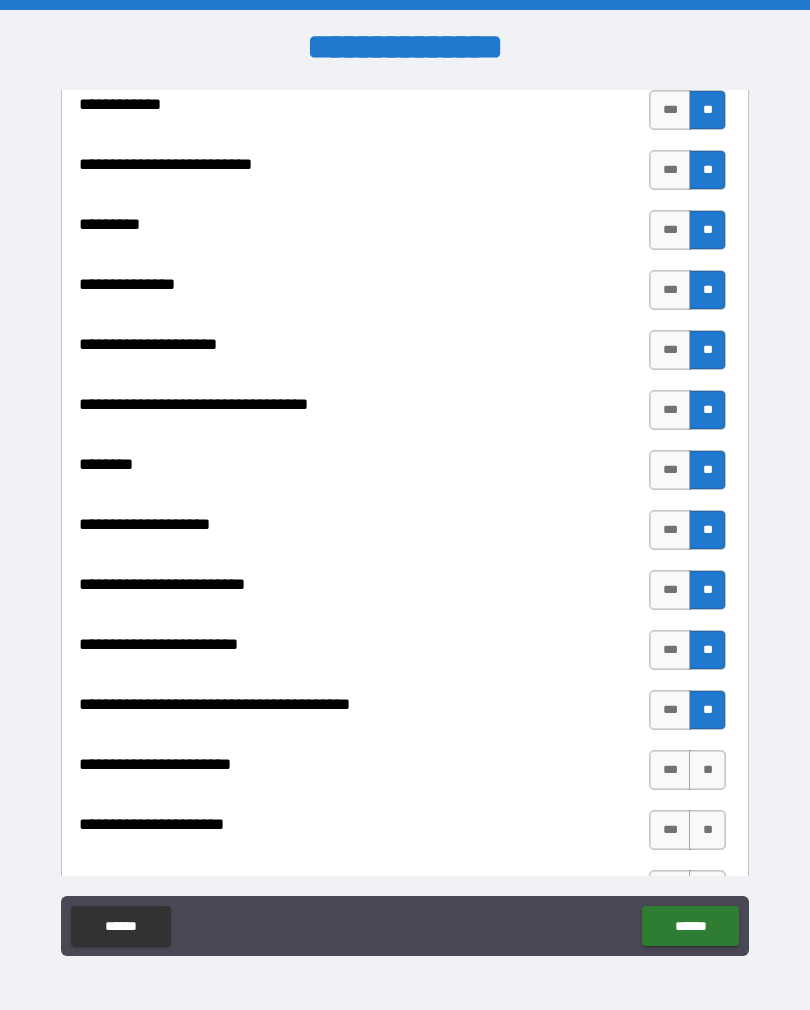 scroll, scrollTop: 2120, scrollLeft: 0, axis: vertical 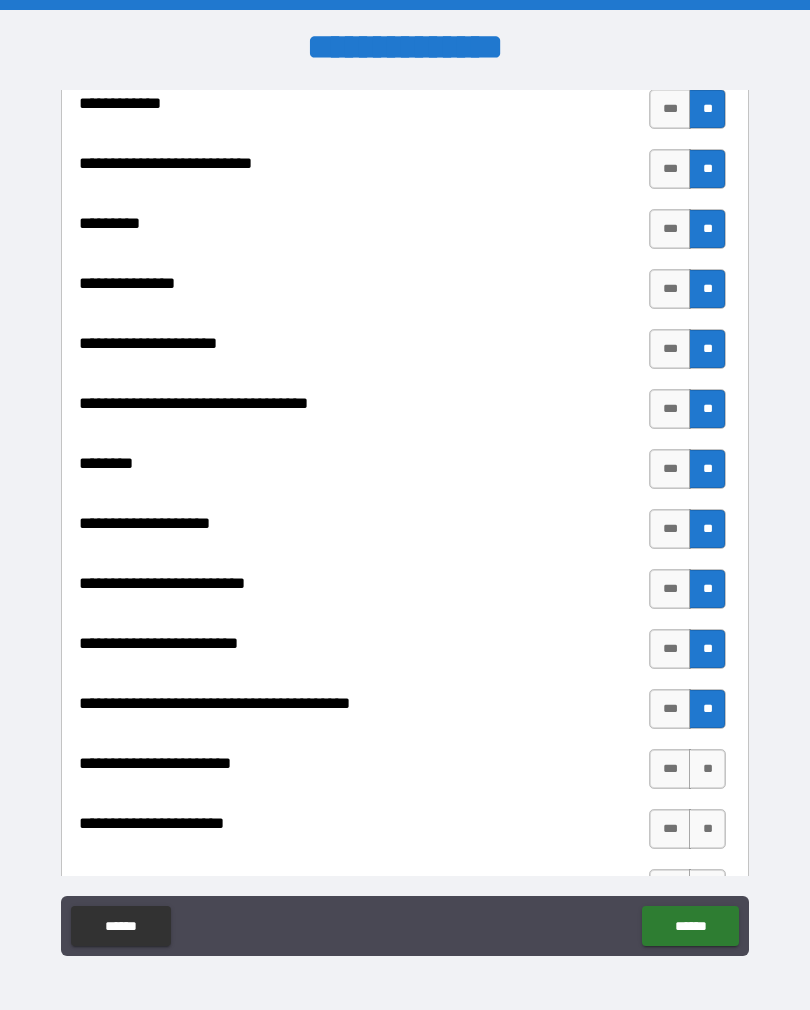 click on "**" at bounding box center (707, 769) 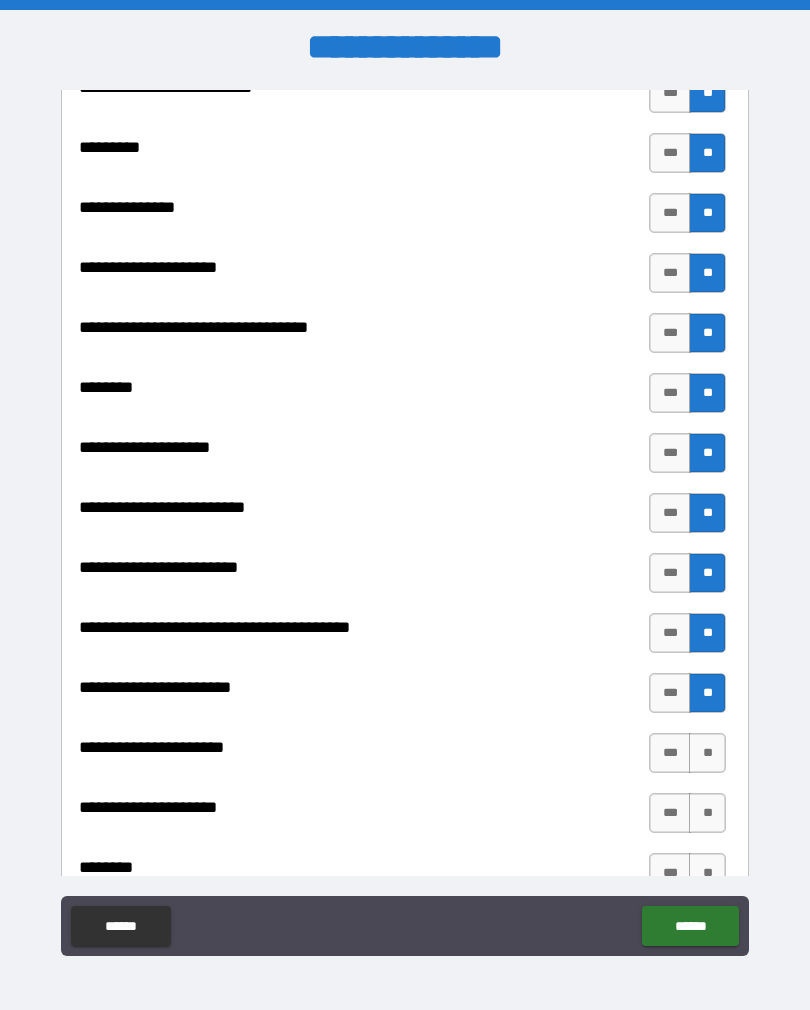scroll, scrollTop: 2208, scrollLeft: 0, axis: vertical 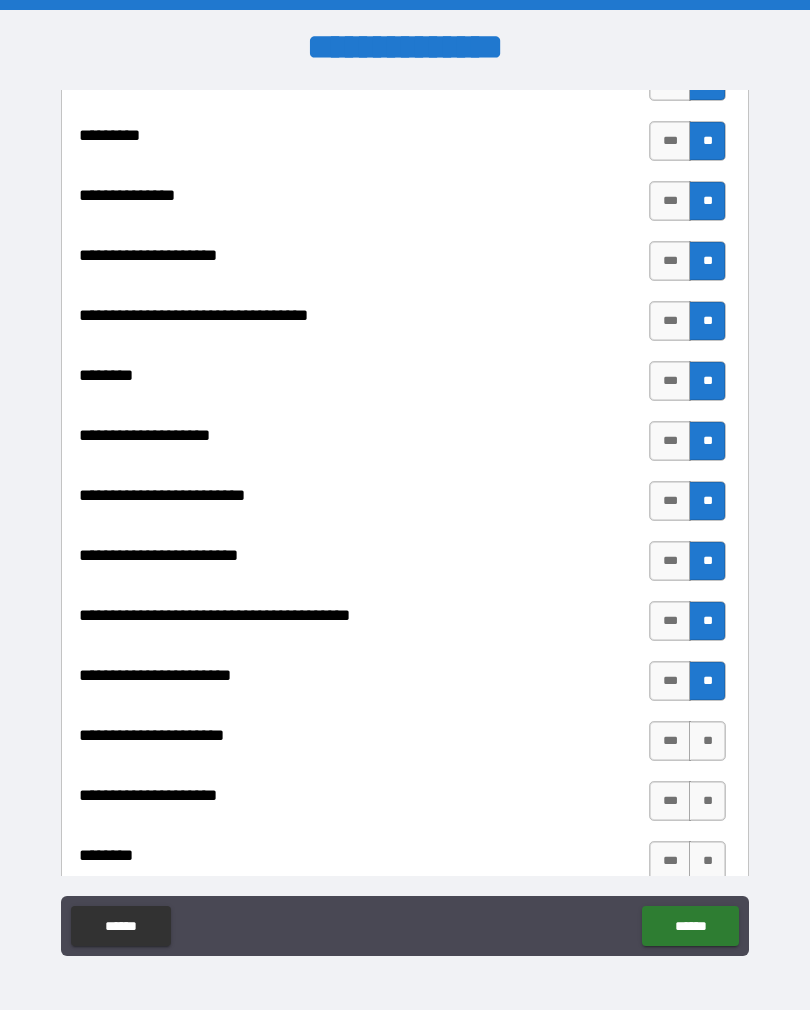 click on "**" at bounding box center [707, 741] 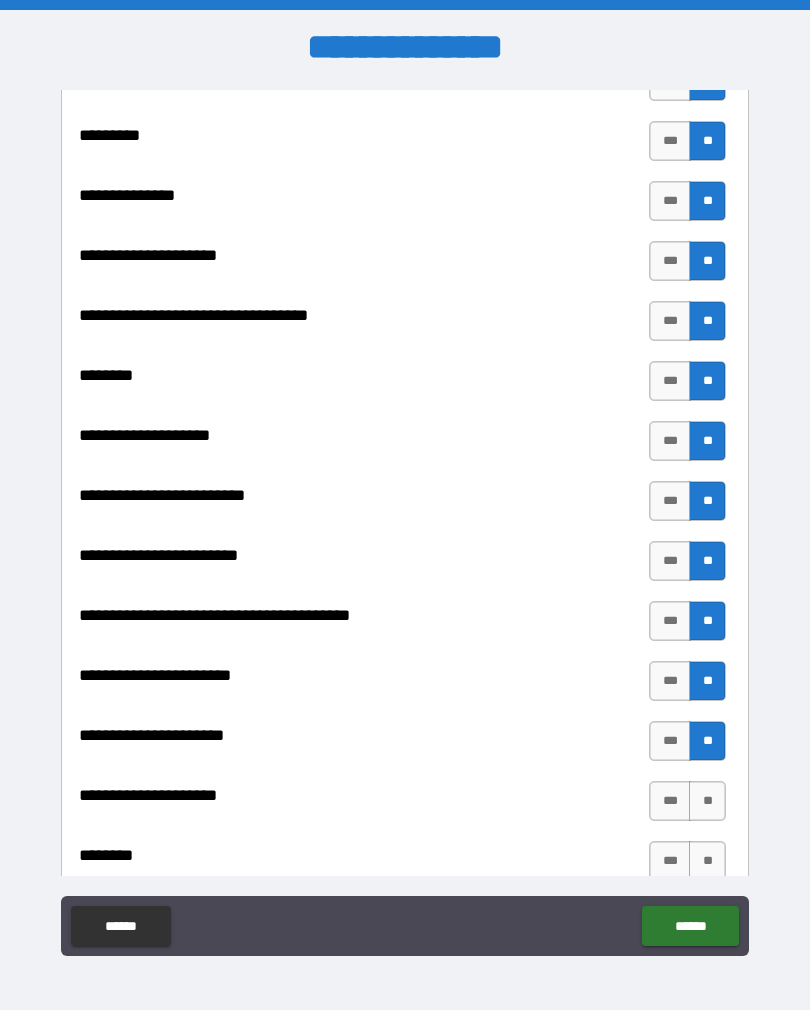 click on "**" at bounding box center (707, 801) 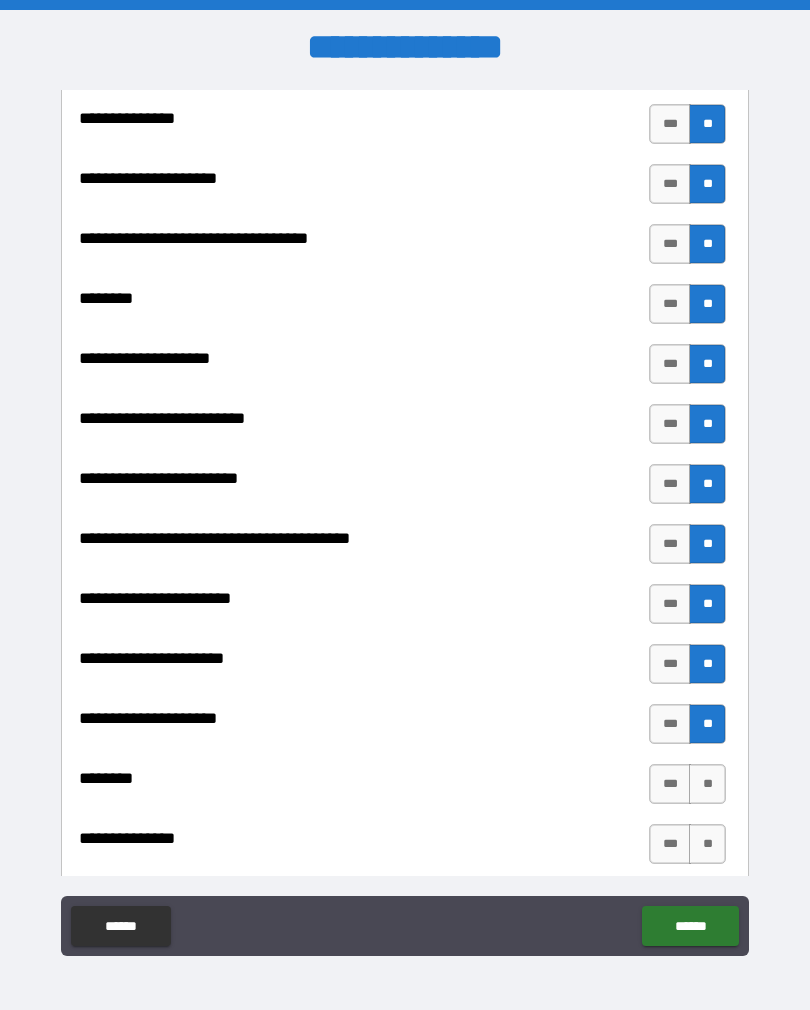 scroll, scrollTop: 2292, scrollLeft: 0, axis: vertical 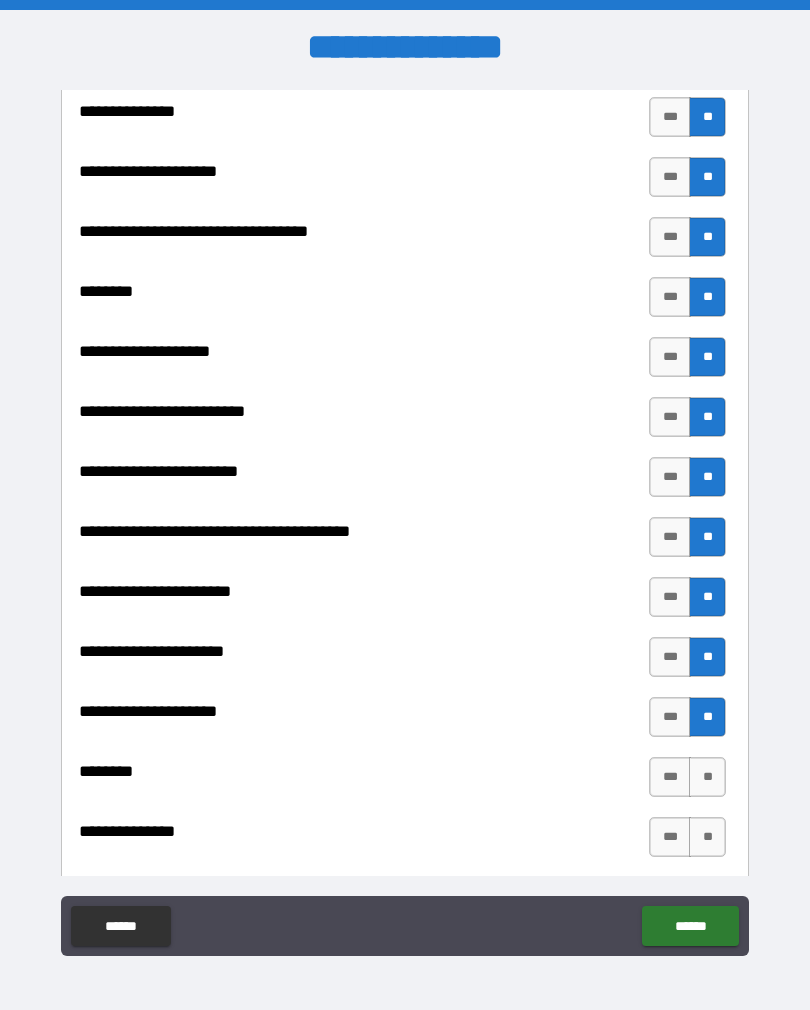 click on "**" at bounding box center (707, 777) 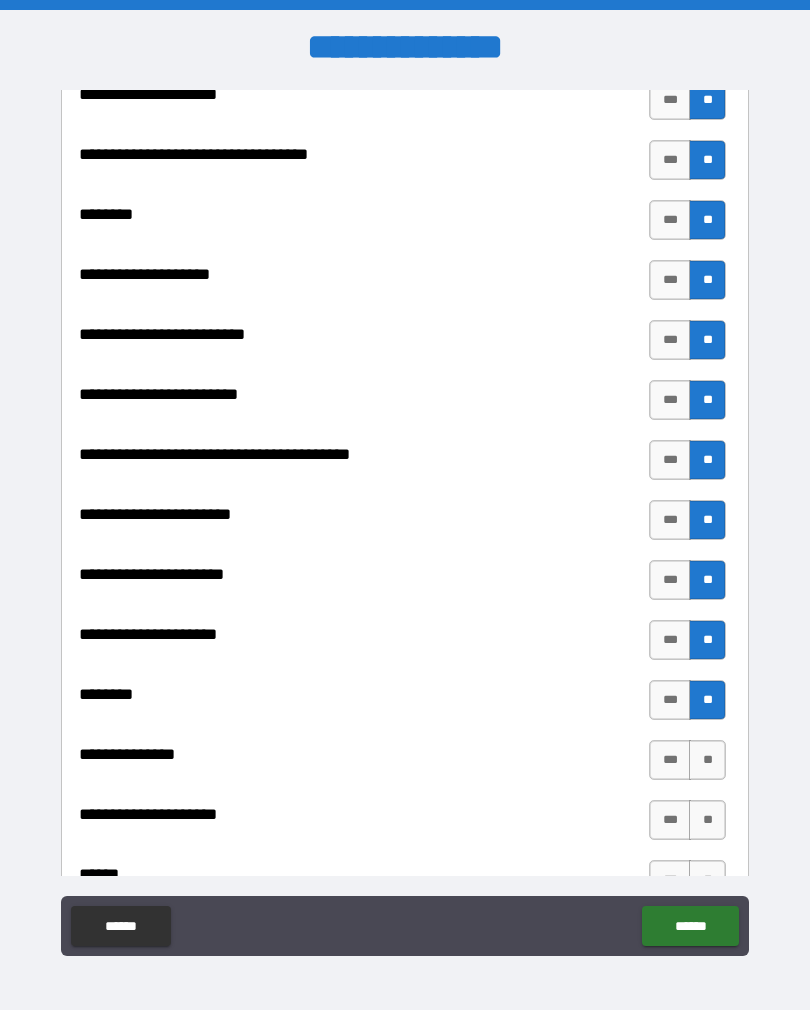 scroll, scrollTop: 2373, scrollLeft: 0, axis: vertical 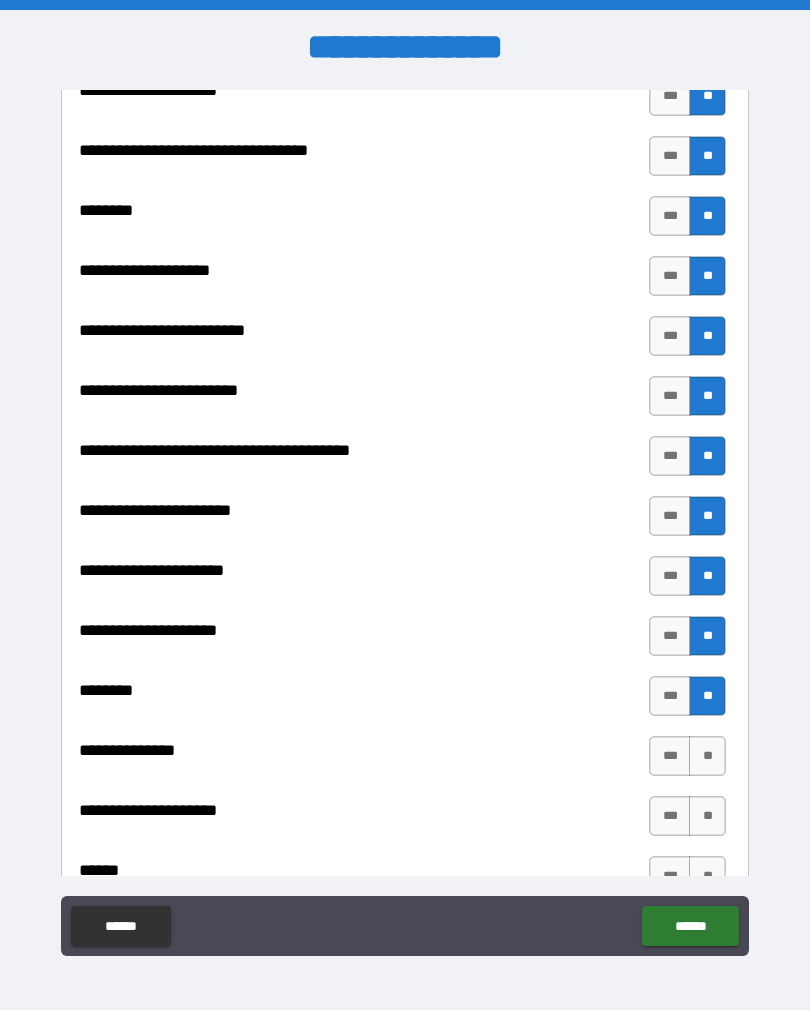 click on "**" at bounding box center [707, 756] 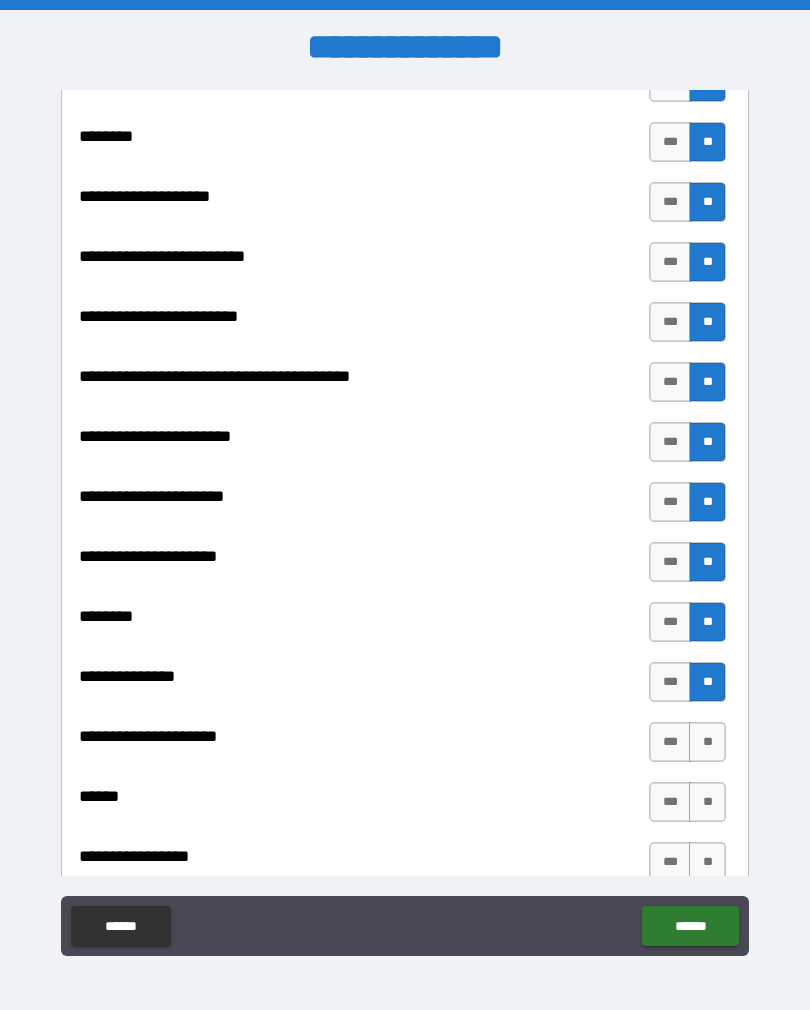 scroll, scrollTop: 2454, scrollLeft: 0, axis: vertical 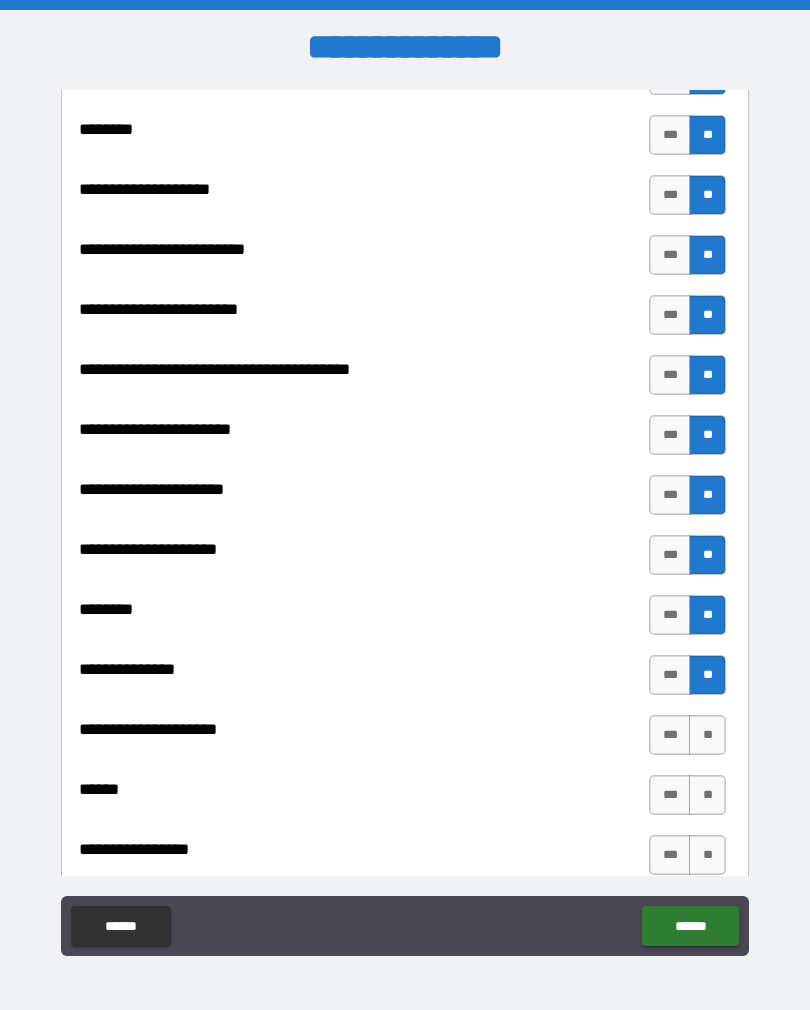 click on "***" at bounding box center (670, 735) 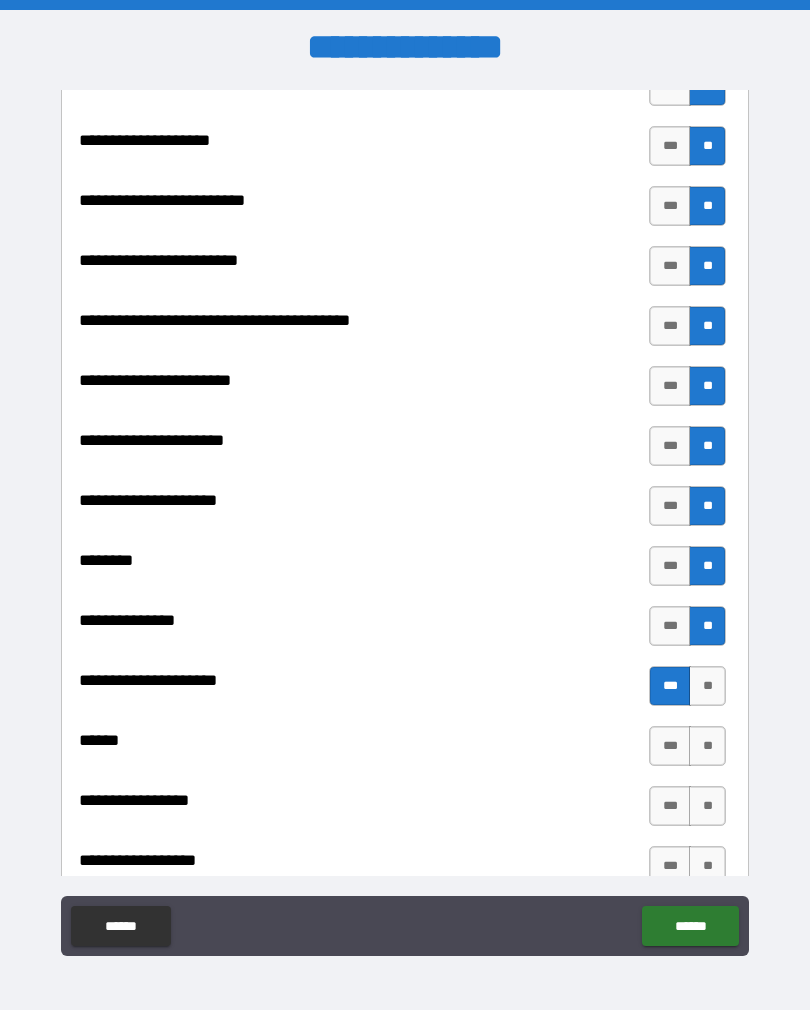 scroll, scrollTop: 2508, scrollLeft: 0, axis: vertical 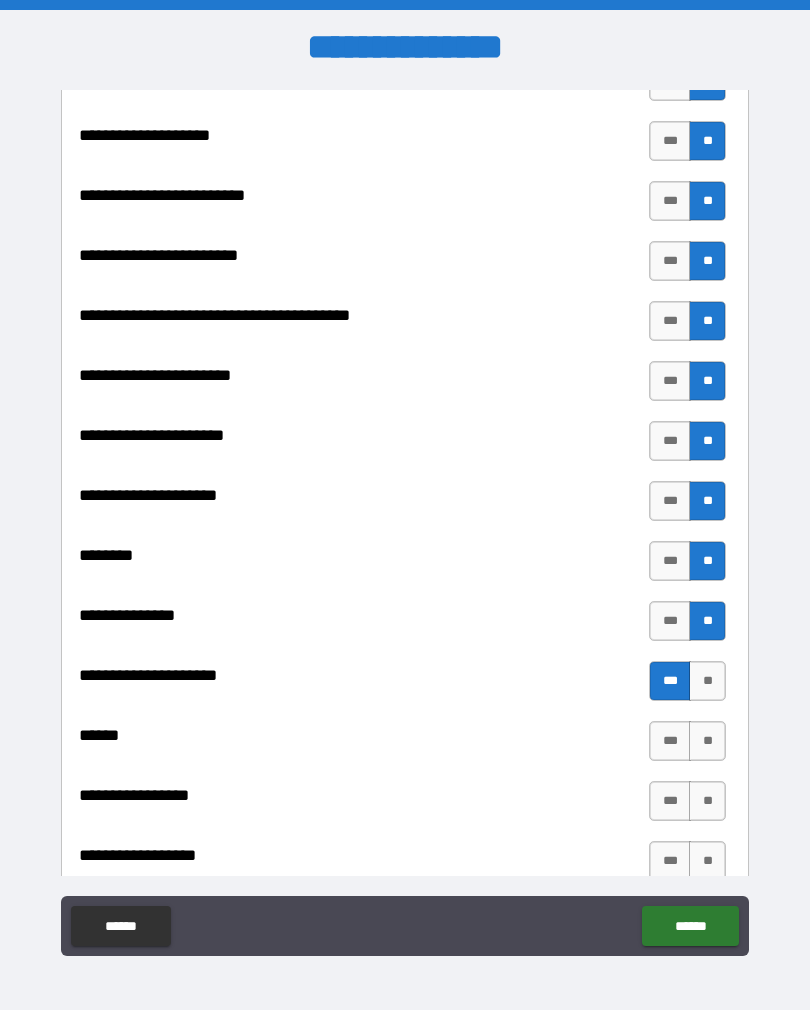 click on "**" at bounding box center (707, 741) 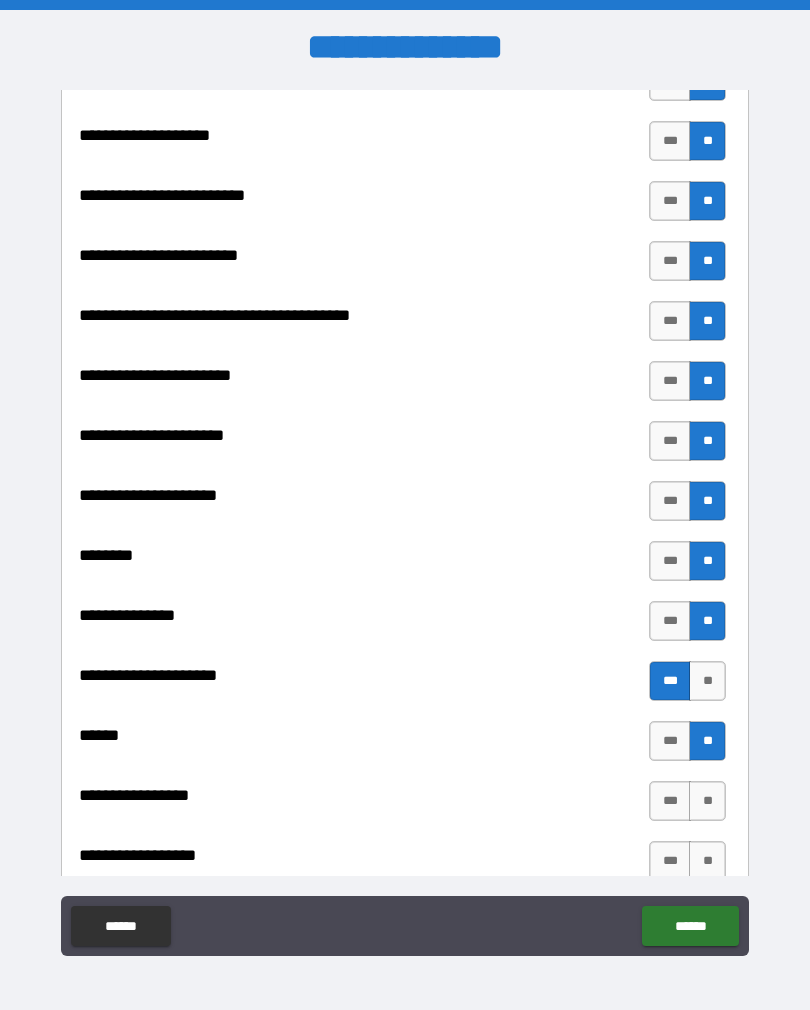 click on "***" at bounding box center [670, 801] 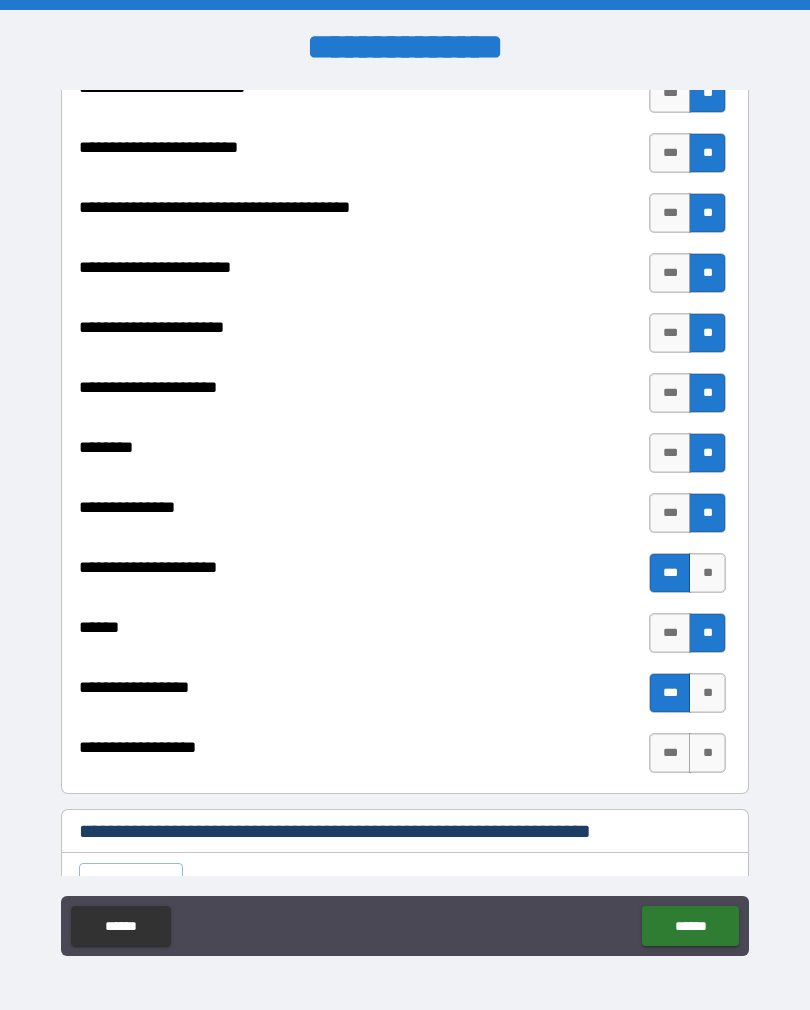 scroll, scrollTop: 2619, scrollLeft: 0, axis: vertical 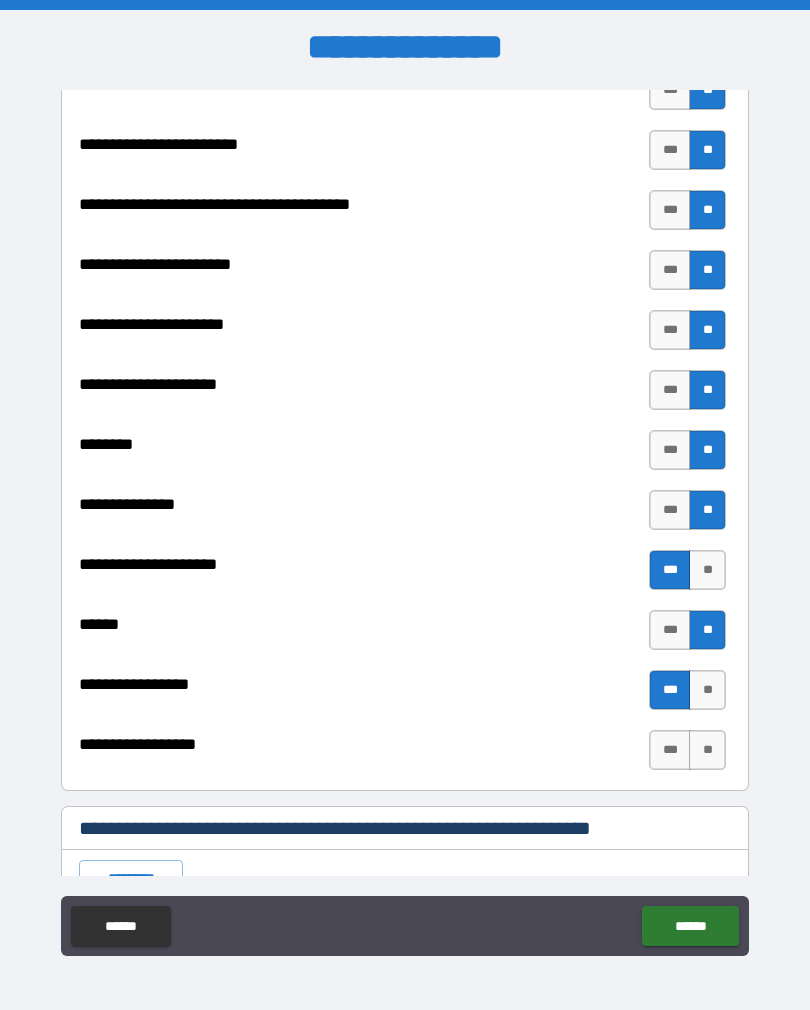 click on "**" at bounding box center [707, 750] 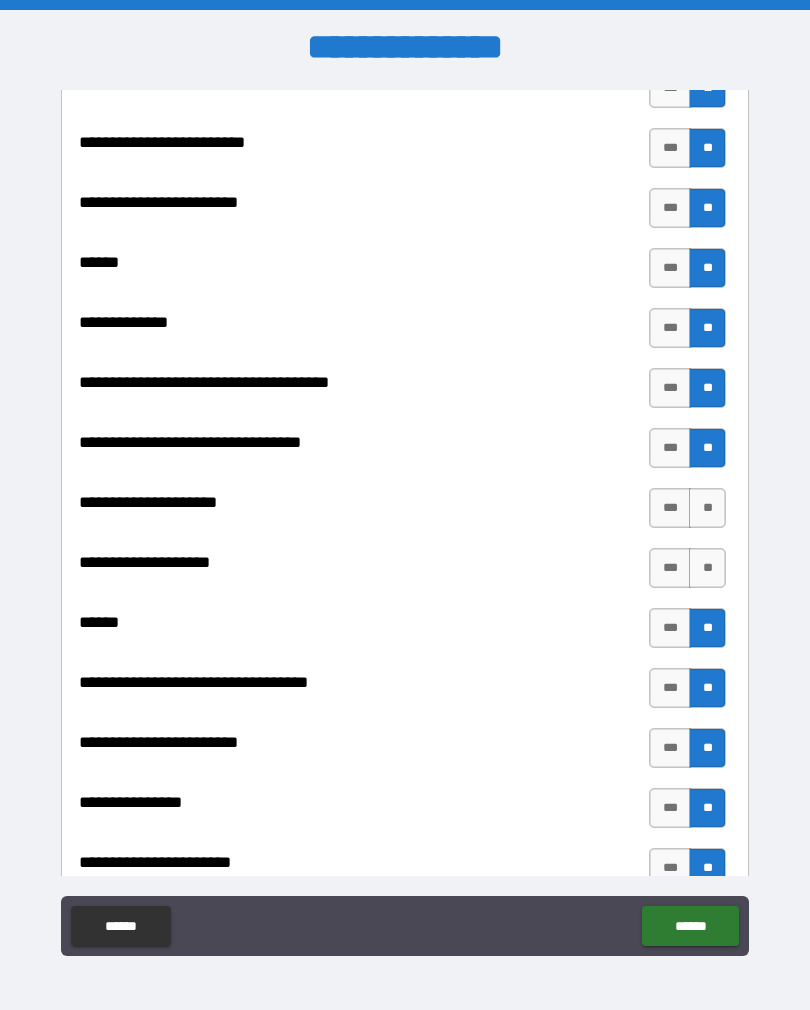 scroll, scrollTop: 822, scrollLeft: 0, axis: vertical 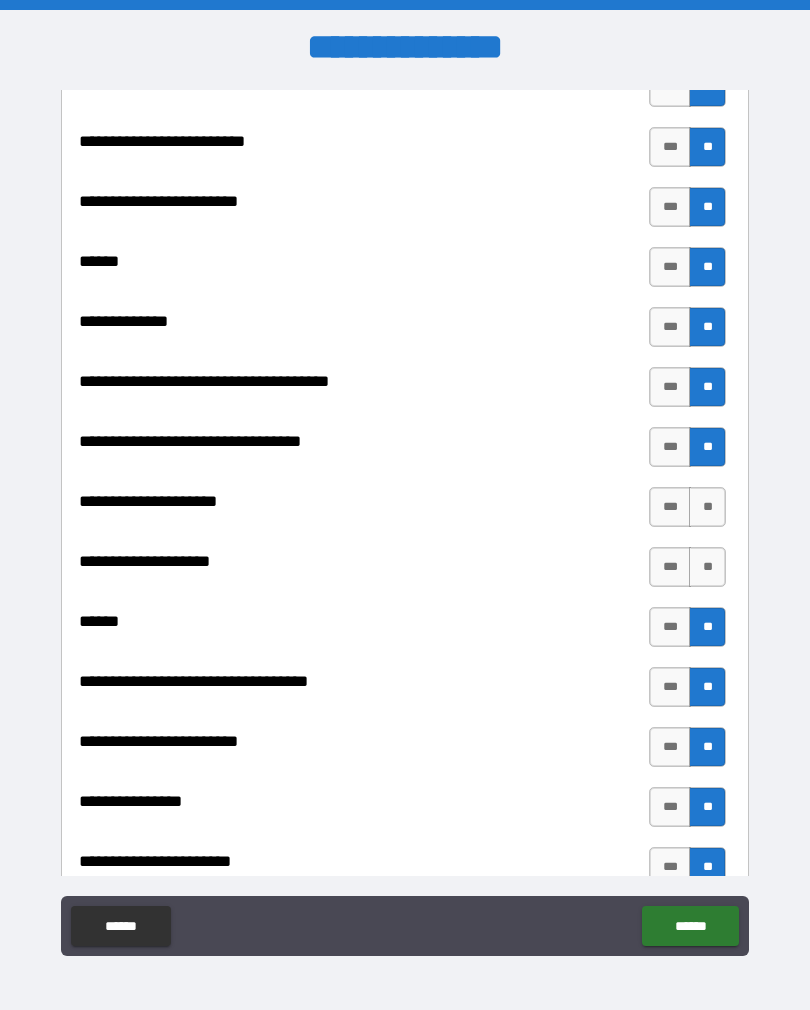 click on "***" at bounding box center (670, 507) 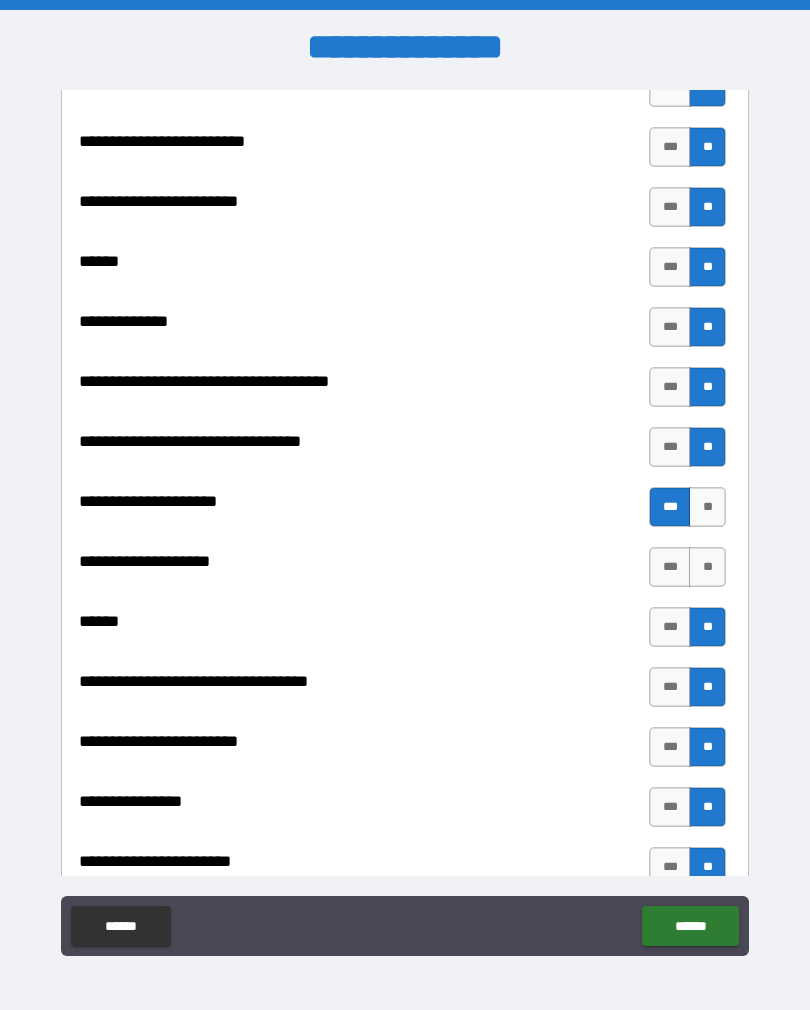 click on "***" at bounding box center [670, 567] 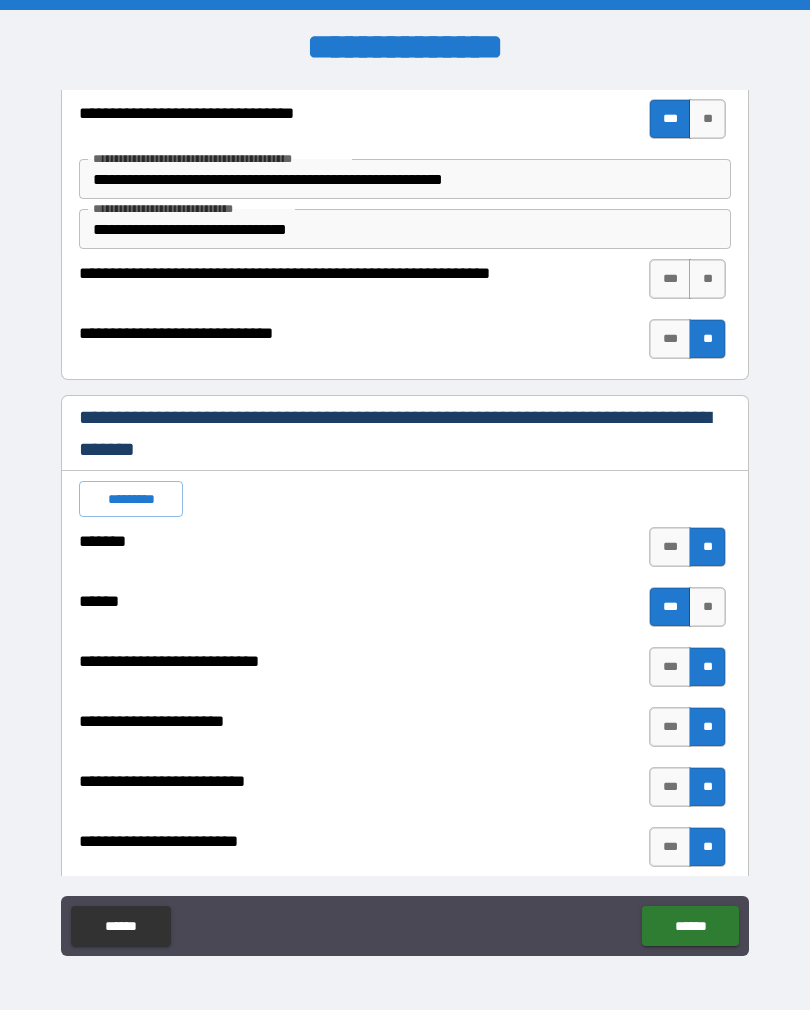 scroll, scrollTop: 181, scrollLeft: 0, axis: vertical 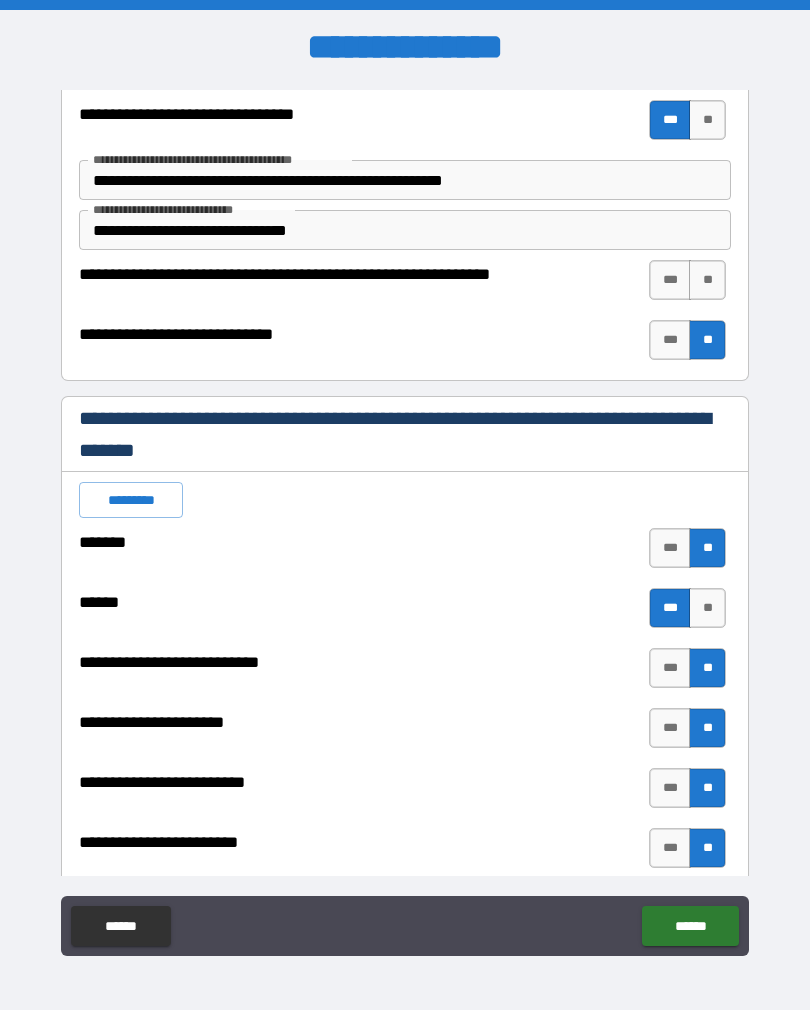 click on "***" at bounding box center [670, 280] 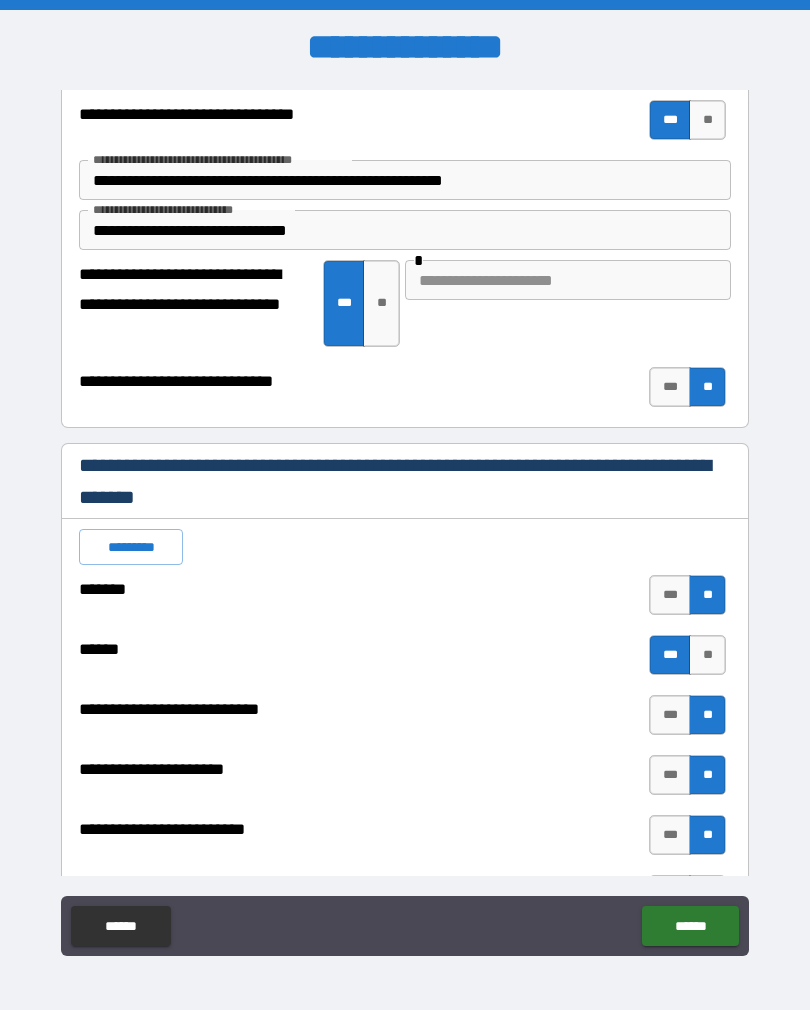 click at bounding box center (568, 280) 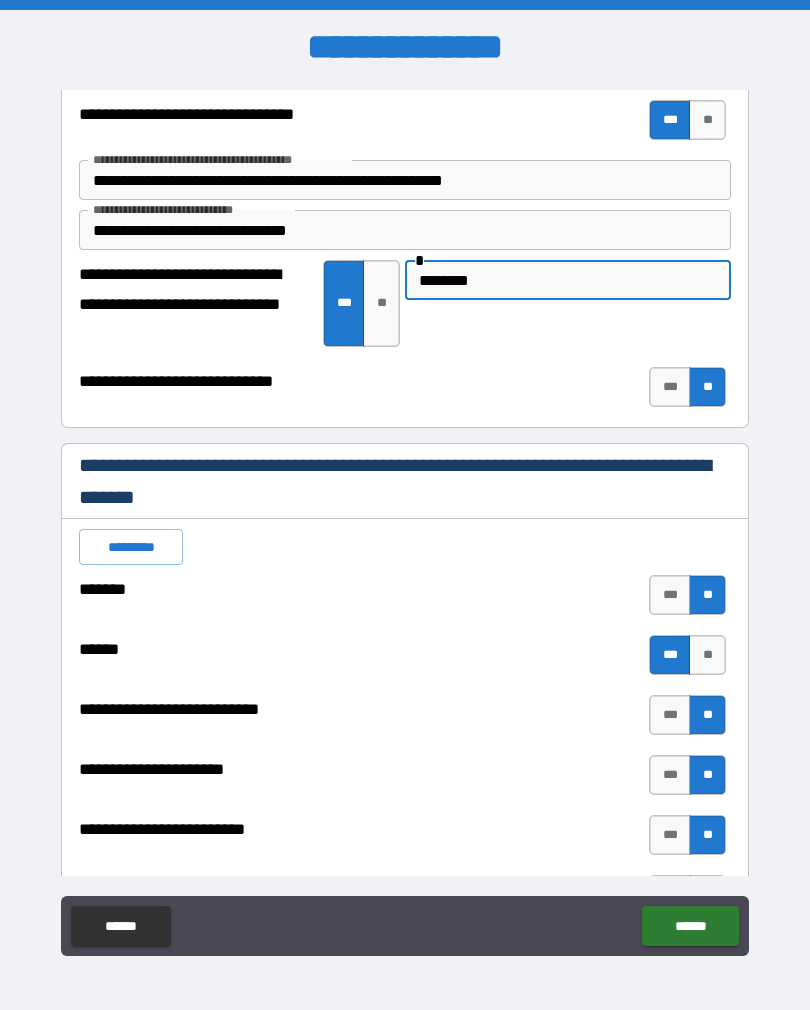 click on "**********" at bounding box center [405, 263] 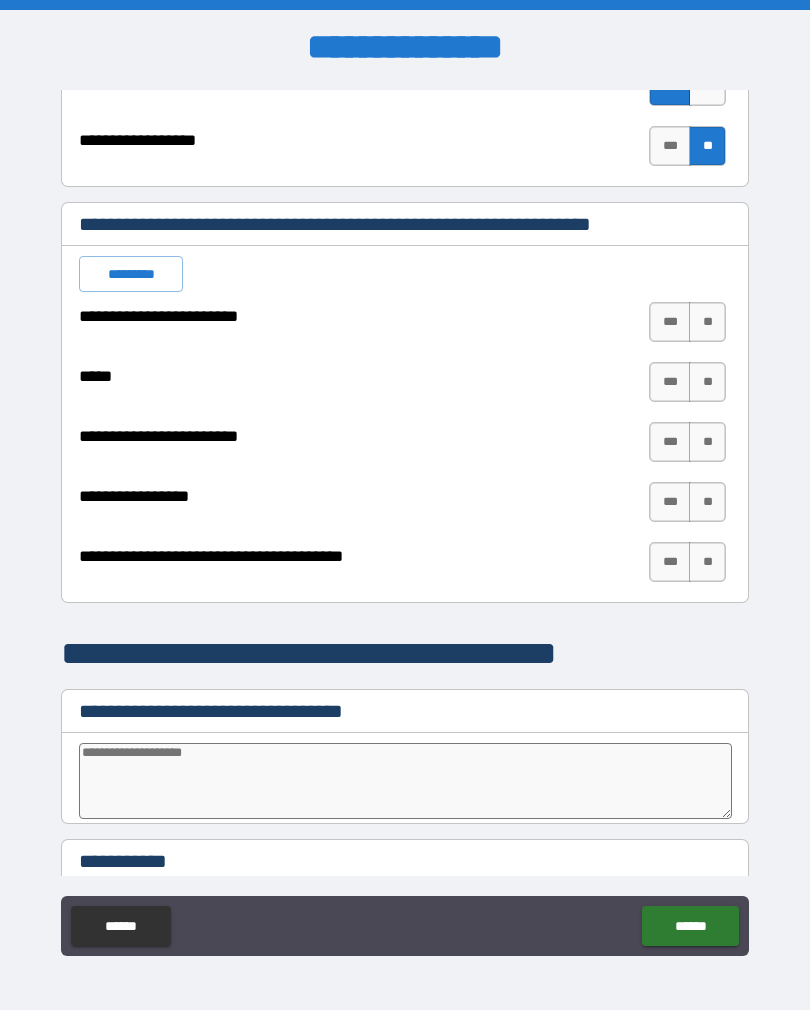scroll, scrollTop: 3256, scrollLeft: 0, axis: vertical 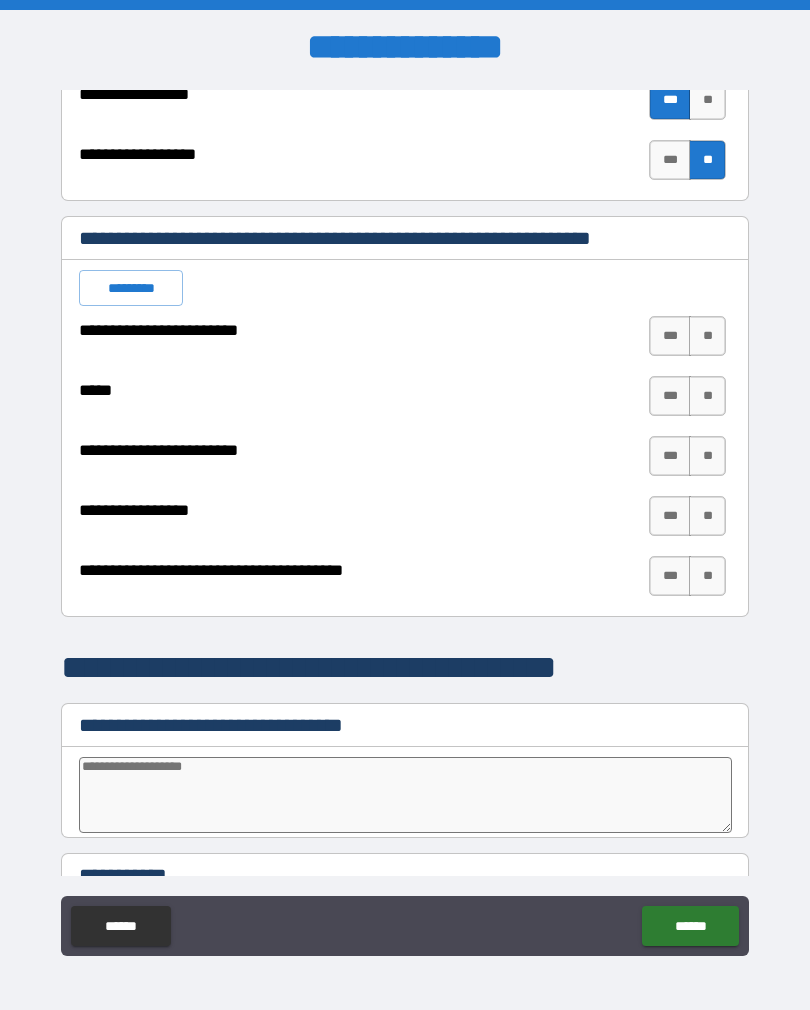 click on "**" at bounding box center [707, 336] 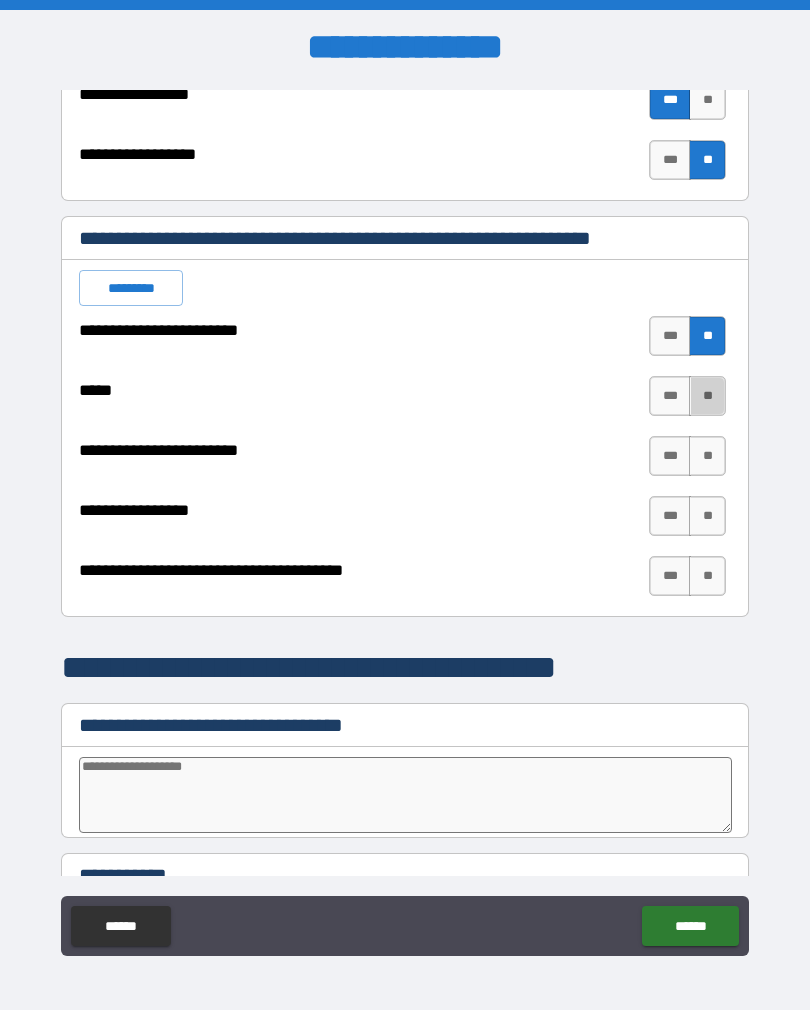 click on "**" at bounding box center [707, 396] 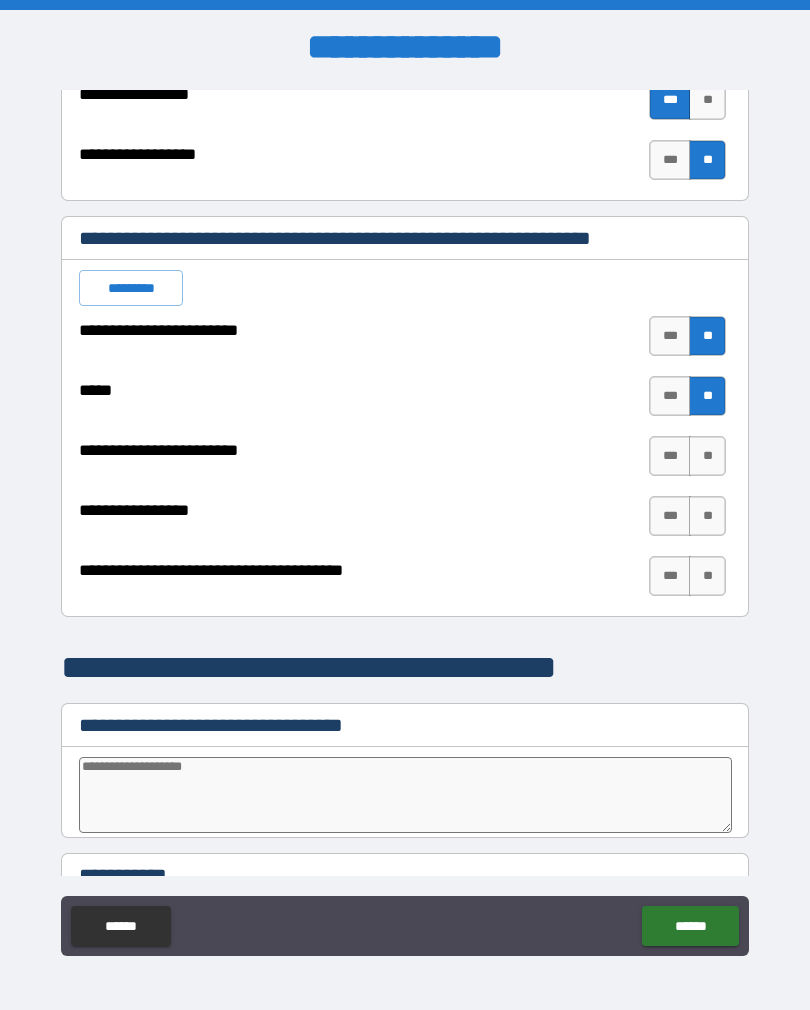 click on "**" at bounding box center [707, 456] 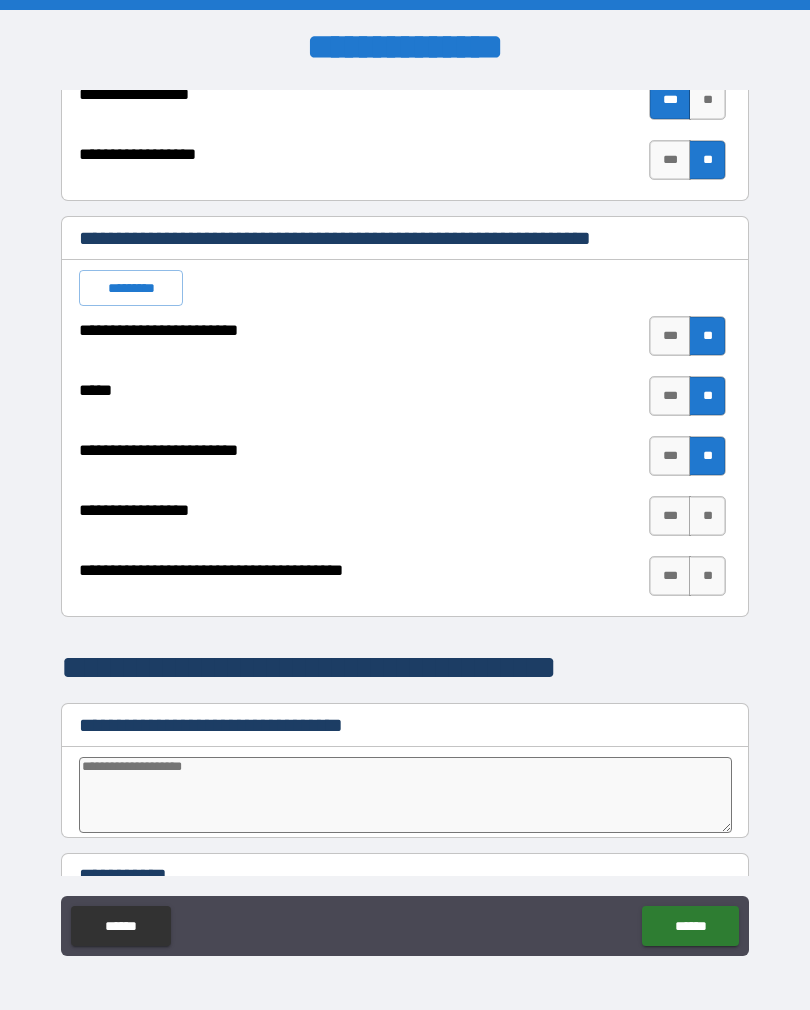 click on "**" at bounding box center [707, 516] 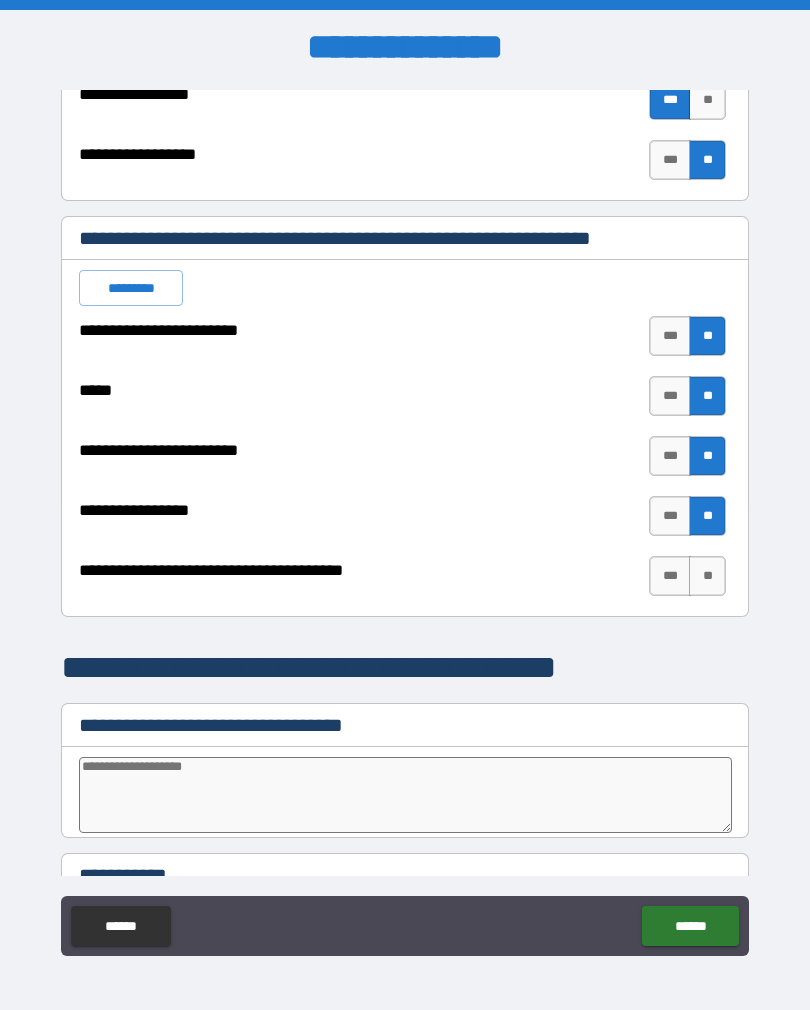 click on "**" at bounding box center (707, 576) 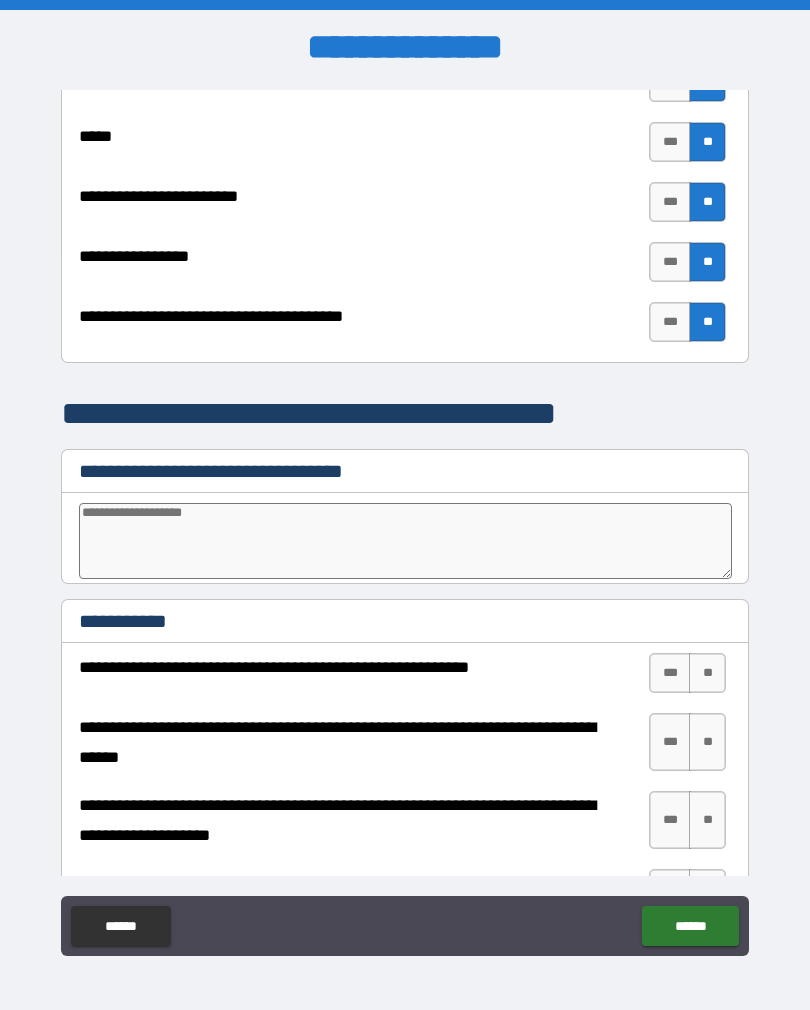 scroll, scrollTop: 3518, scrollLeft: 0, axis: vertical 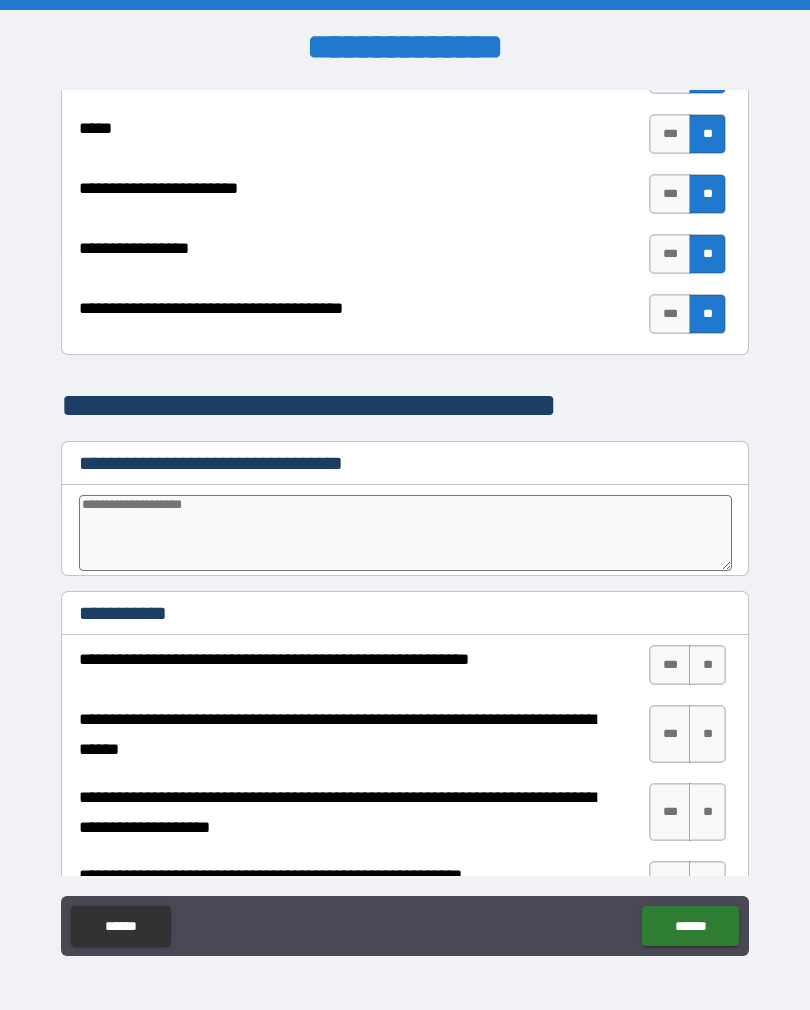 click on "**" at bounding box center (707, 734) 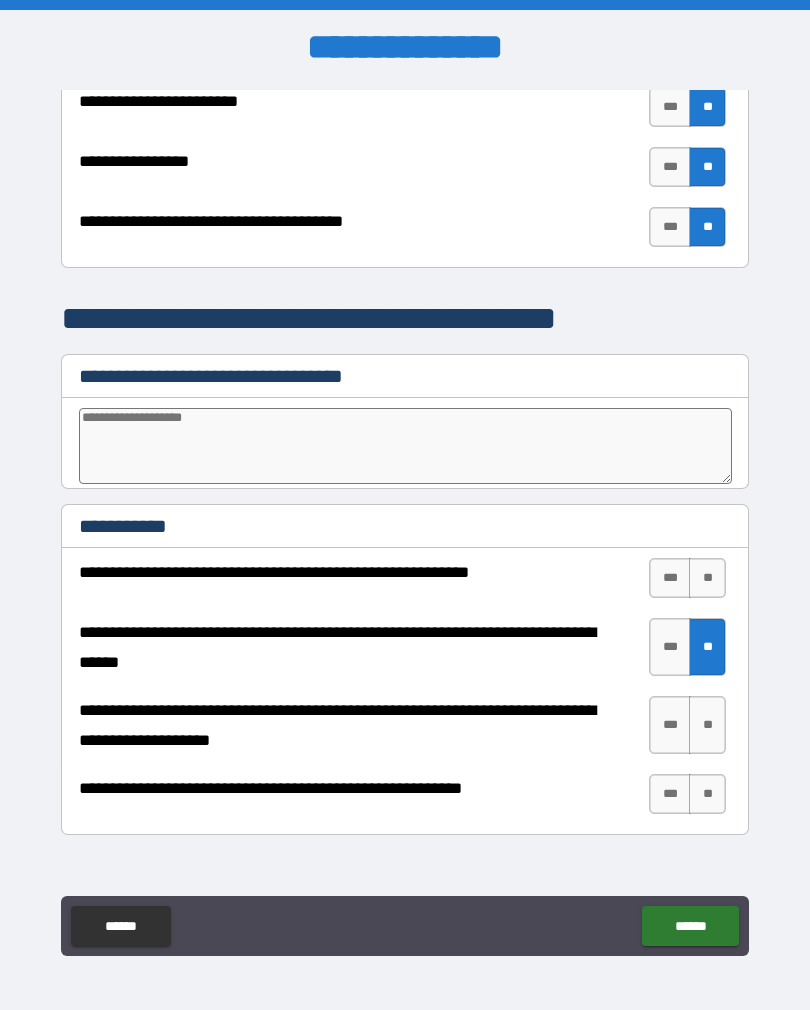 scroll, scrollTop: 3605, scrollLeft: 0, axis: vertical 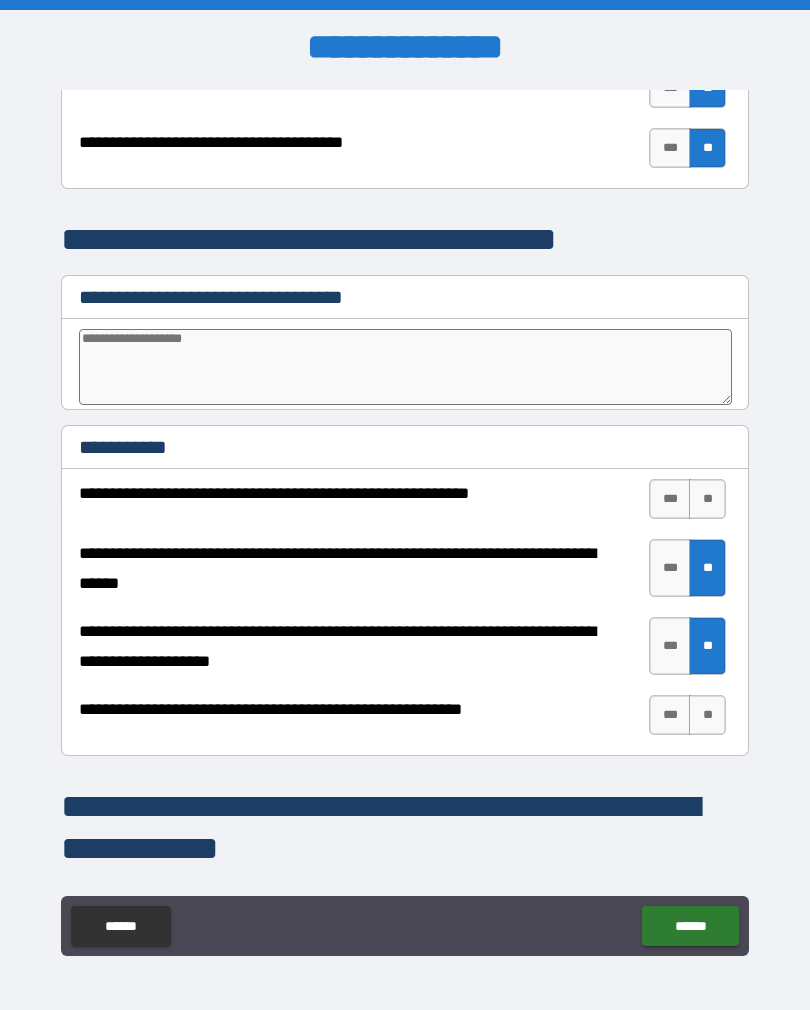 click on "**" at bounding box center [707, 715] 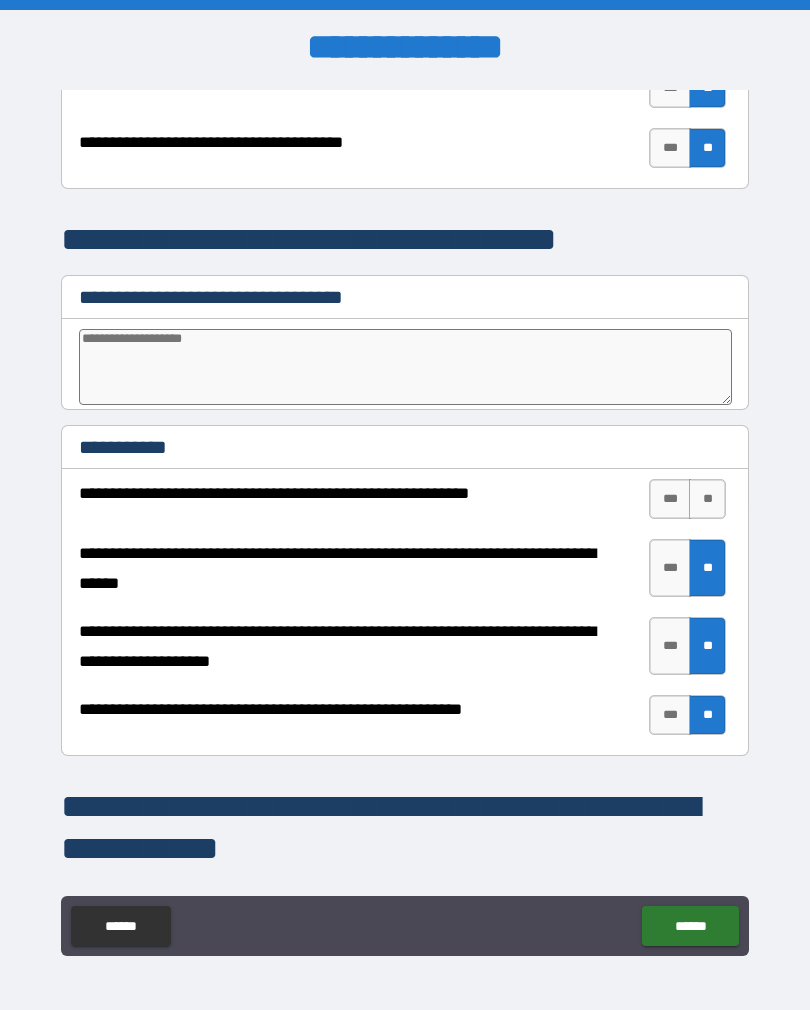 click at bounding box center (405, 367) 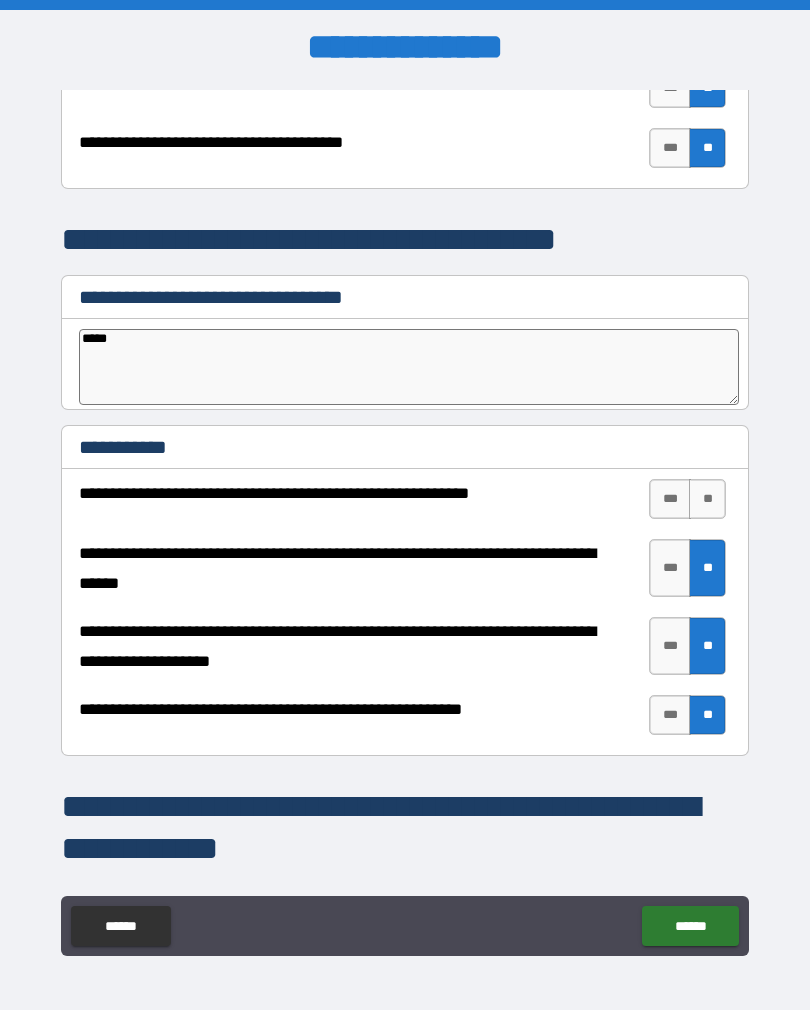 click on "**********" at bounding box center (405, 617) 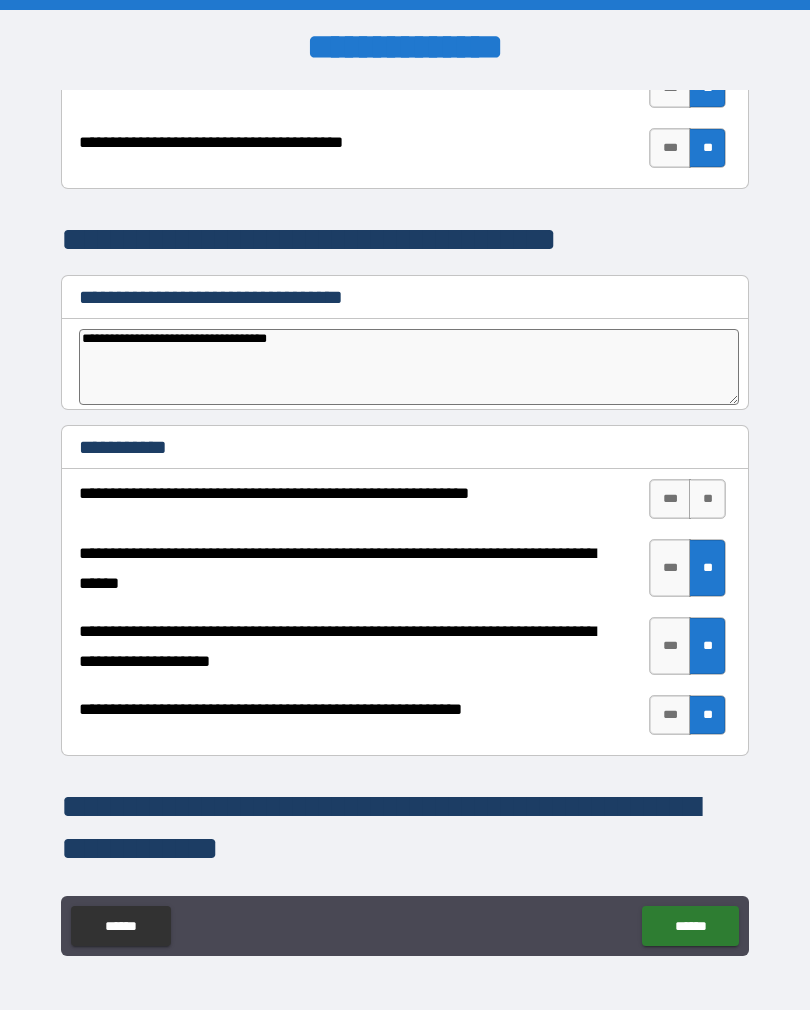 click on "**********" at bounding box center [405, 523] 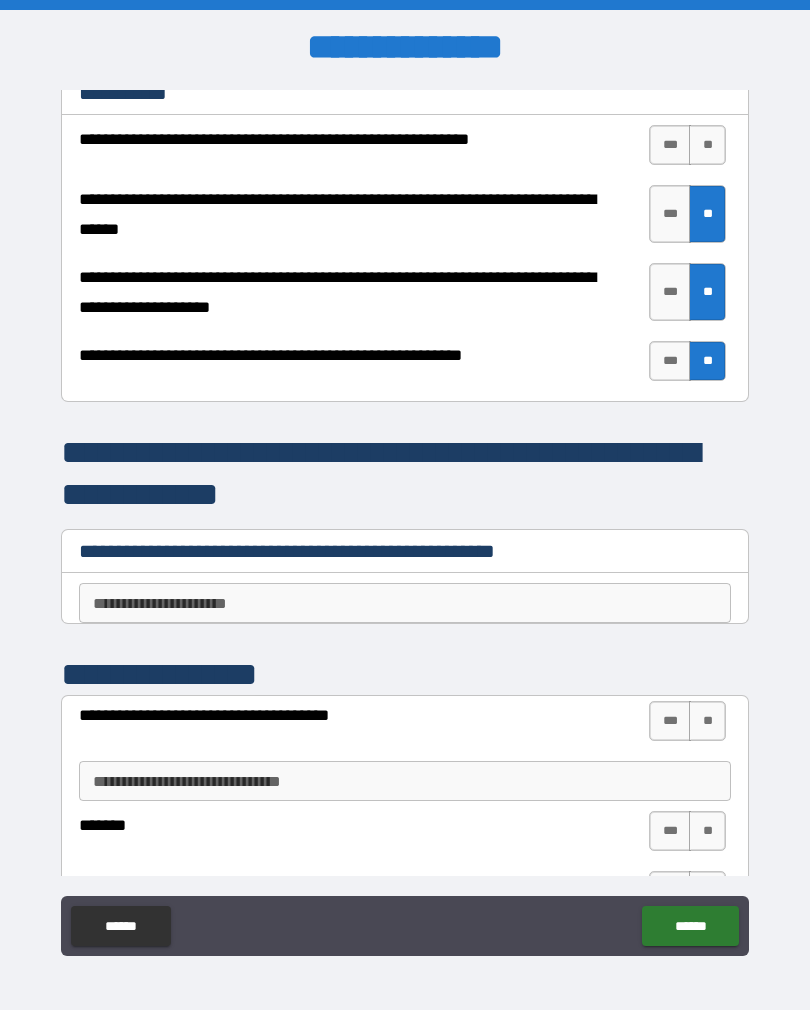 scroll, scrollTop: 4036, scrollLeft: 0, axis: vertical 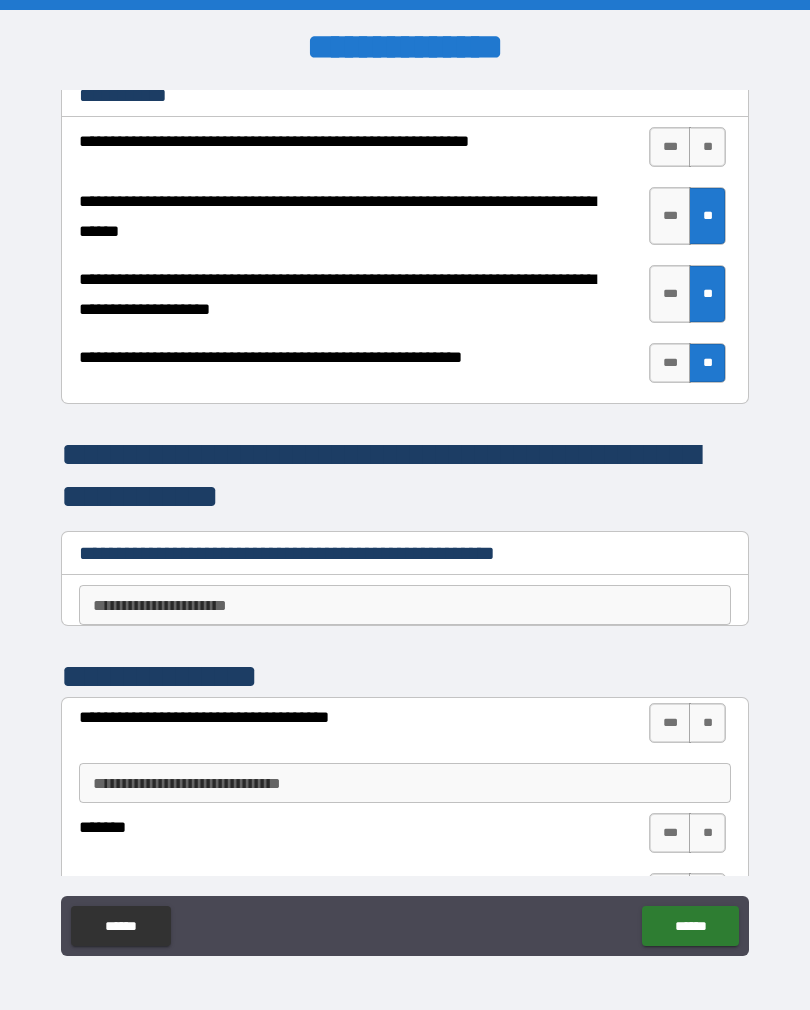 click on "**" at bounding box center [707, 723] 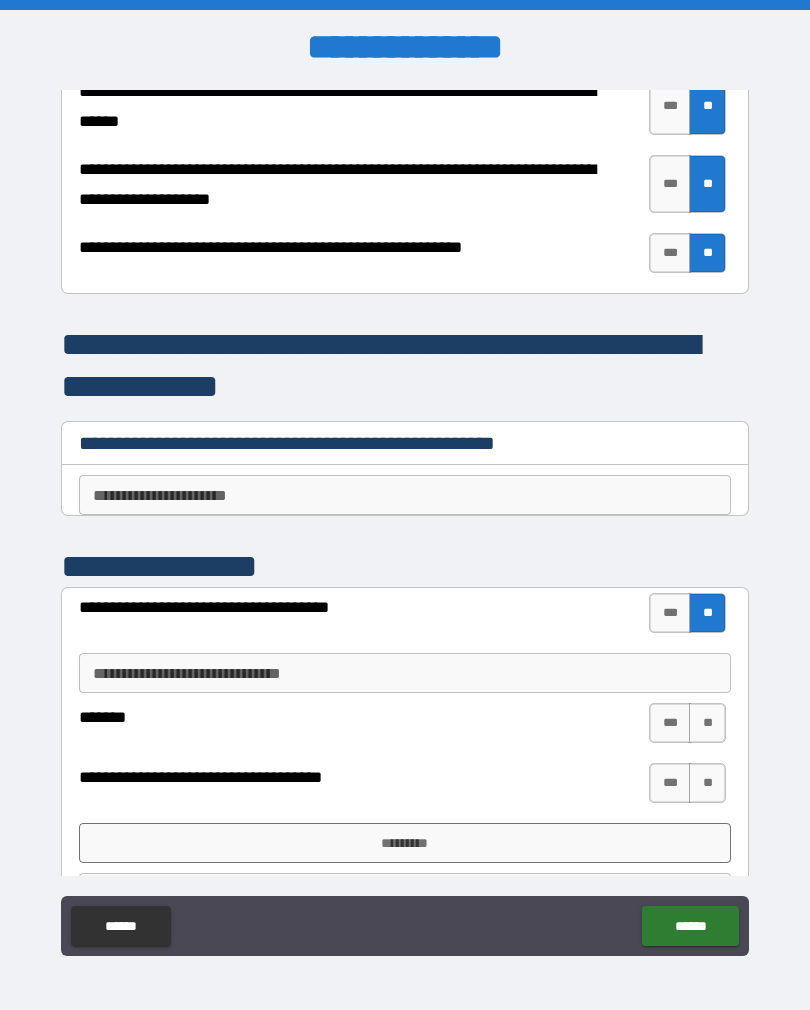 scroll, scrollTop: 4143, scrollLeft: 0, axis: vertical 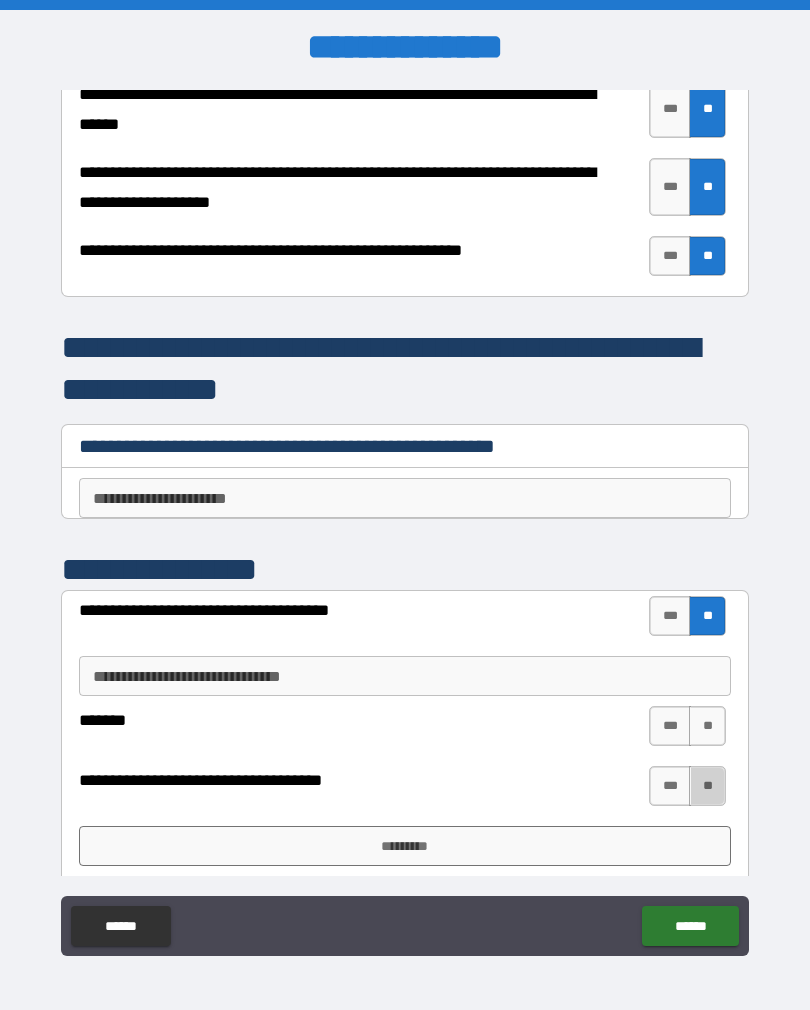 click on "**" at bounding box center (707, 786) 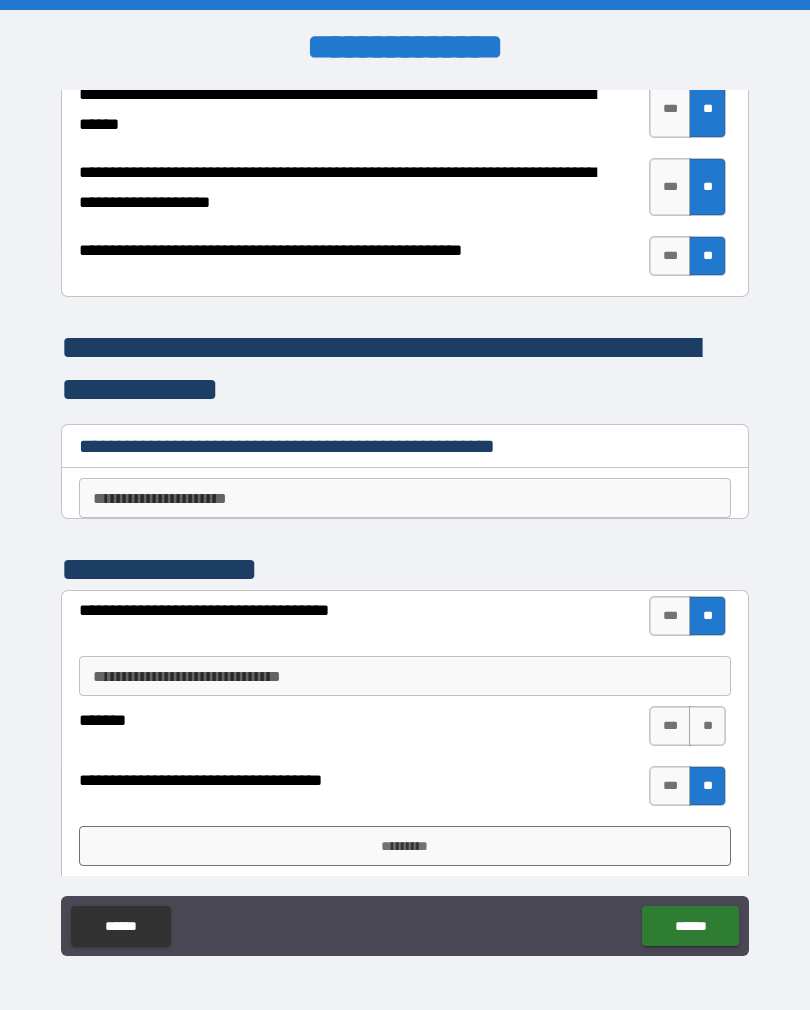 click on "**" at bounding box center (707, 726) 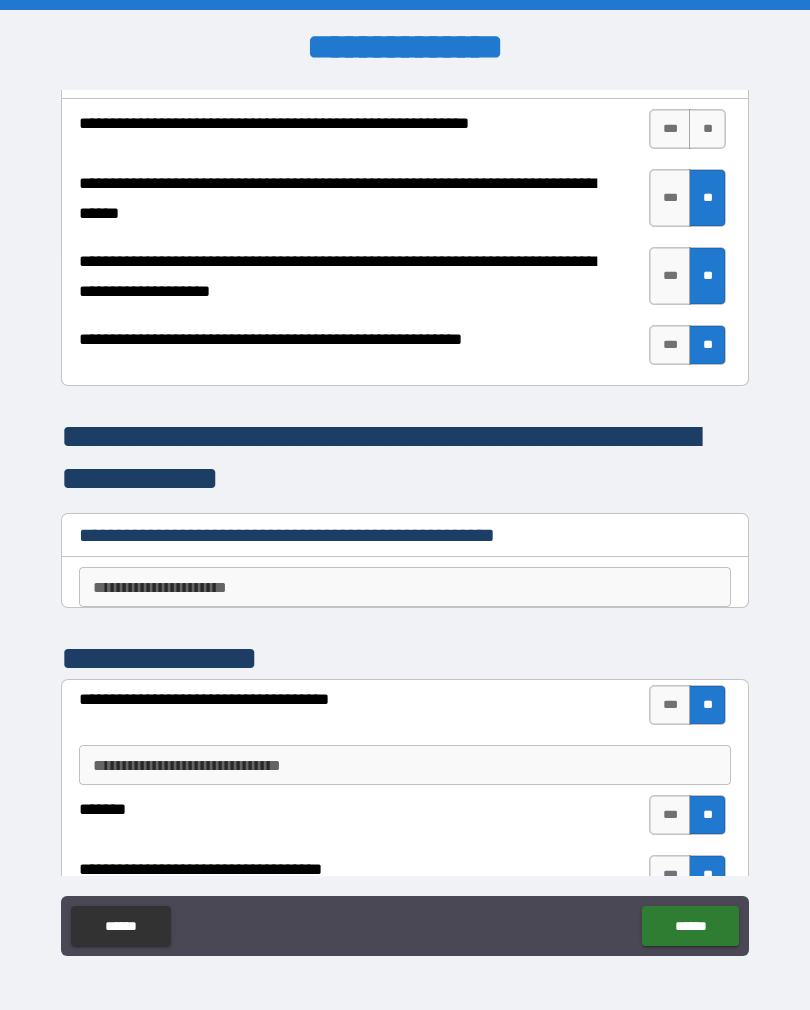 scroll, scrollTop: 4050, scrollLeft: 0, axis: vertical 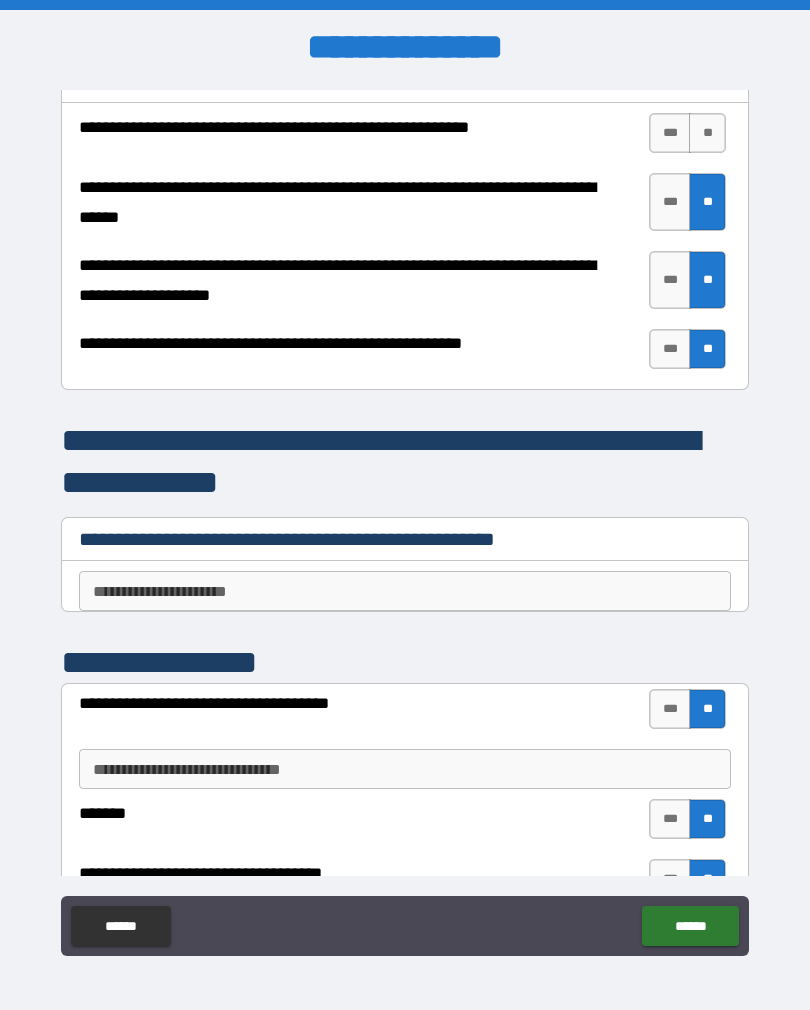 click on "**" at bounding box center (707, 133) 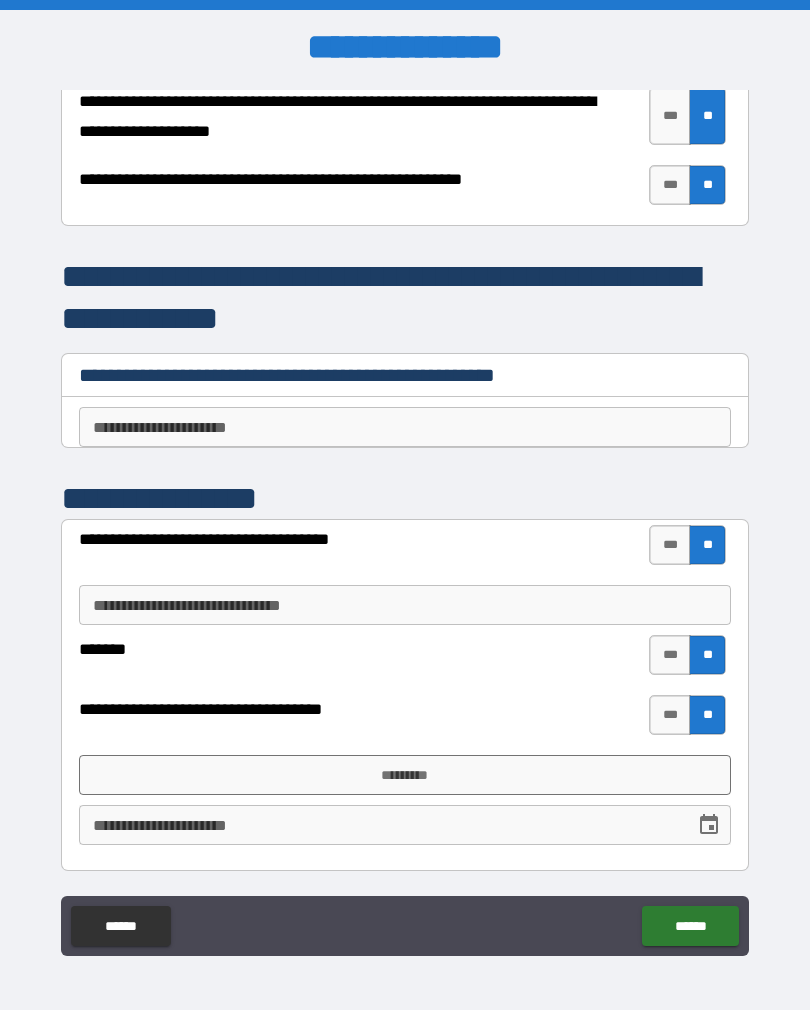scroll, scrollTop: 4214, scrollLeft: 0, axis: vertical 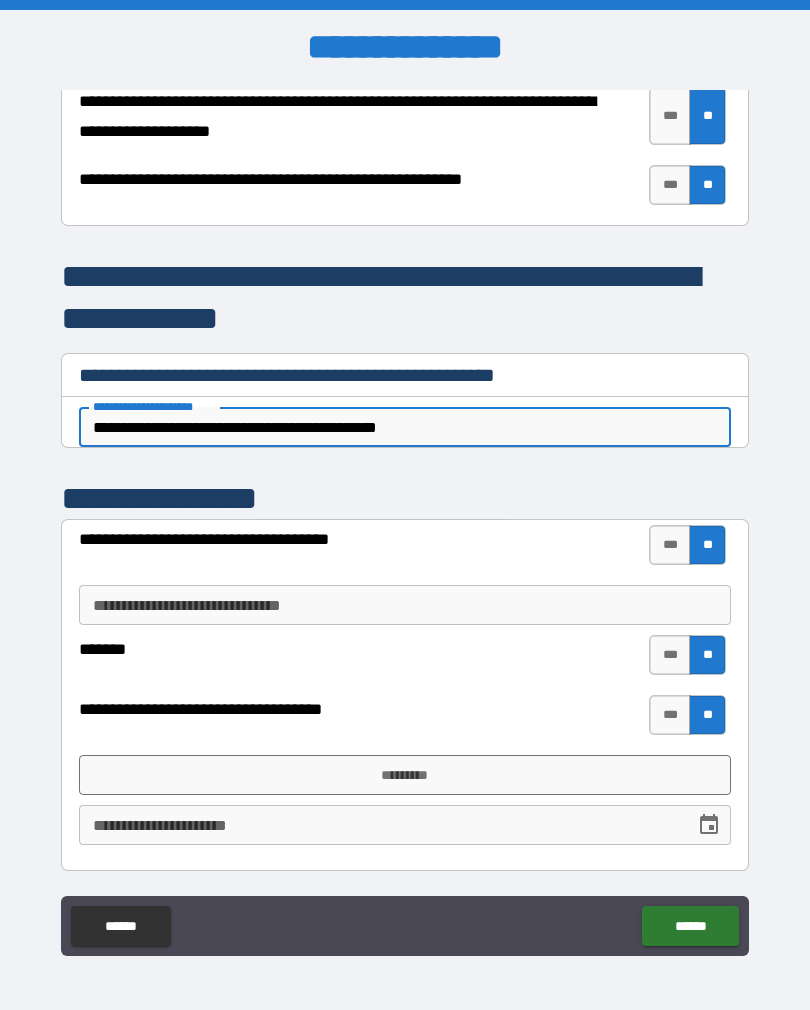 click on "**********" at bounding box center (405, 523) 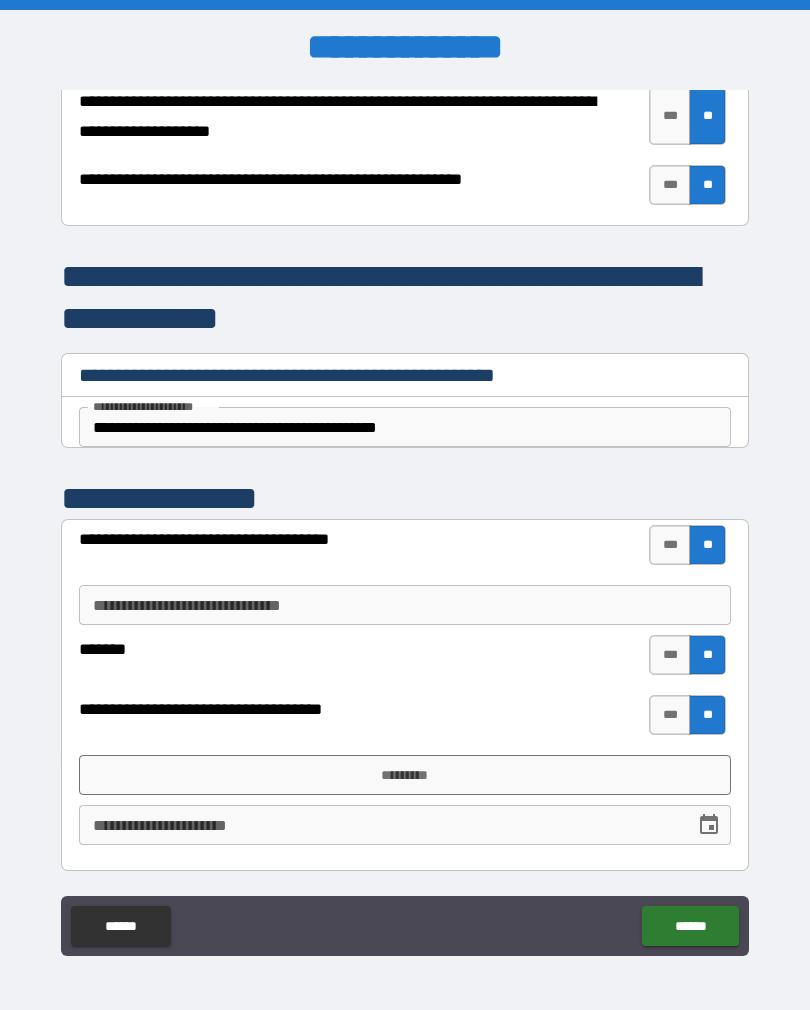 click on "*********" at bounding box center (405, 775) 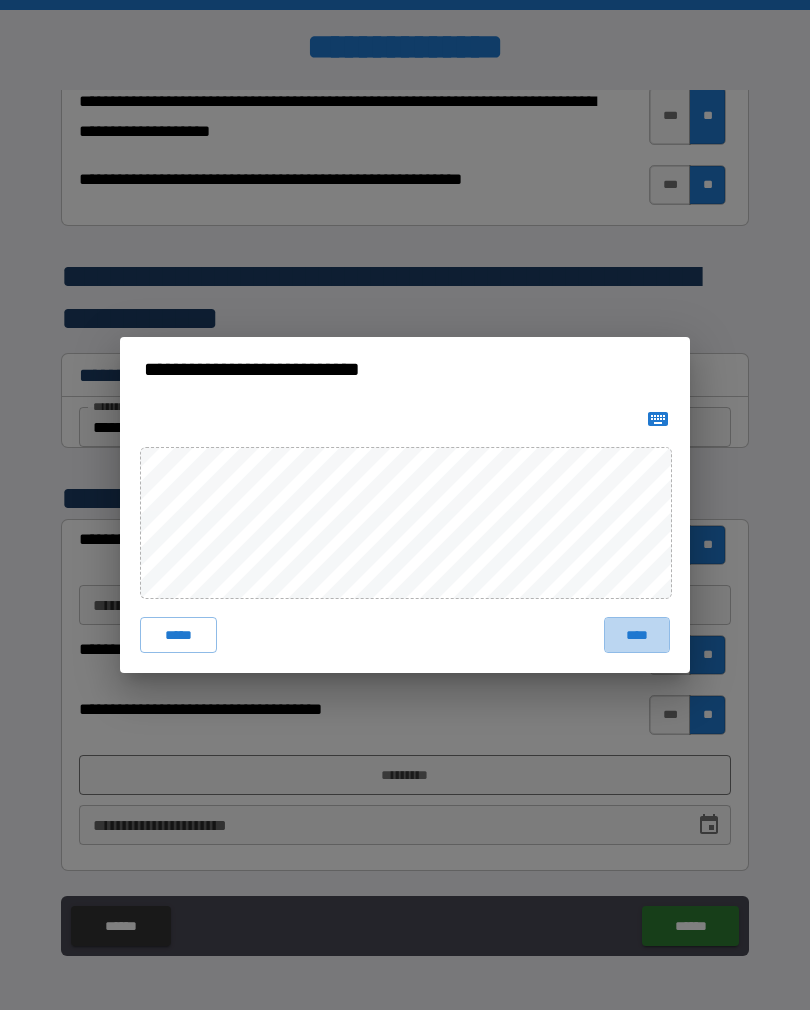 click on "****" at bounding box center [637, 635] 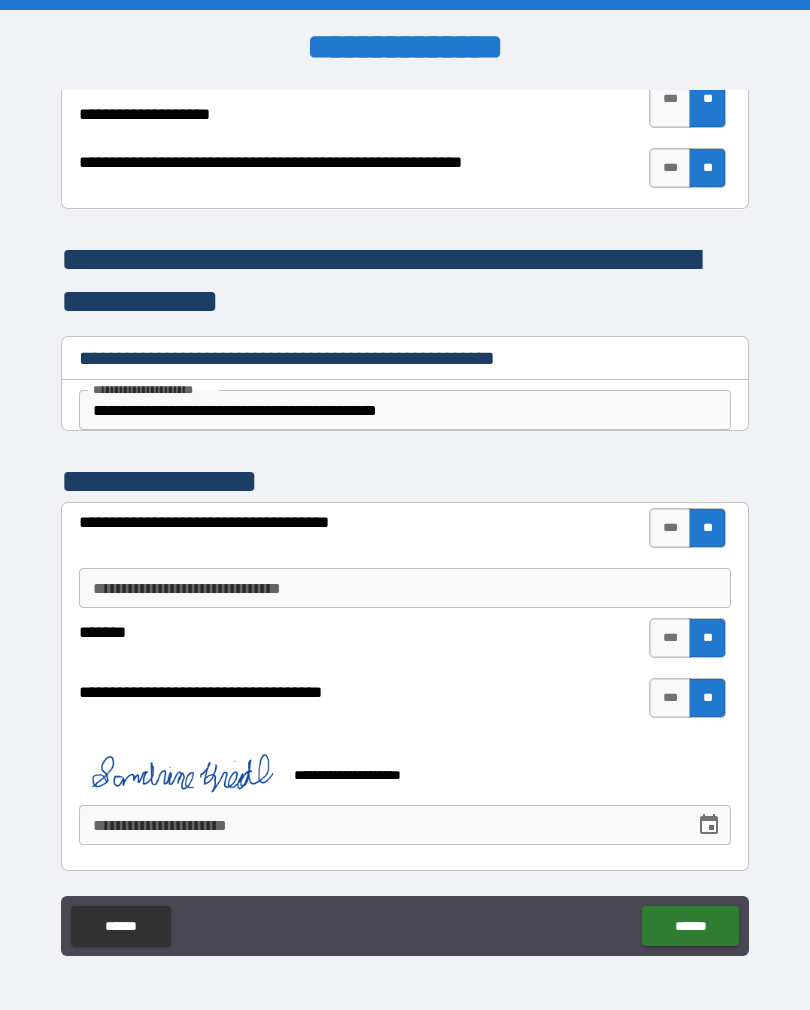 scroll, scrollTop: 4231, scrollLeft: 0, axis: vertical 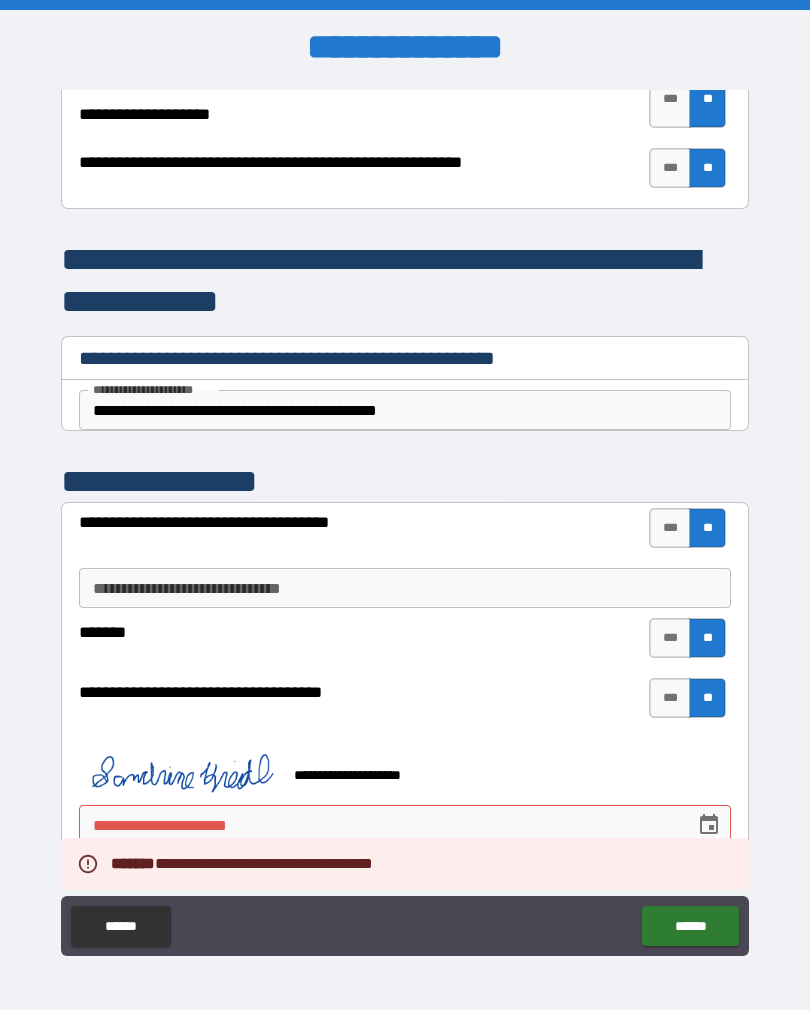 click on "**********" at bounding box center (380, 825) 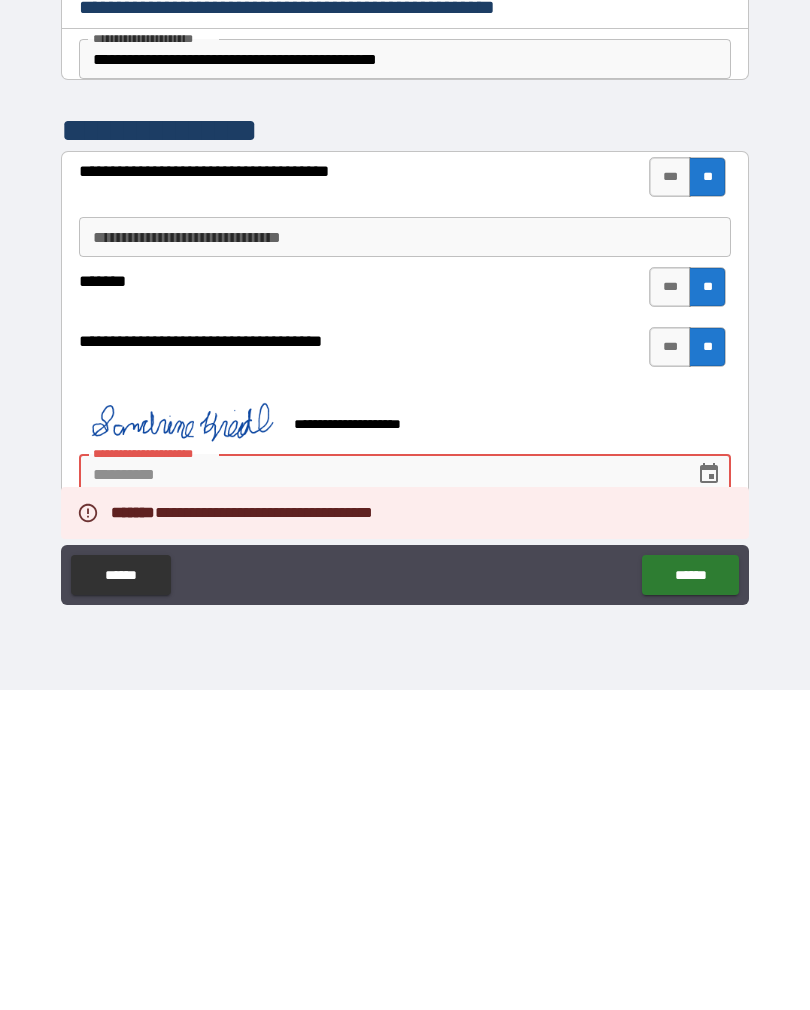 click on "**********" at bounding box center (380, 794) 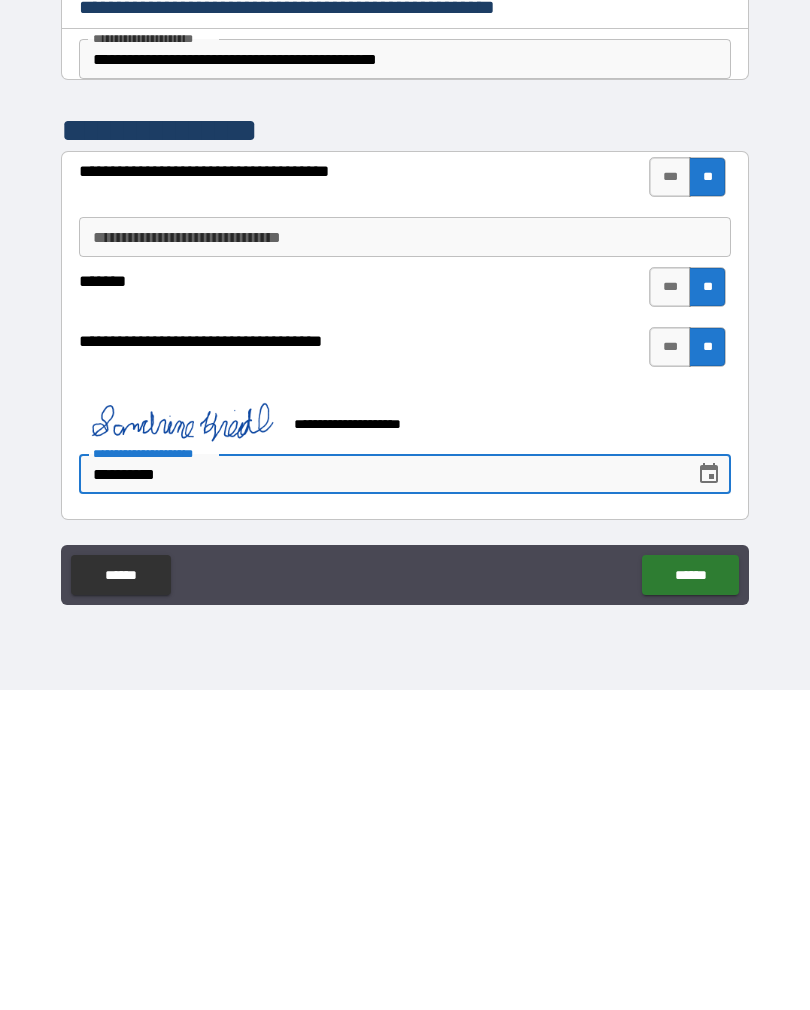 click on "******" at bounding box center (690, 895) 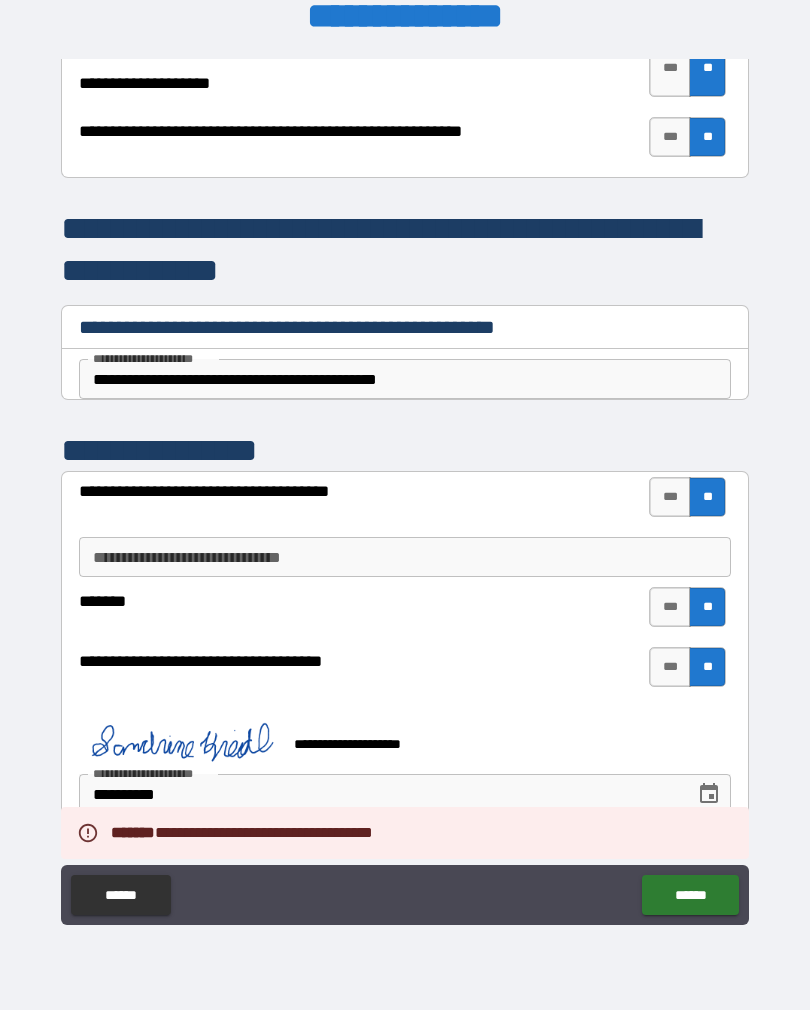 scroll, scrollTop: 4231, scrollLeft: 0, axis: vertical 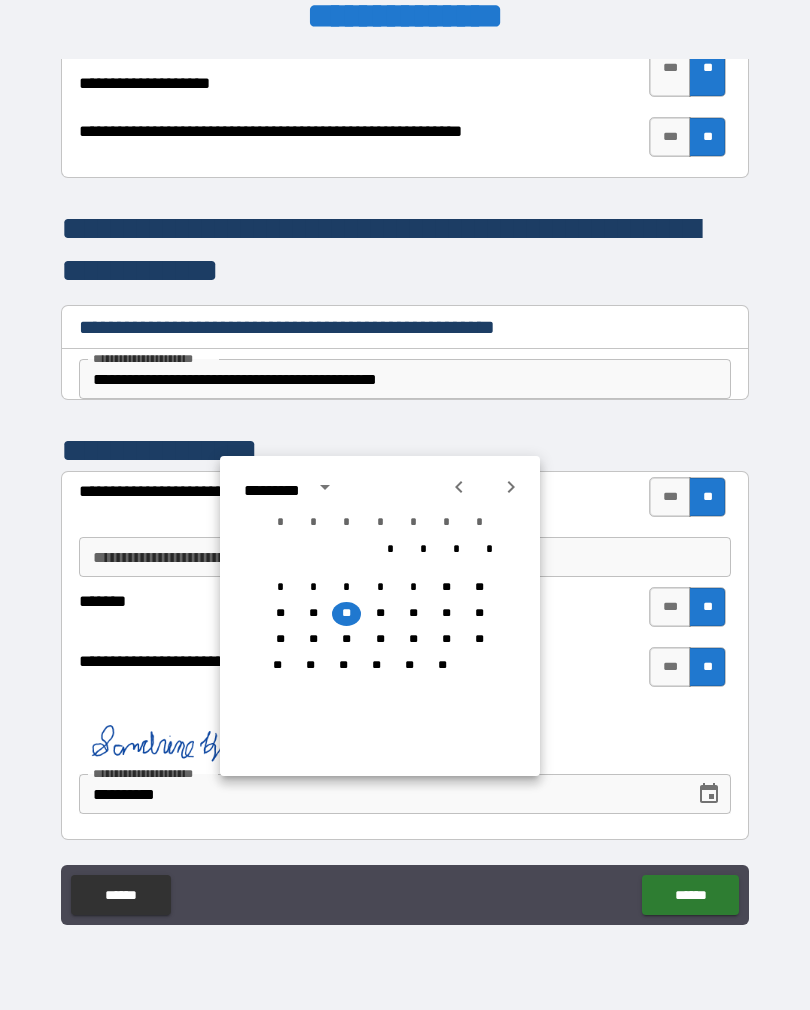 click on "**" at bounding box center (346, 614) 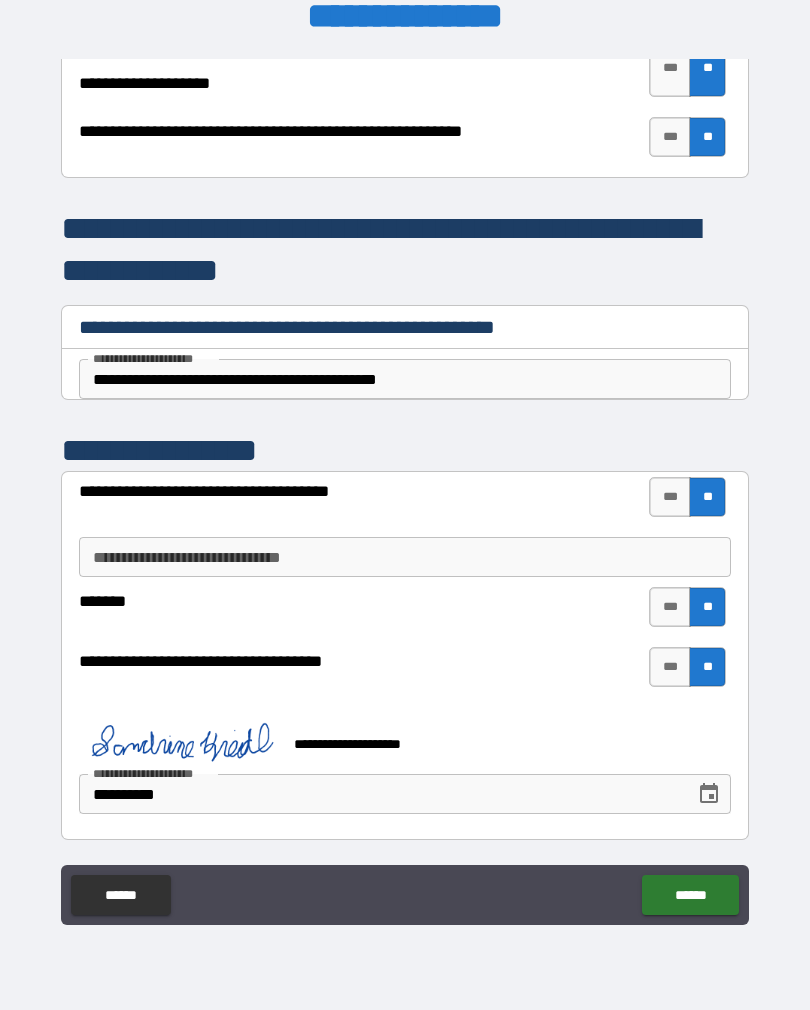 click 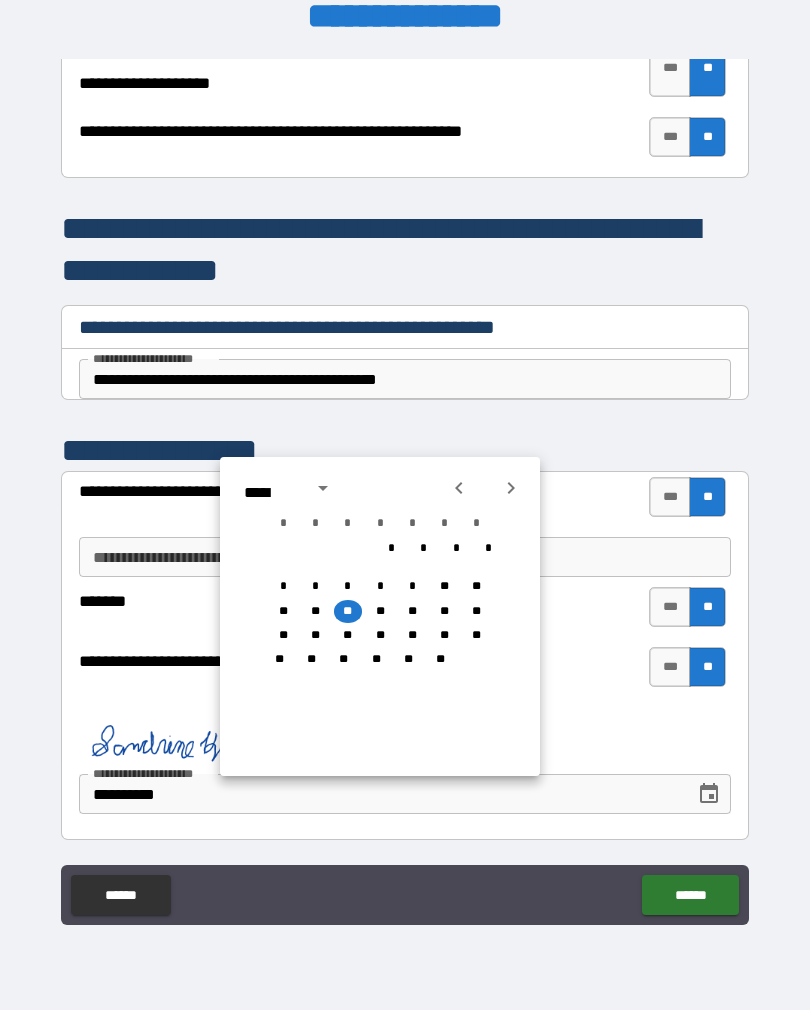 click at bounding box center [323, 488] 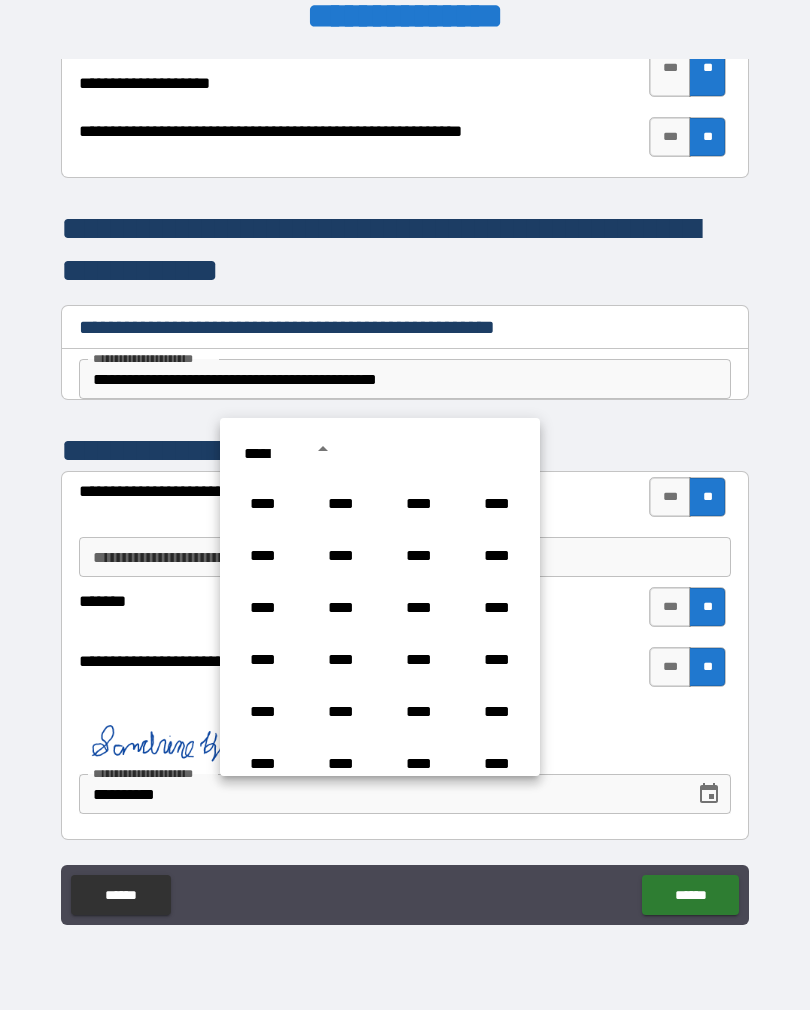 scroll, scrollTop: 1425, scrollLeft: 0, axis: vertical 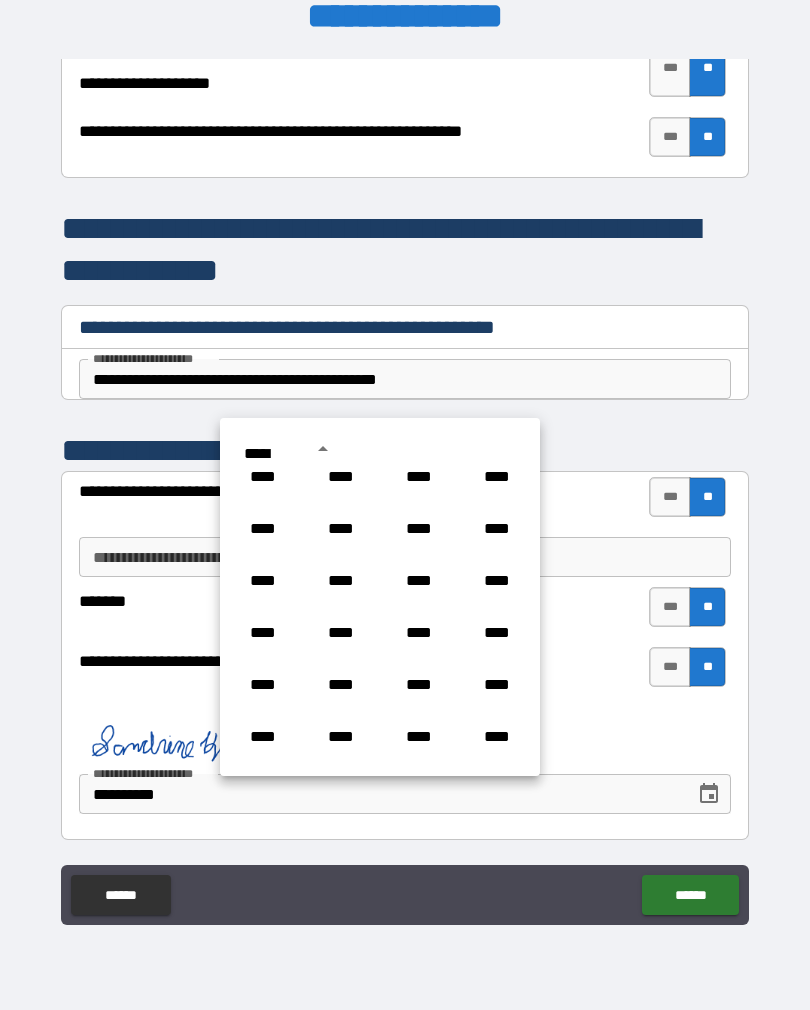 click on "****" at bounding box center (341, 685) 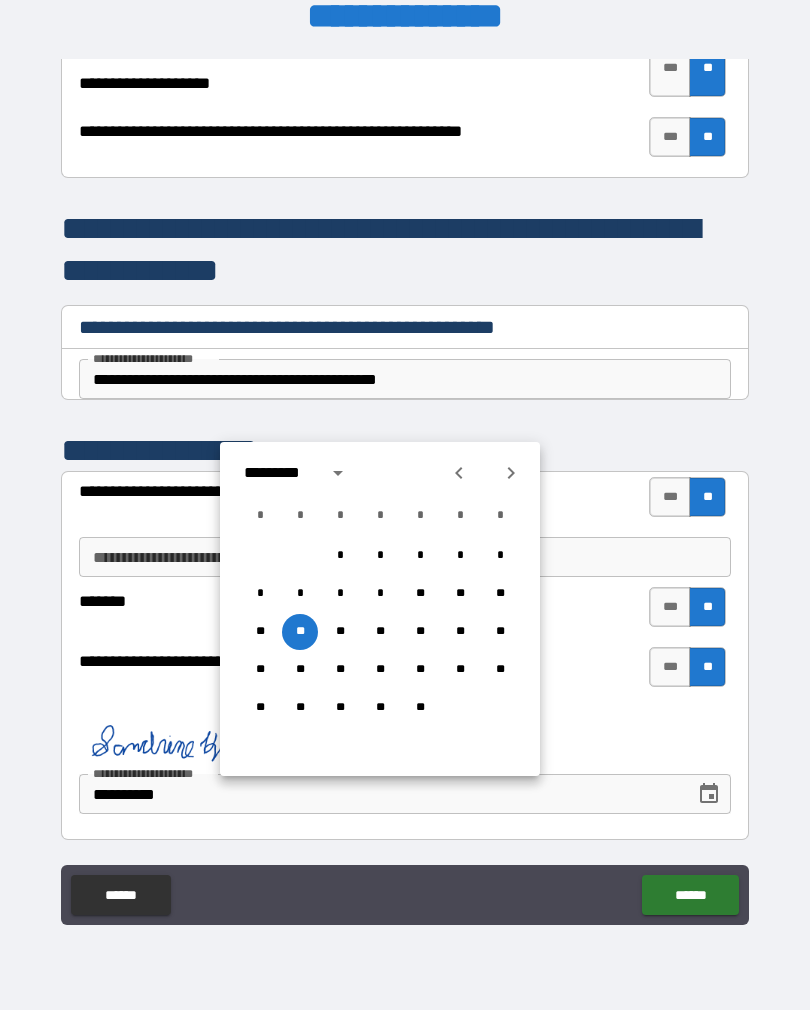 click on "**" at bounding box center [300, 632] 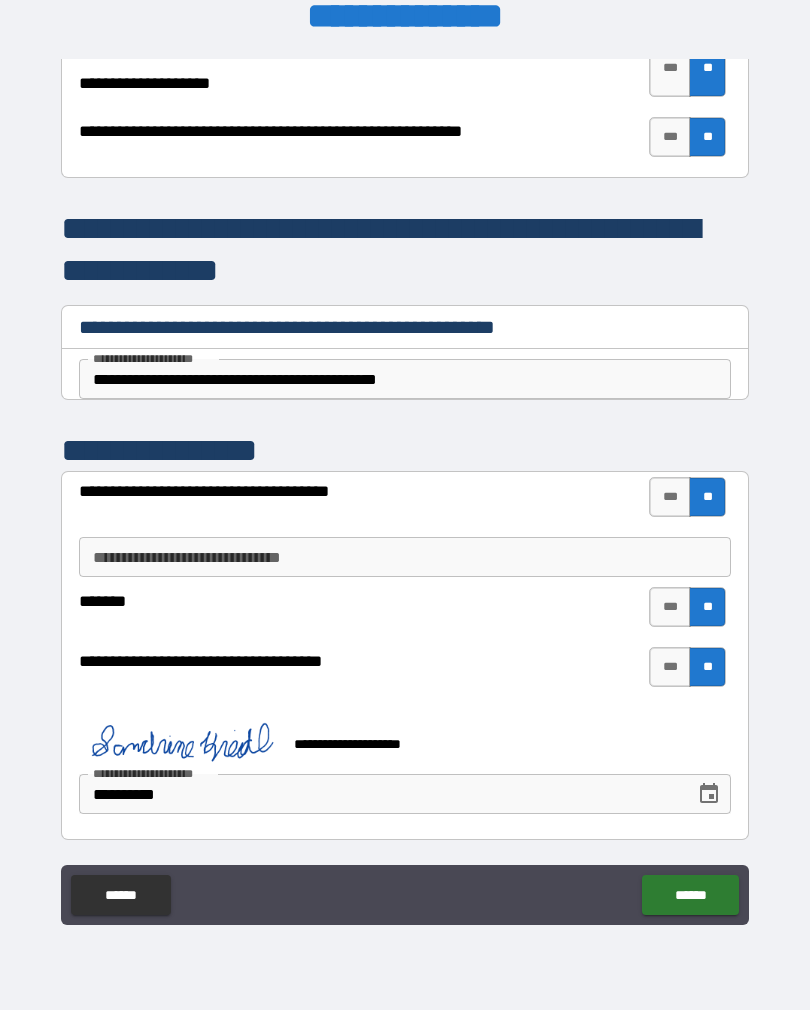 click on "******" at bounding box center [690, 895] 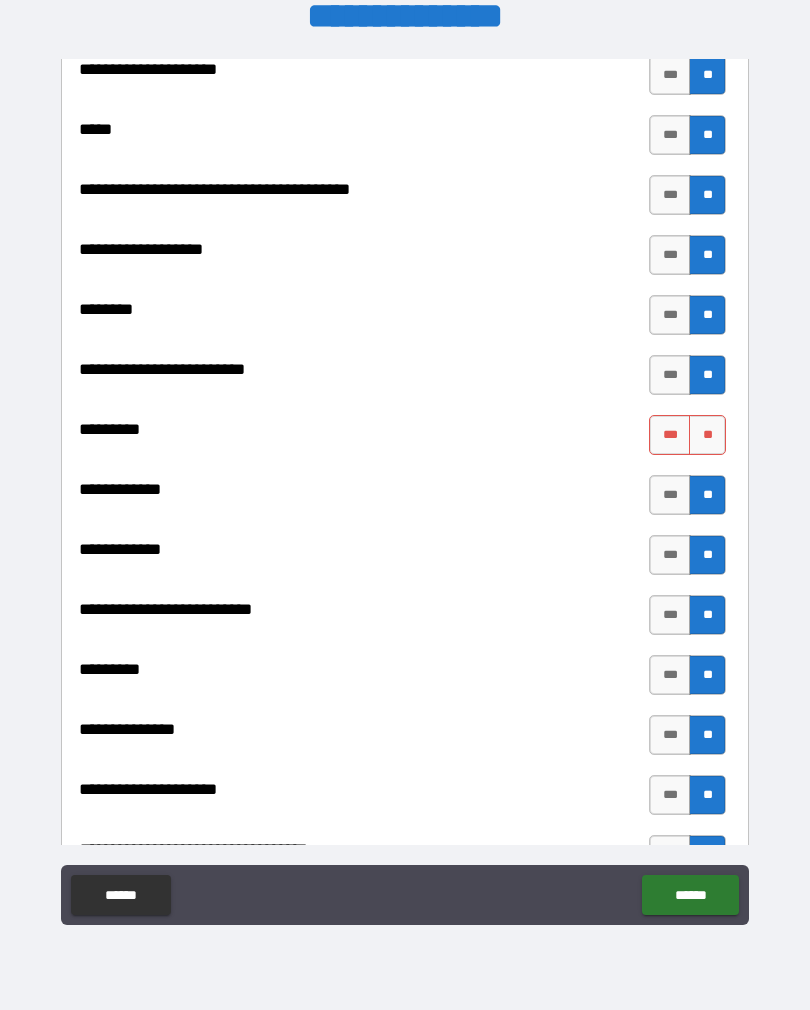scroll, scrollTop: 1676, scrollLeft: 0, axis: vertical 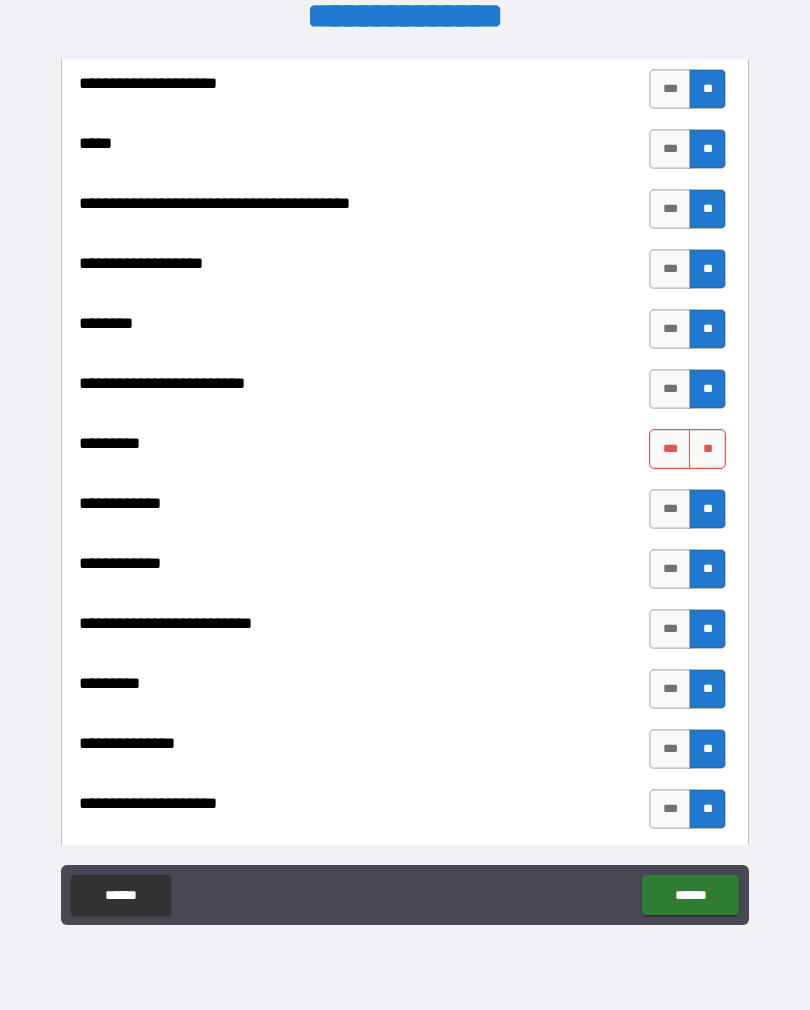 click on "**" at bounding box center [707, 449] 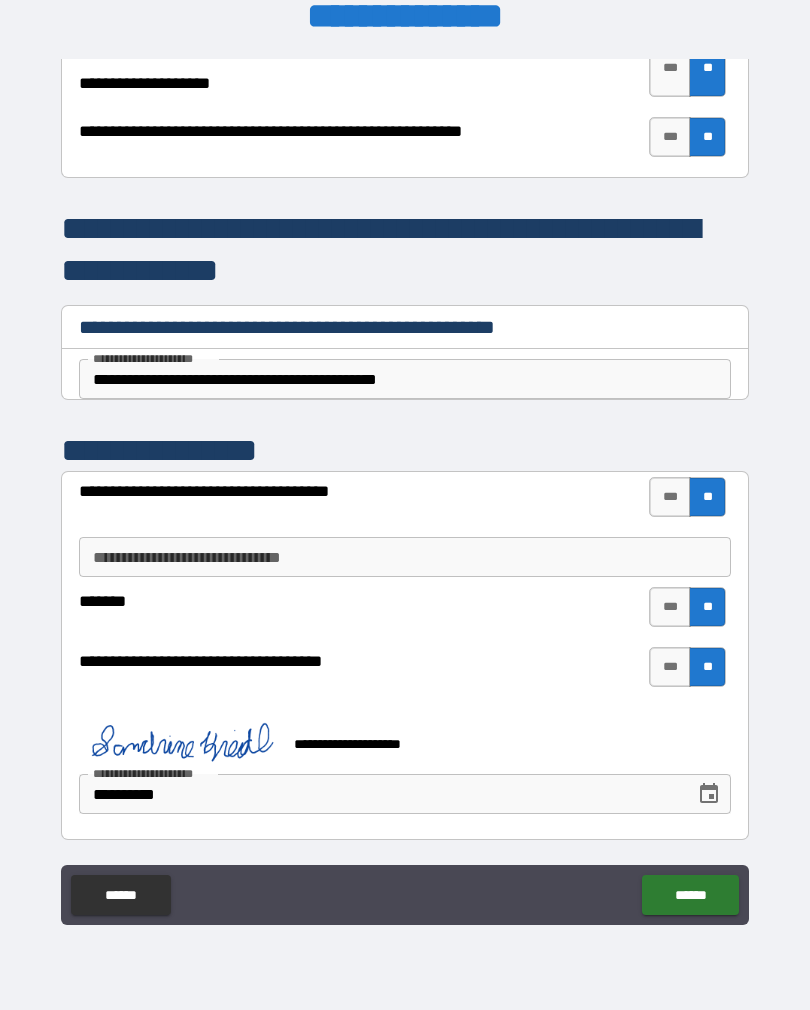 scroll, scrollTop: 4235, scrollLeft: 0, axis: vertical 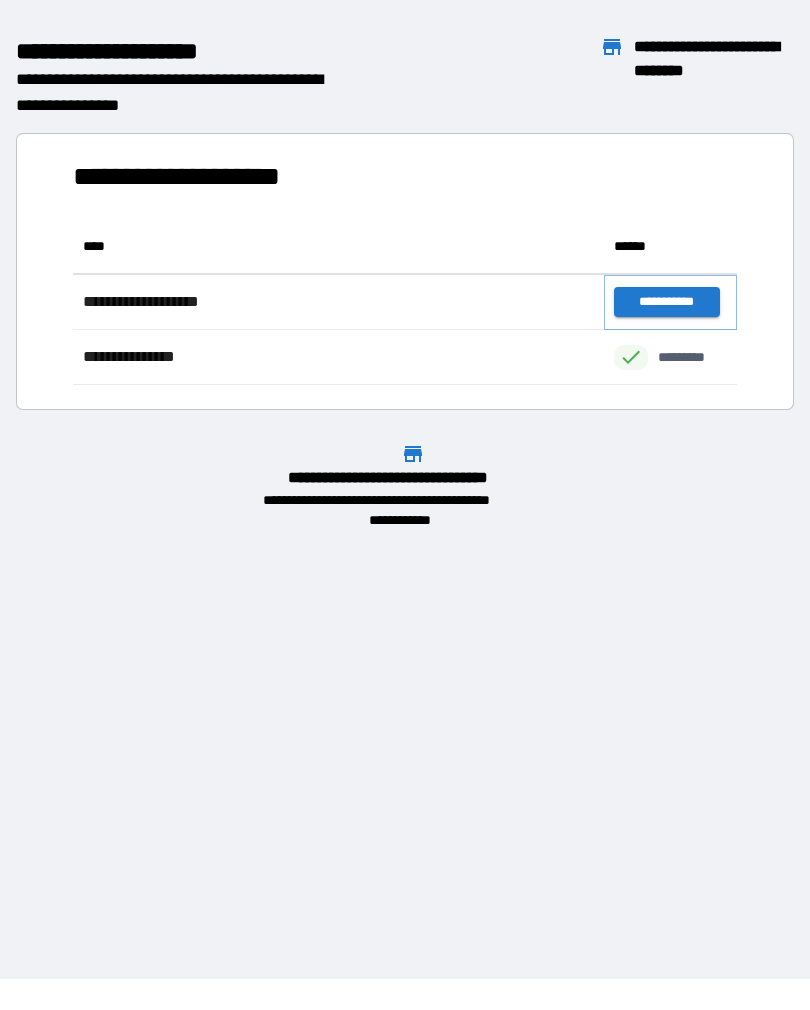 click on "**********" at bounding box center (666, 302) 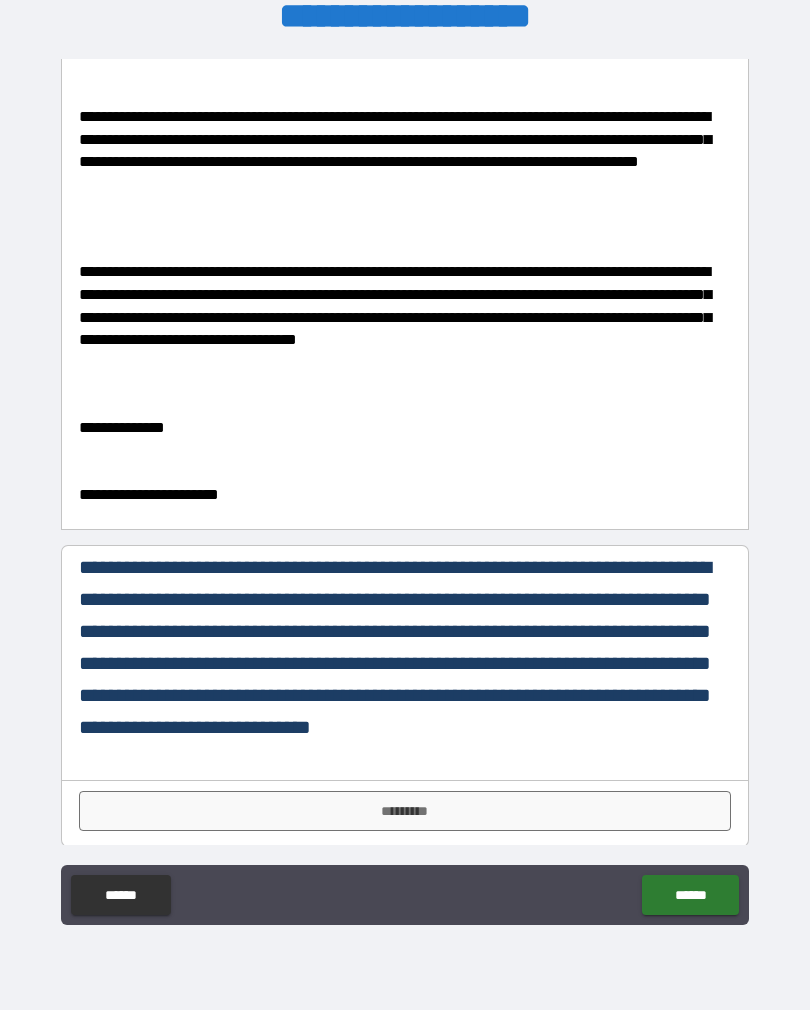 scroll, scrollTop: 249, scrollLeft: 0, axis: vertical 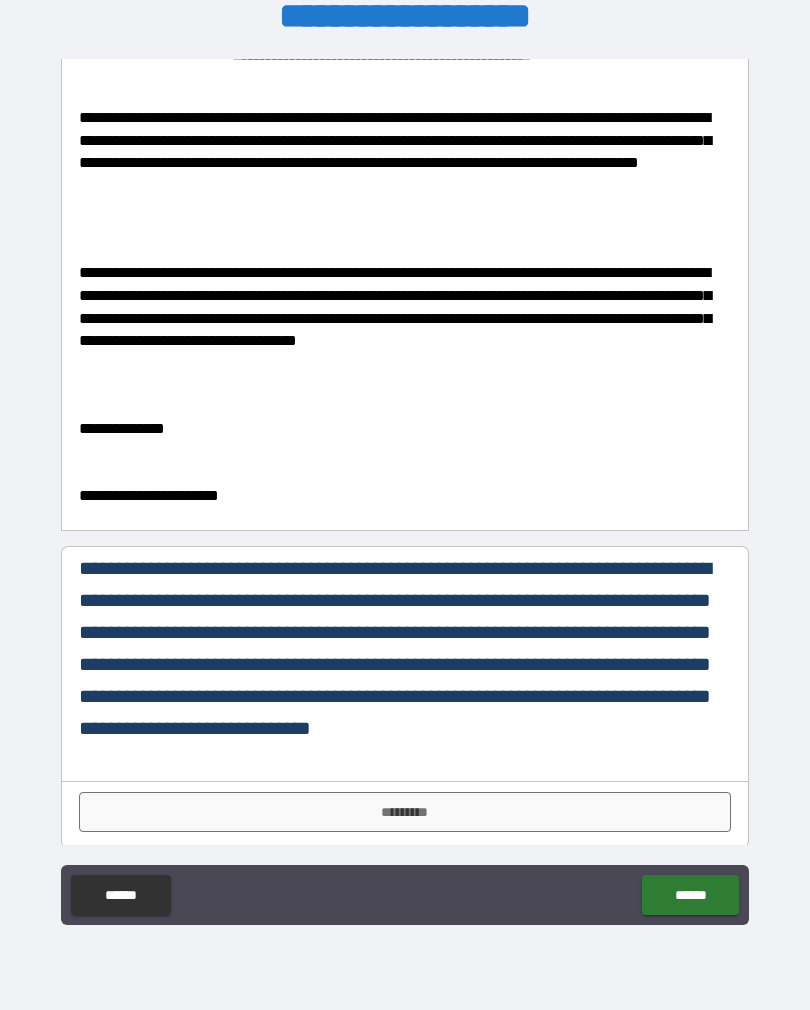 click on "*********" at bounding box center (405, 812) 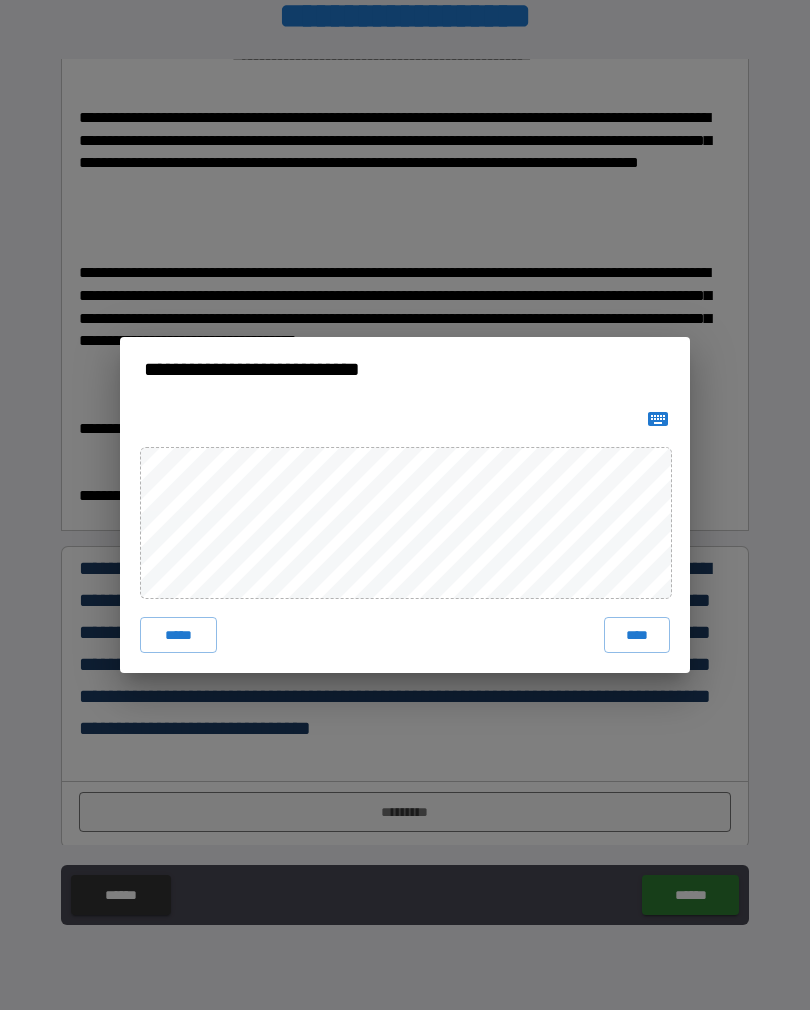 click on "****" at bounding box center [637, 635] 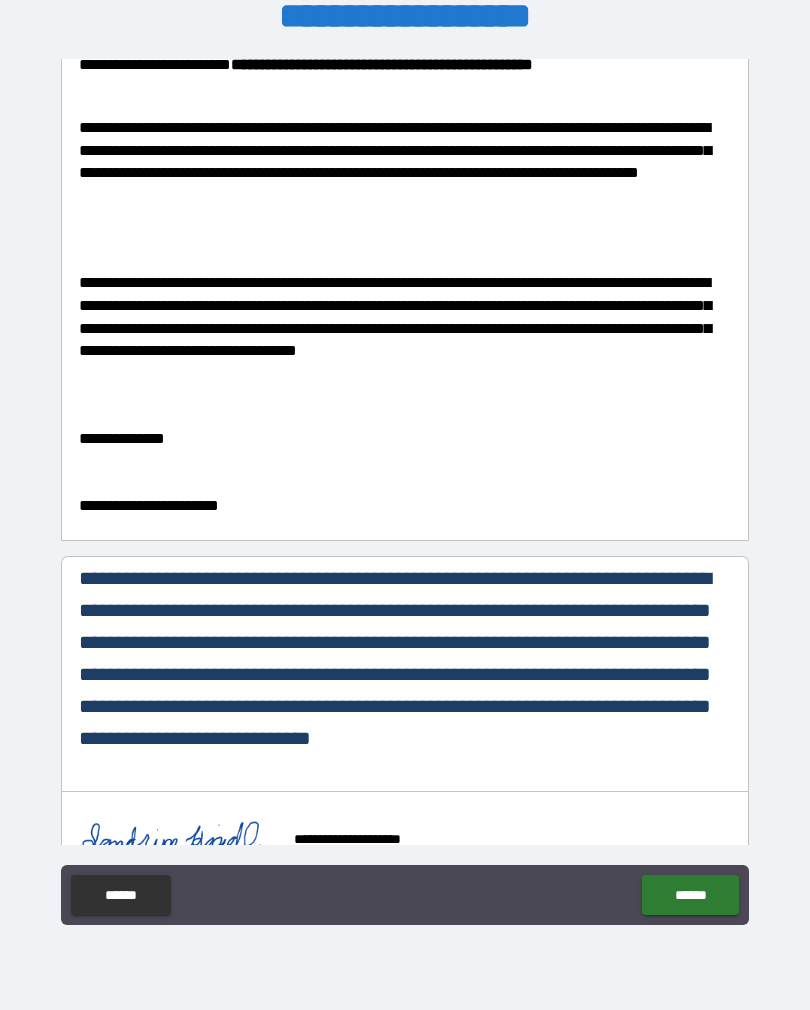 click on "******" at bounding box center [690, 895] 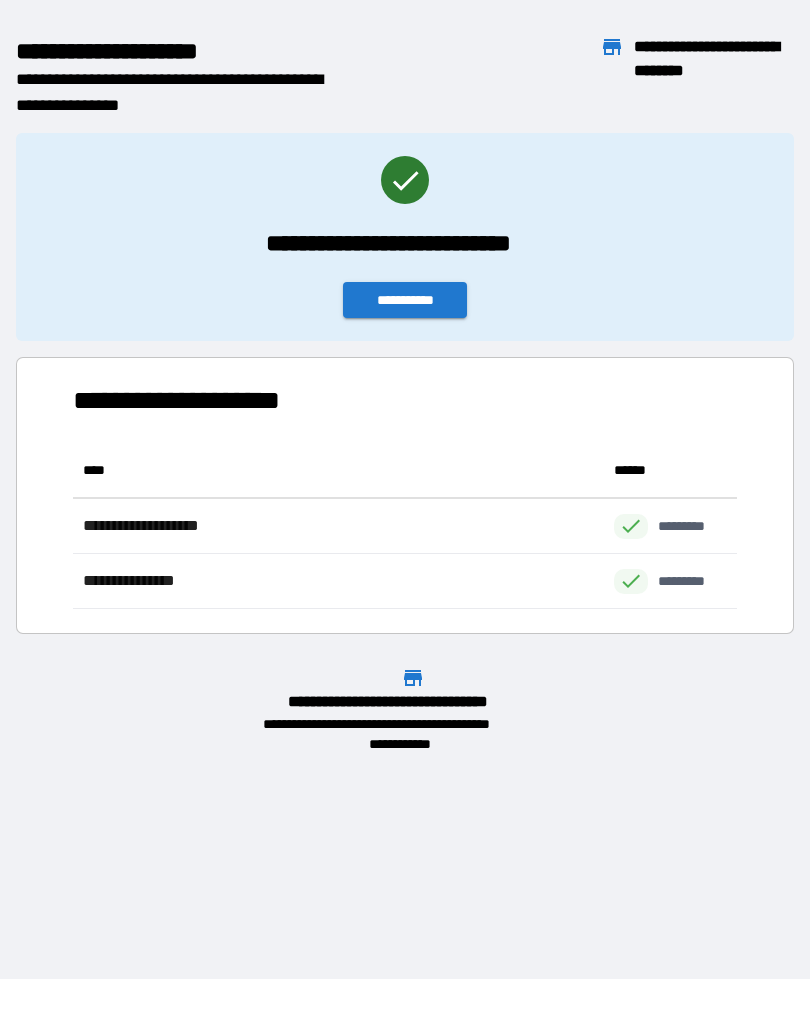 scroll, scrollTop: 1, scrollLeft: 1, axis: both 